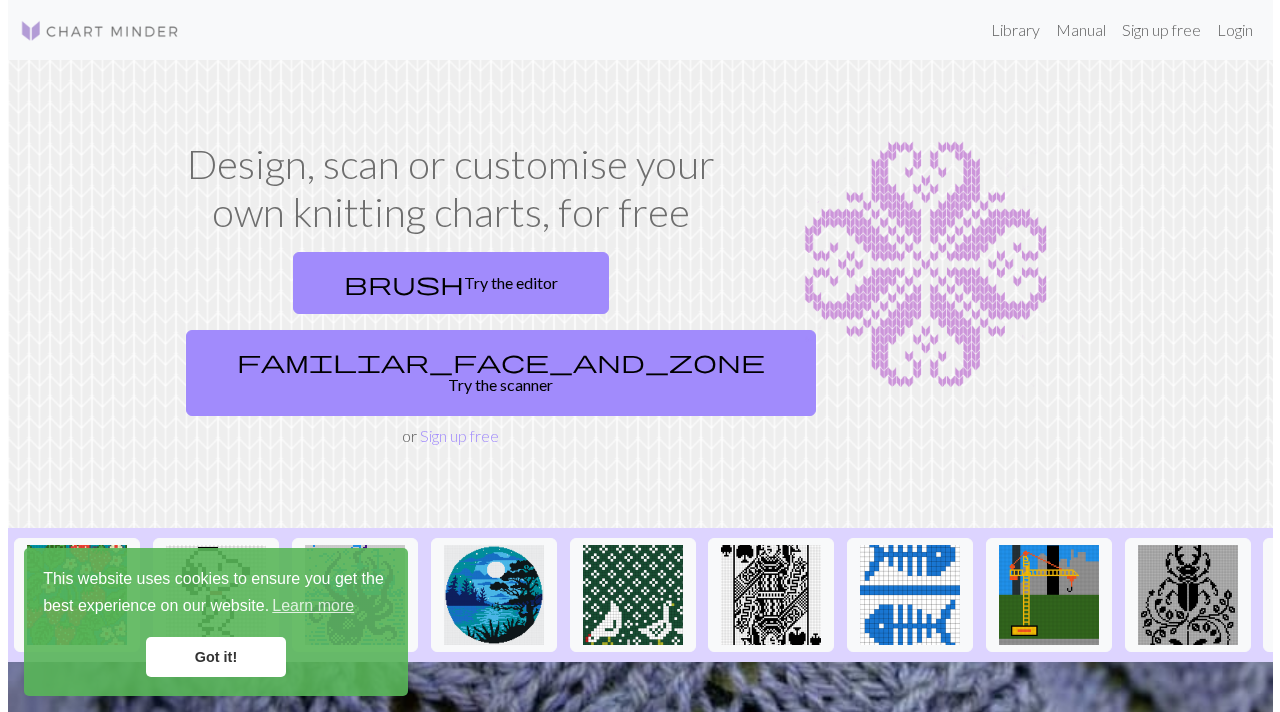 scroll, scrollTop: 0, scrollLeft: 0, axis: both 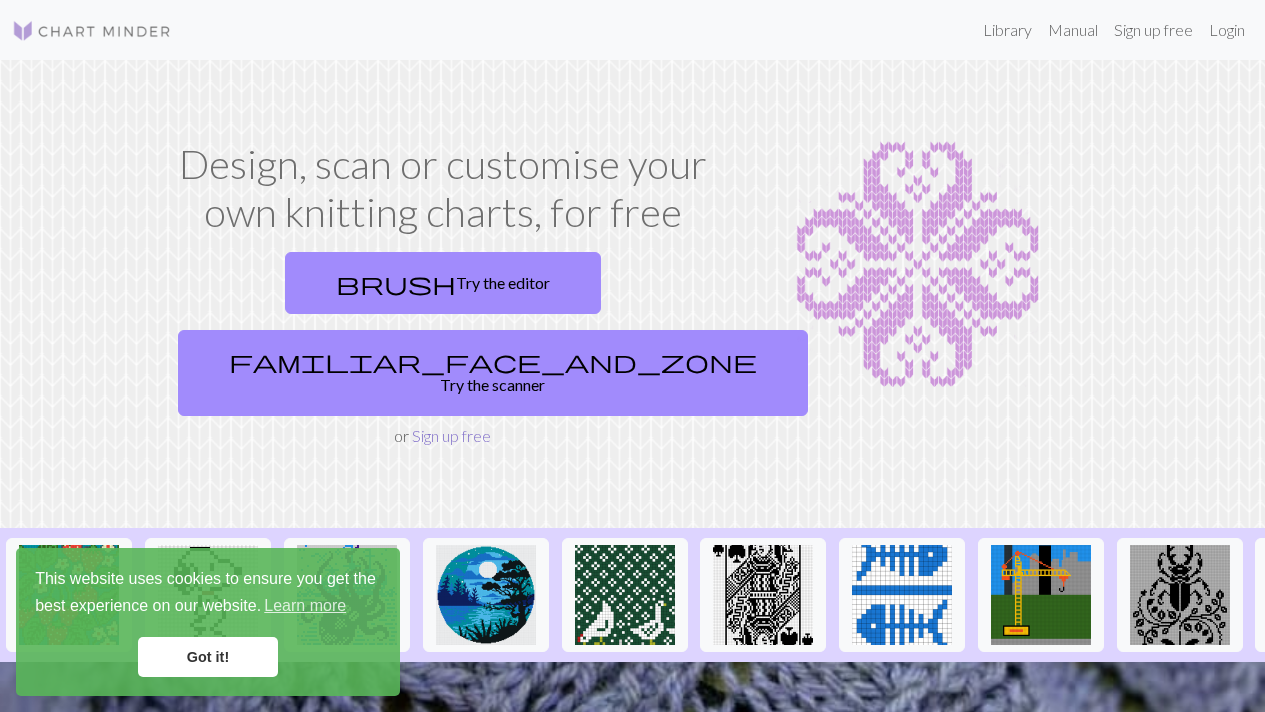 click on "Sign up free" at bounding box center [451, 435] 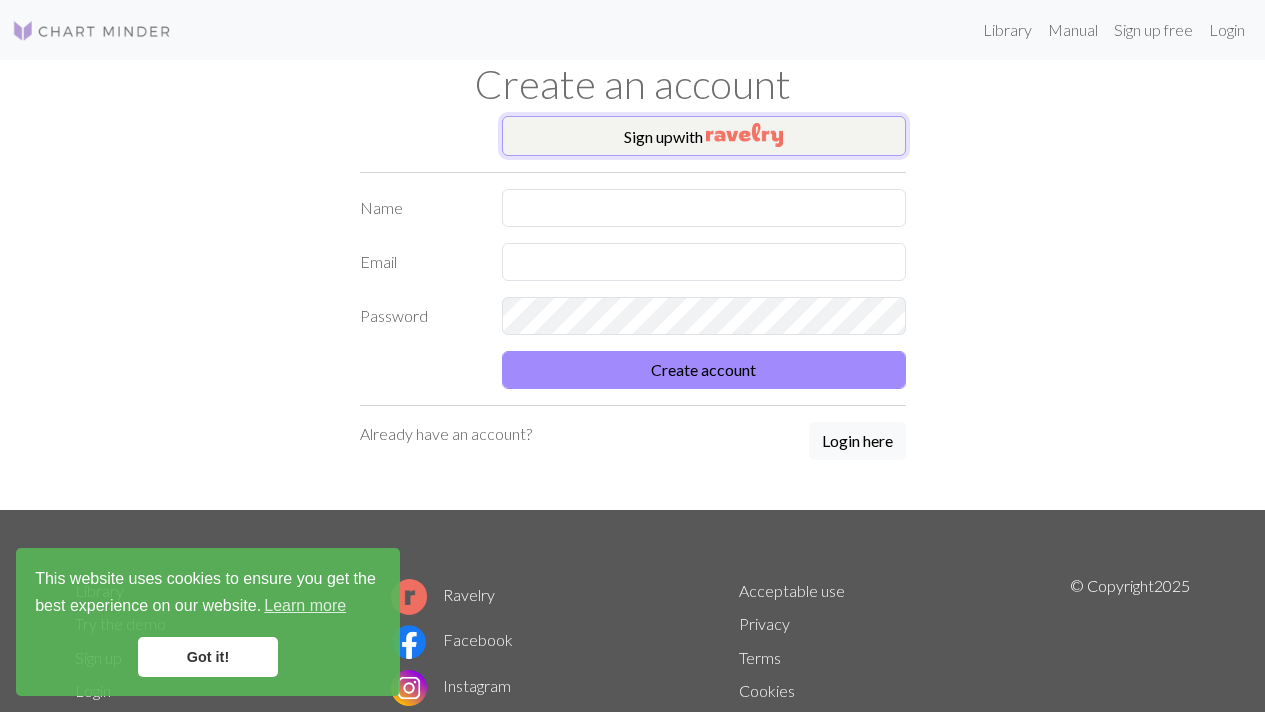 click on "Sign up  with" at bounding box center [704, 136] 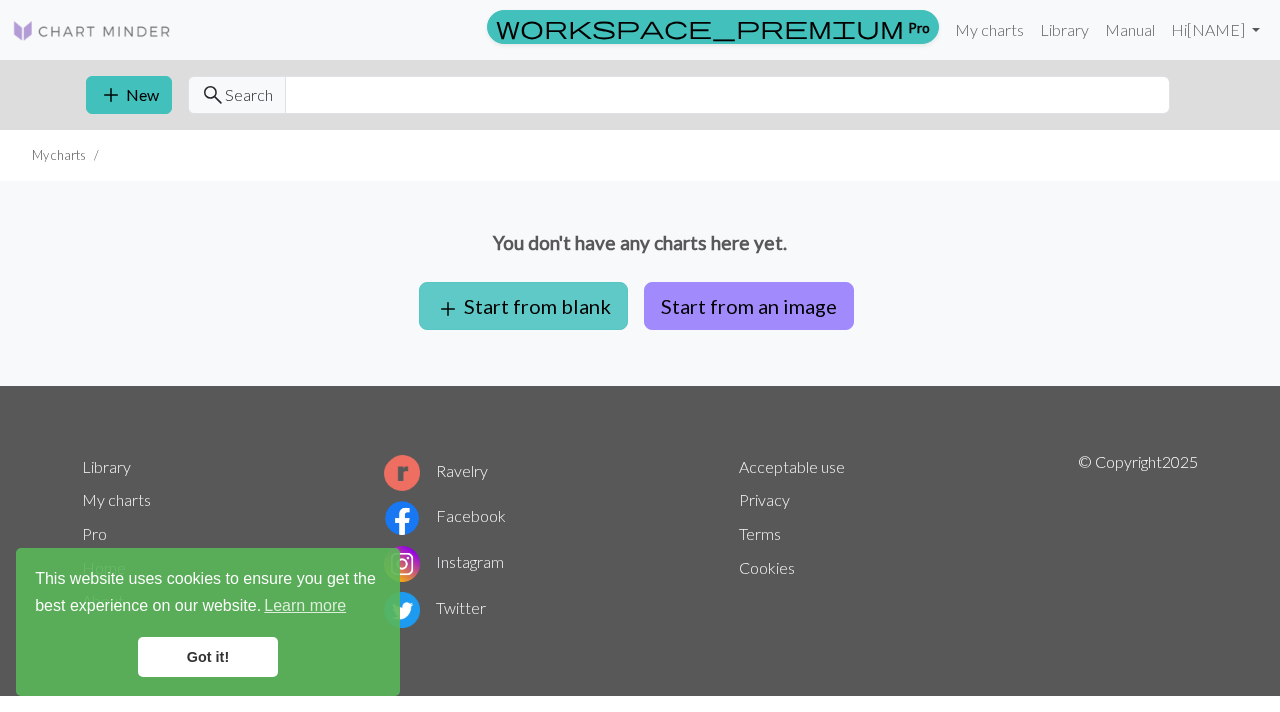 click on "add   Start from blank" at bounding box center [523, 306] 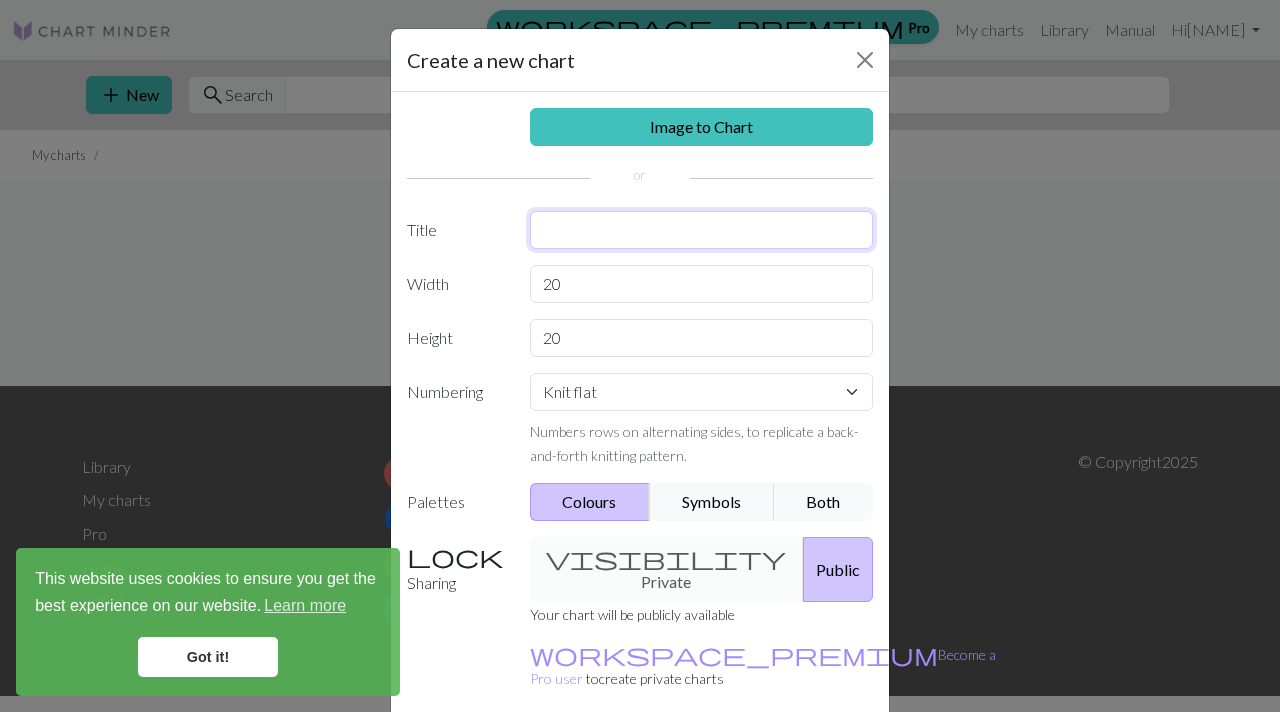 click at bounding box center (702, 230) 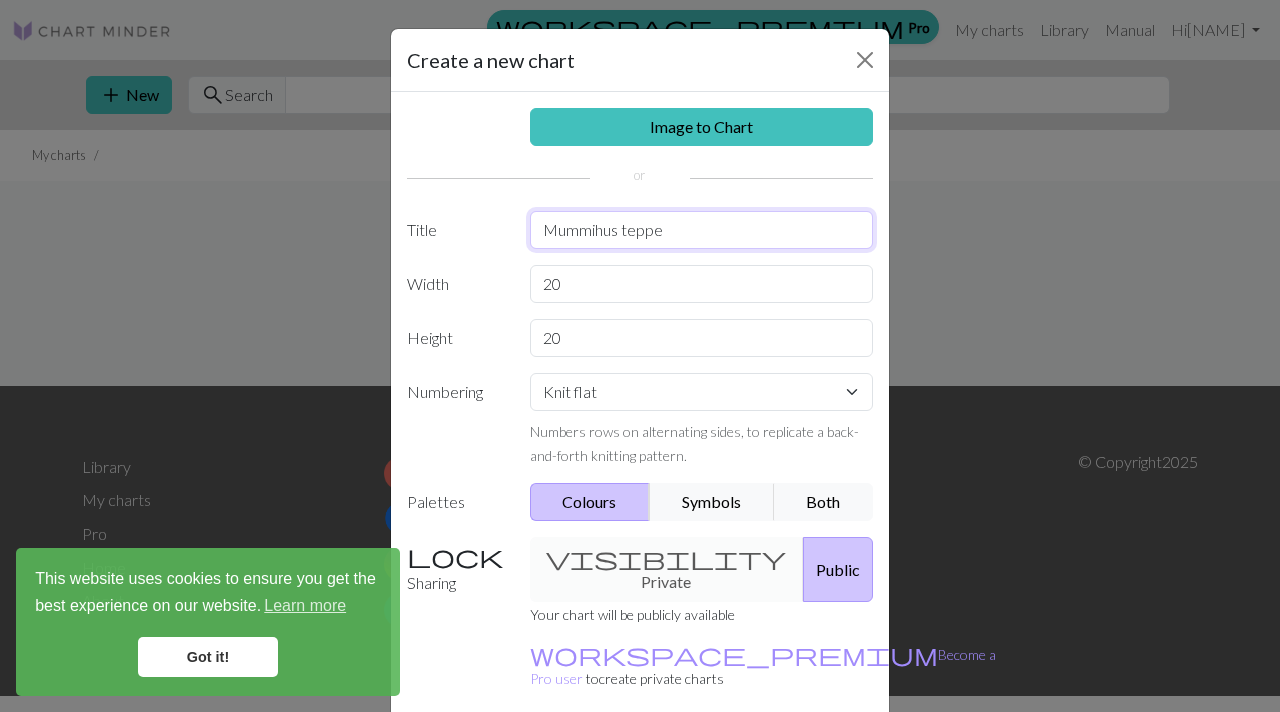 type on "Mummihus teppe" 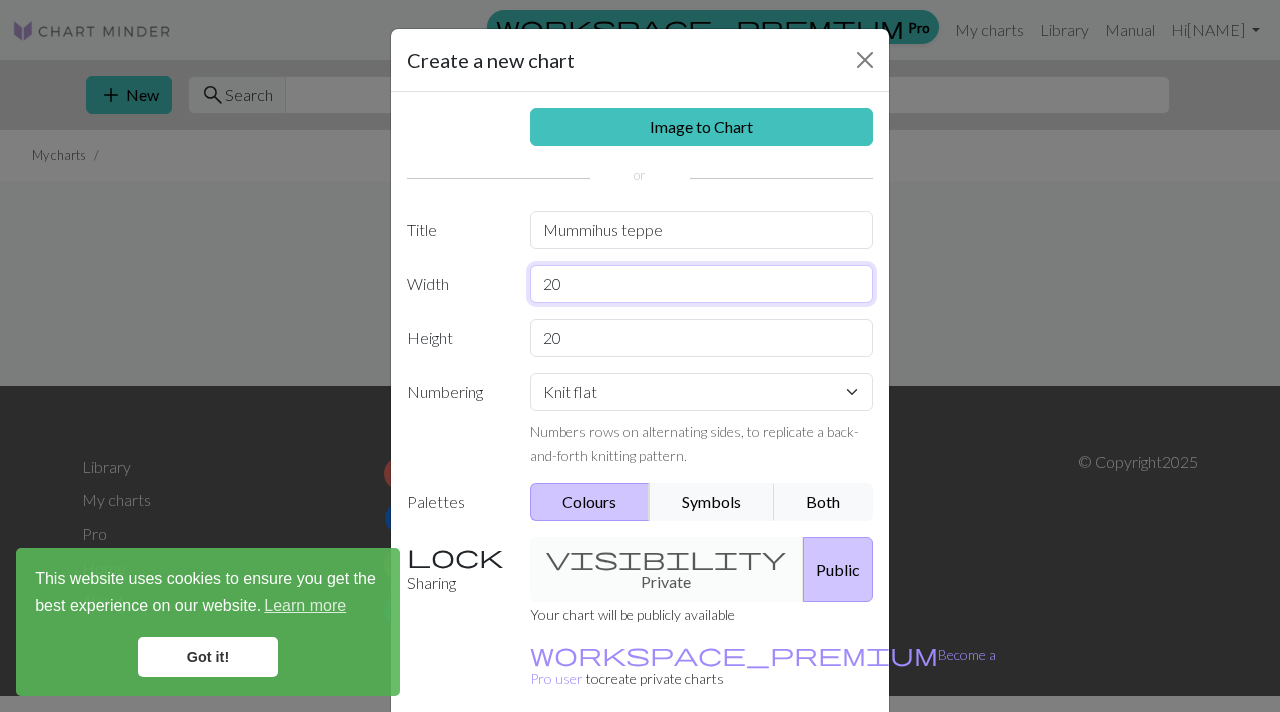 click on "20" at bounding box center (702, 284) 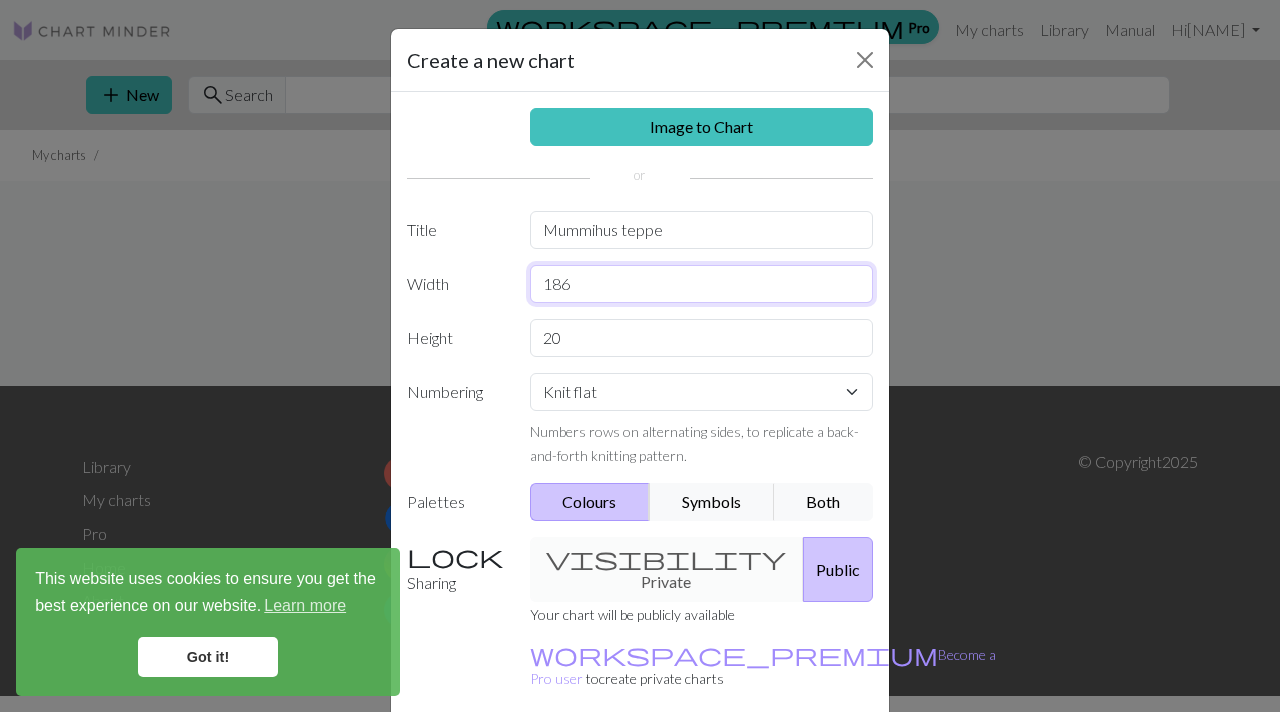 type on "186" 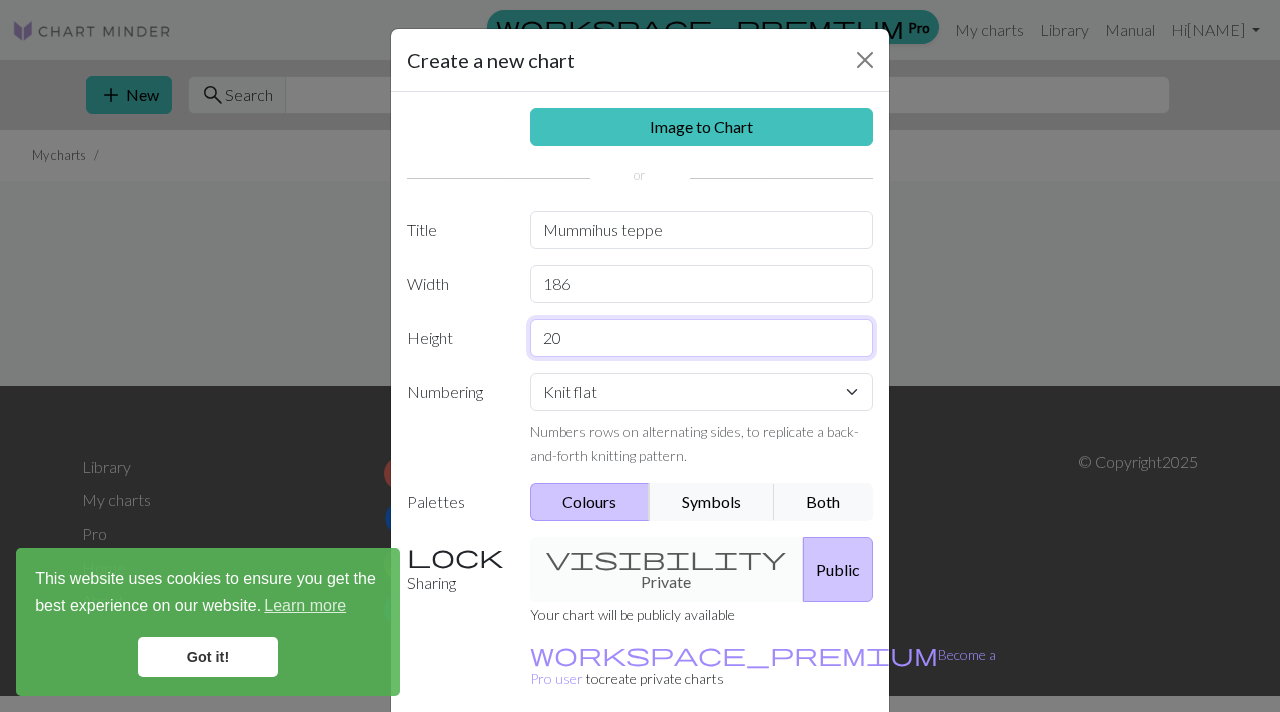 click on "20" at bounding box center [702, 338] 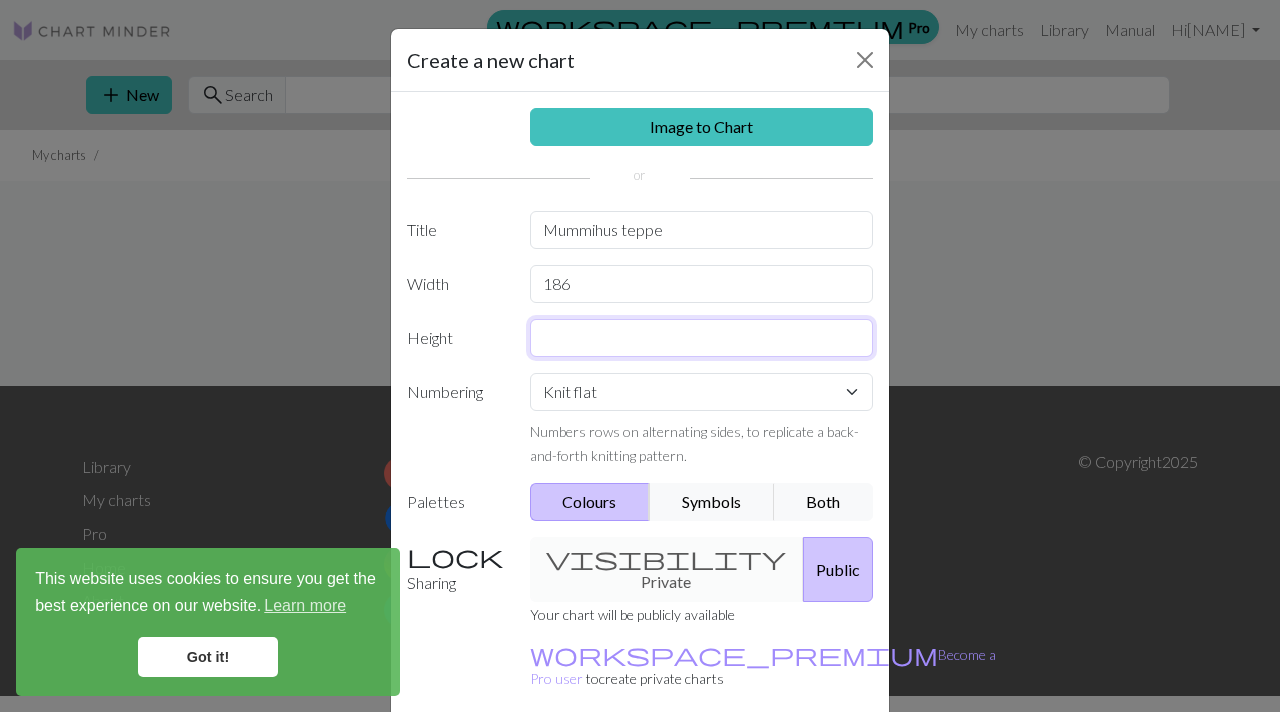 type 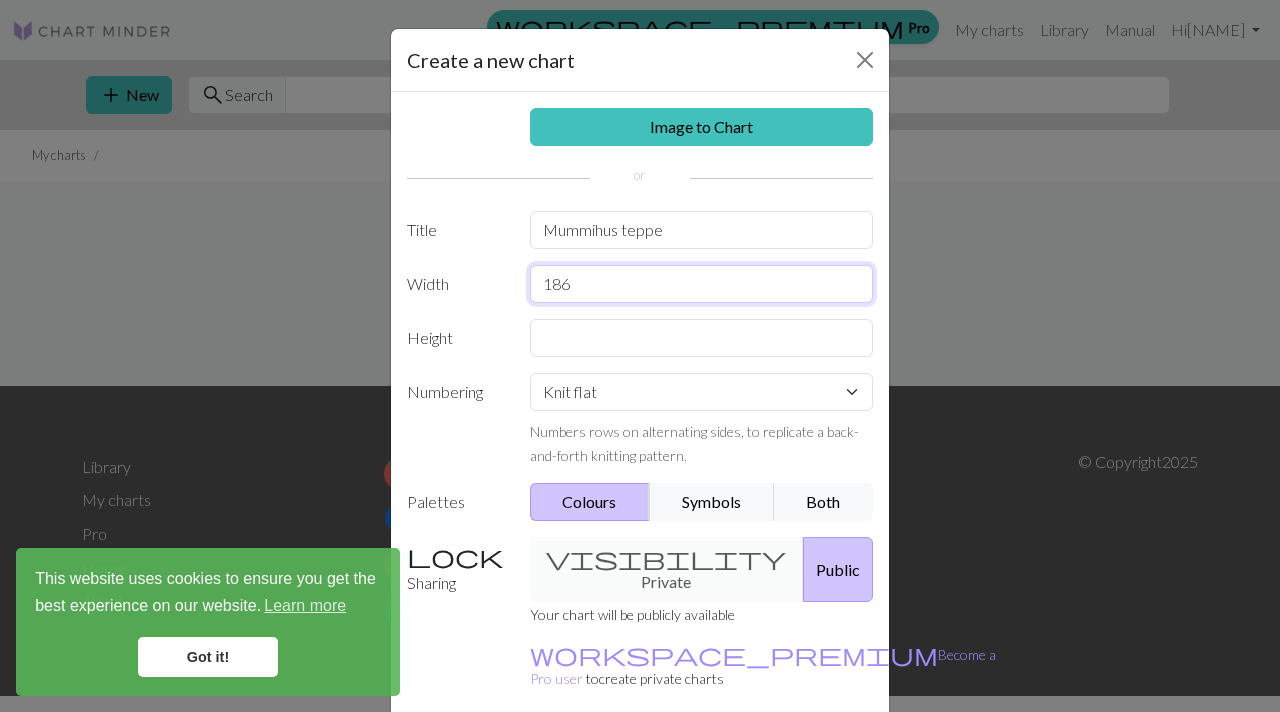 click on "186" at bounding box center [702, 284] 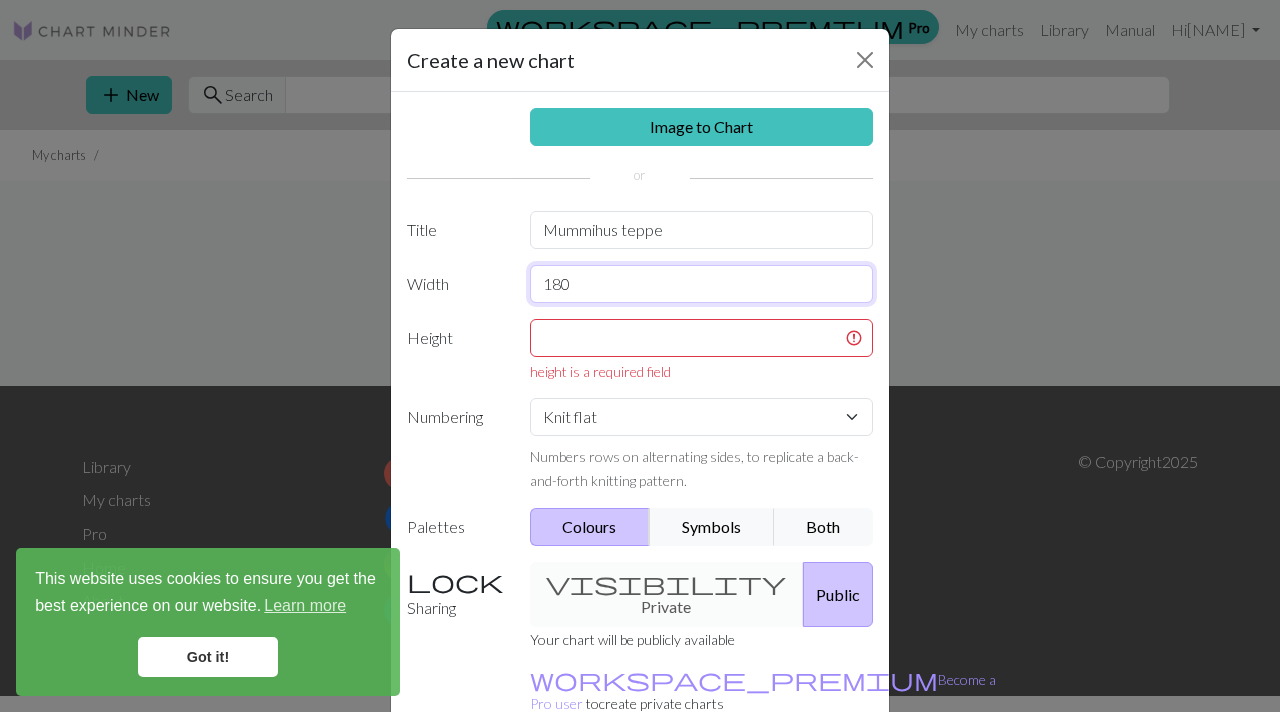 type on "180" 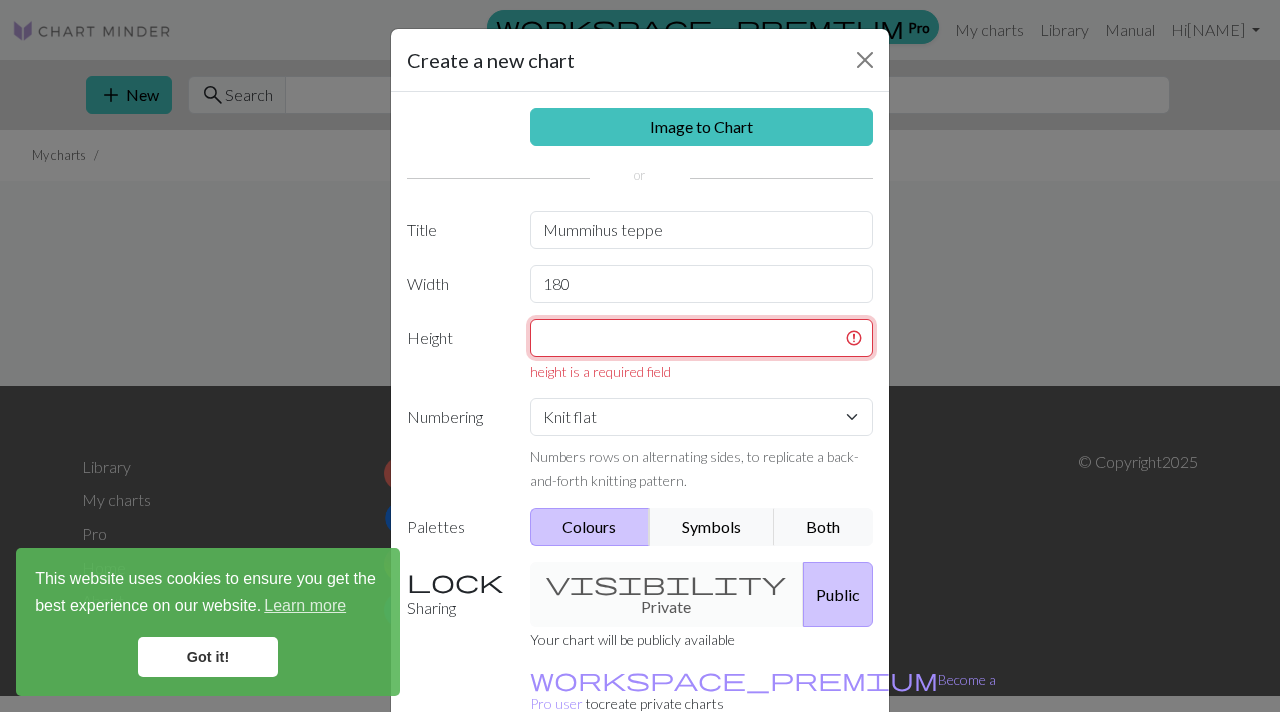 click at bounding box center [702, 338] 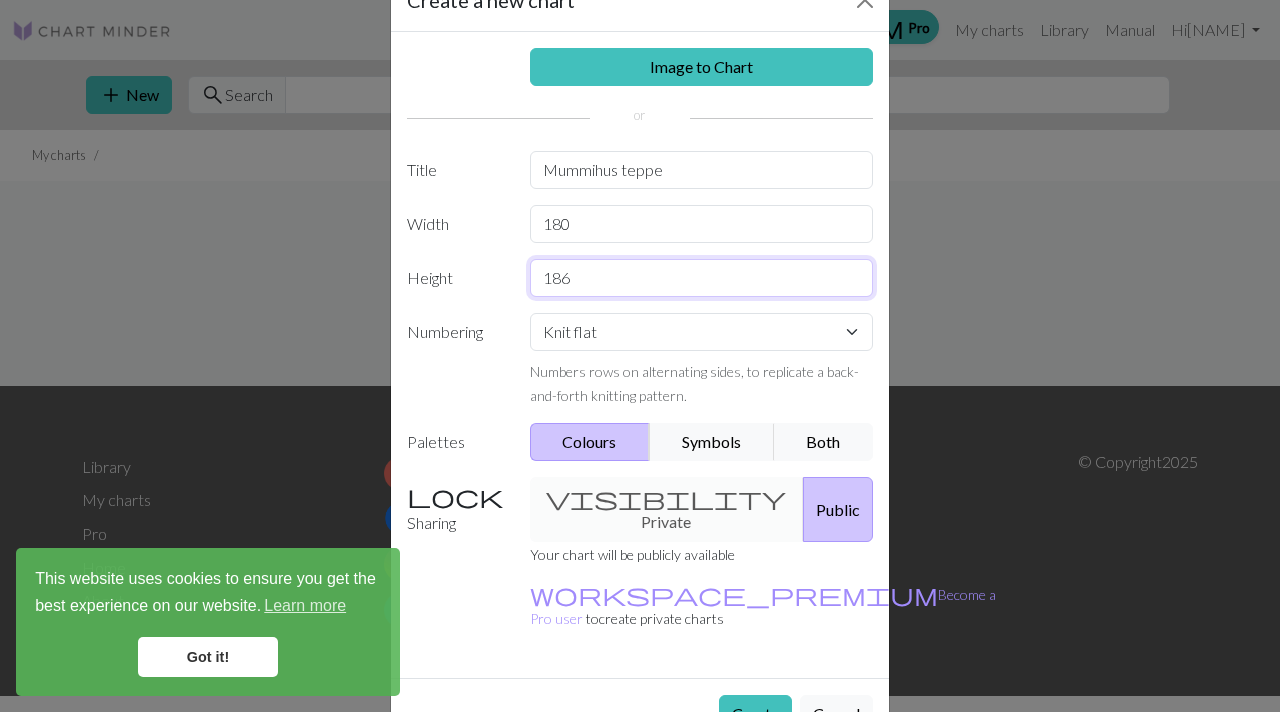 scroll, scrollTop: 62, scrollLeft: 0, axis: vertical 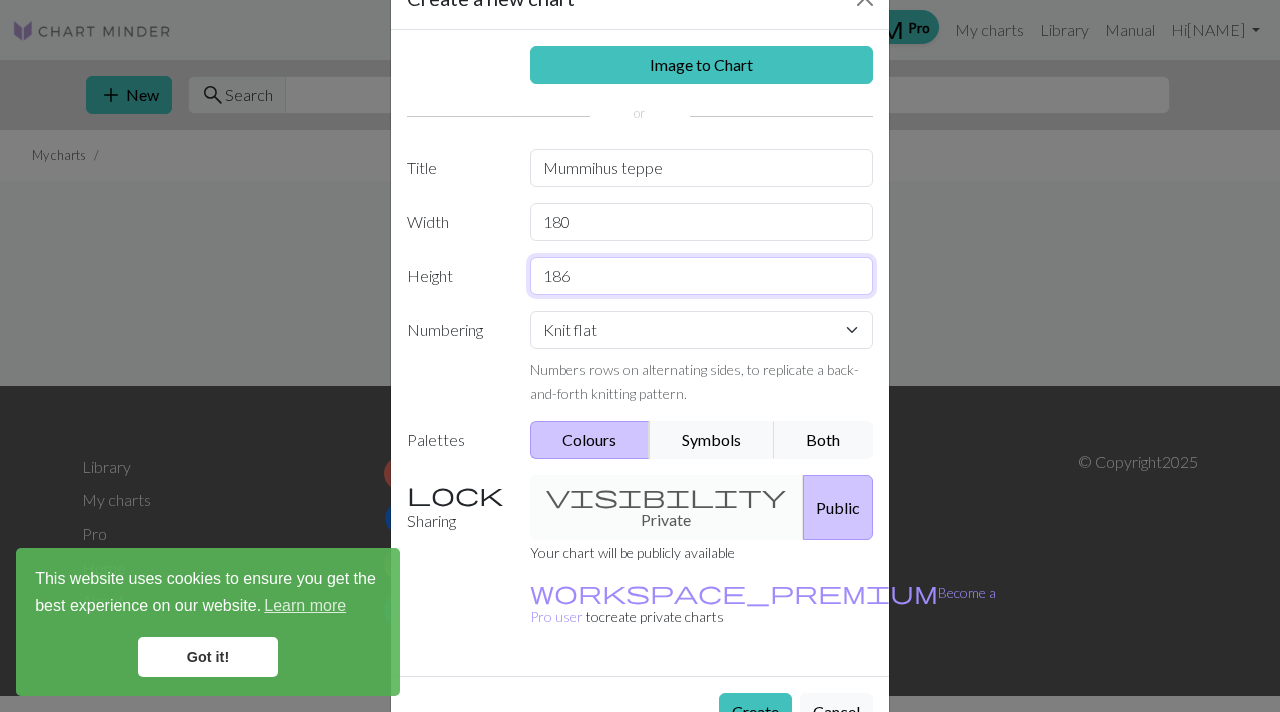 type on "186" 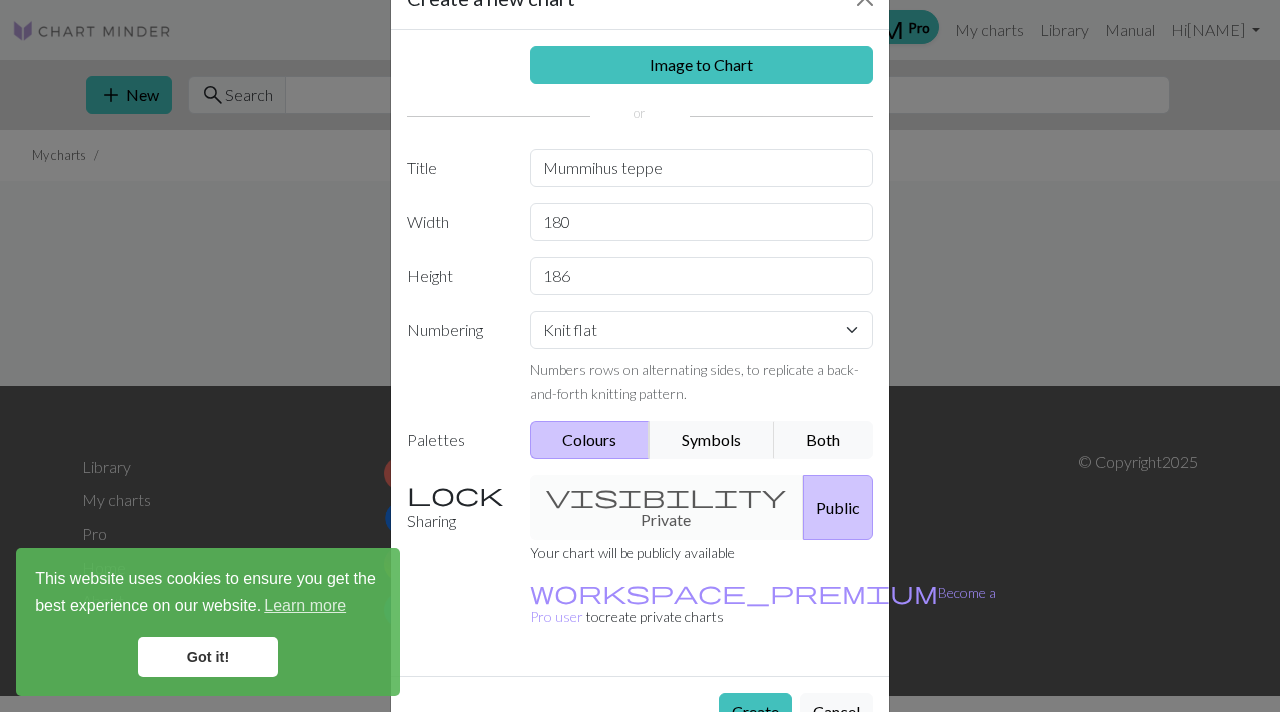 click on "visibility  Private Public" at bounding box center [702, 507] 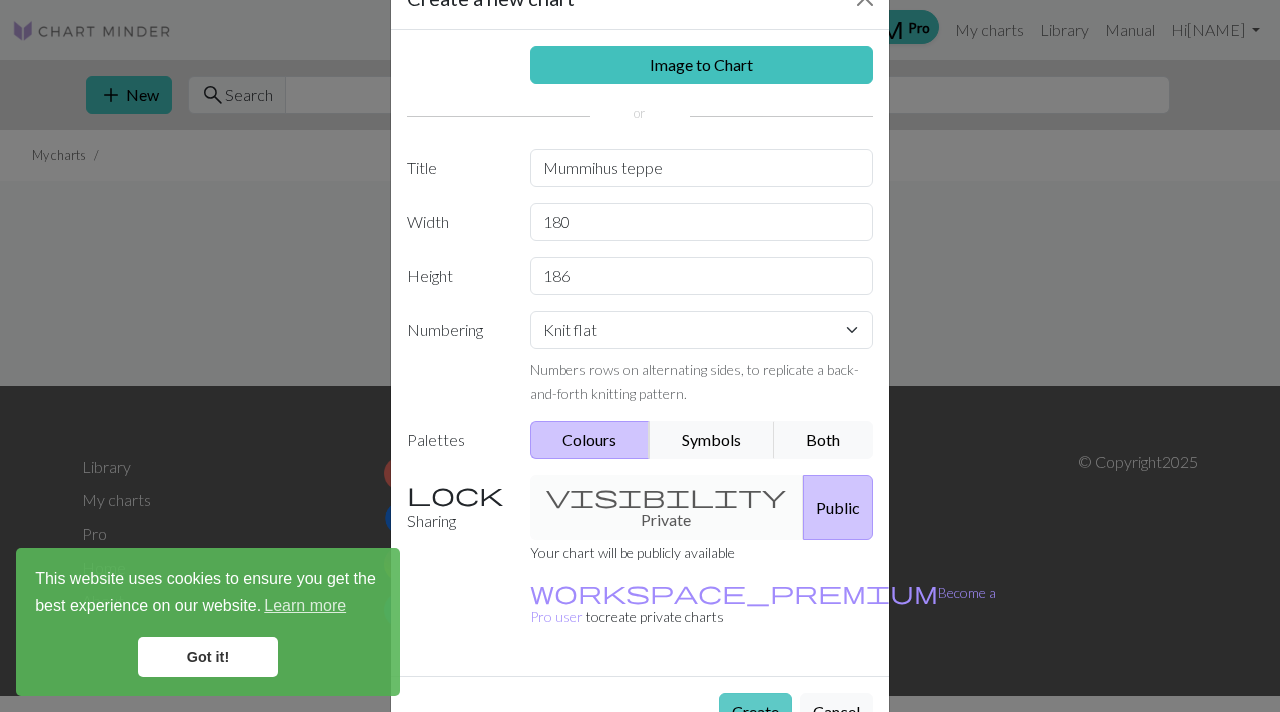 click on "Create" at bounding box center [755, 712] 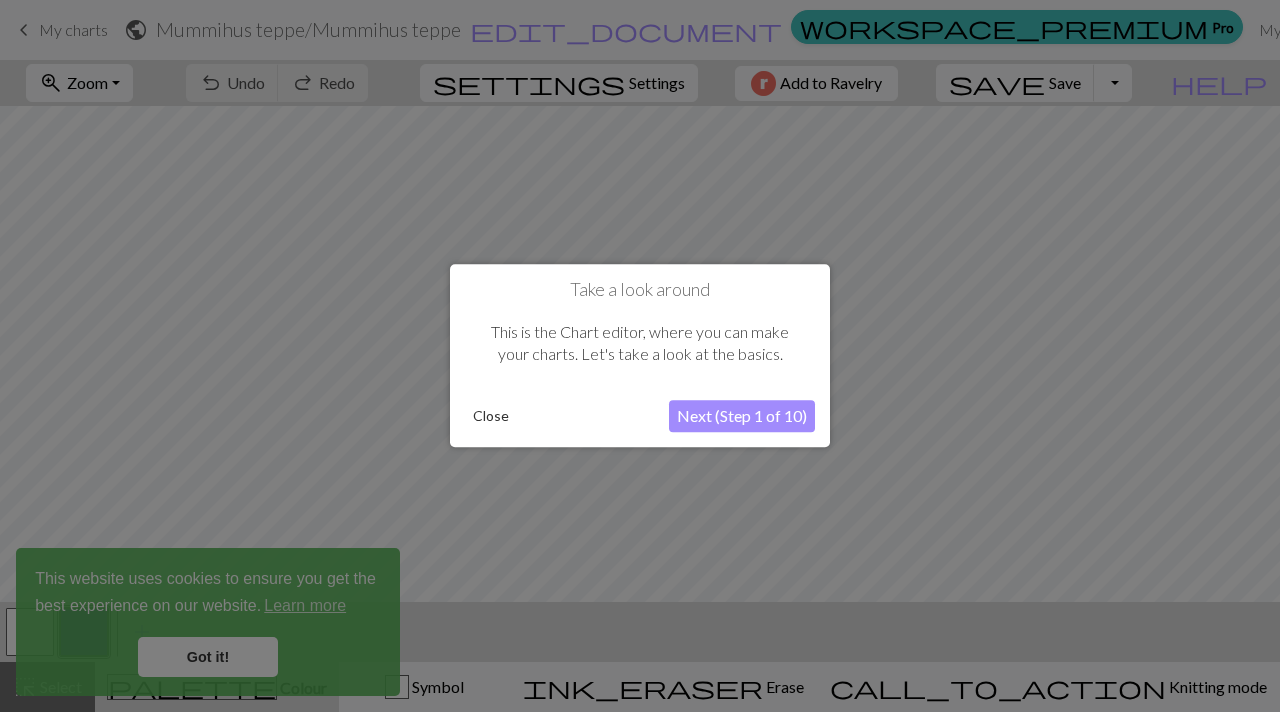 click on "Next (Step 1 of 10)" at bounding box center (742, 417) 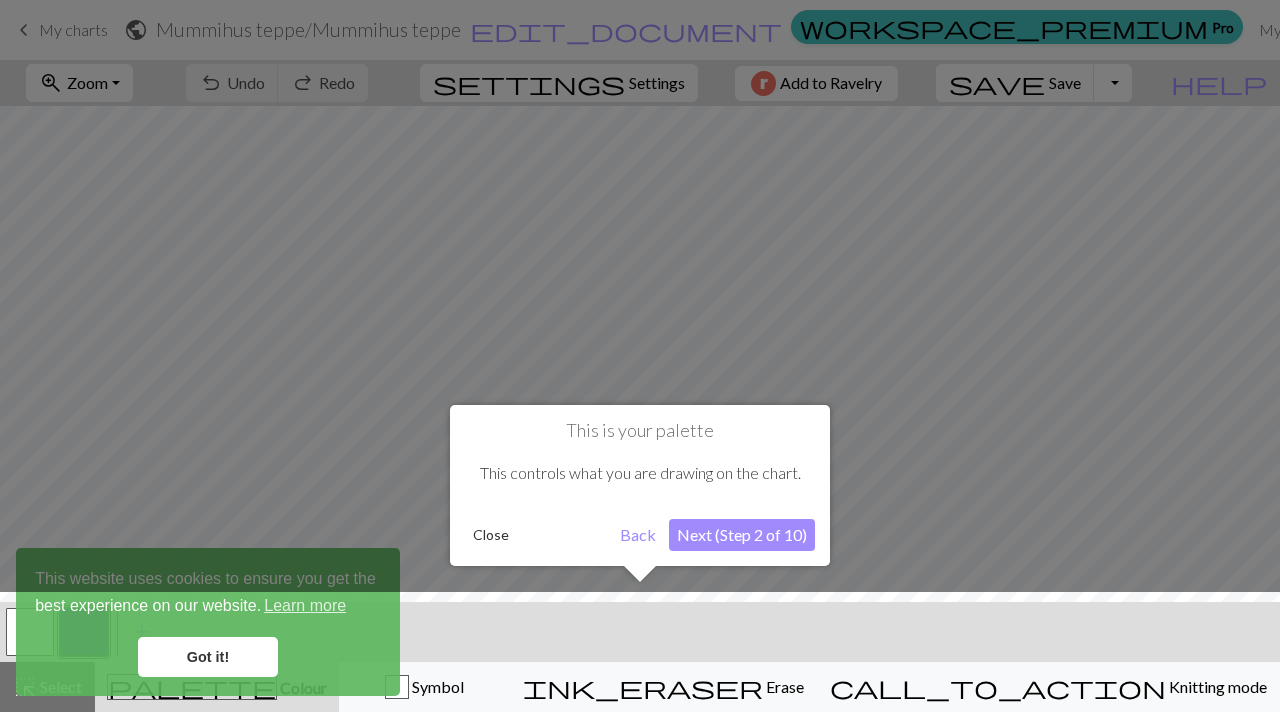 click on "Next (Step 2 of 10)" at bounding box center [742, 535] 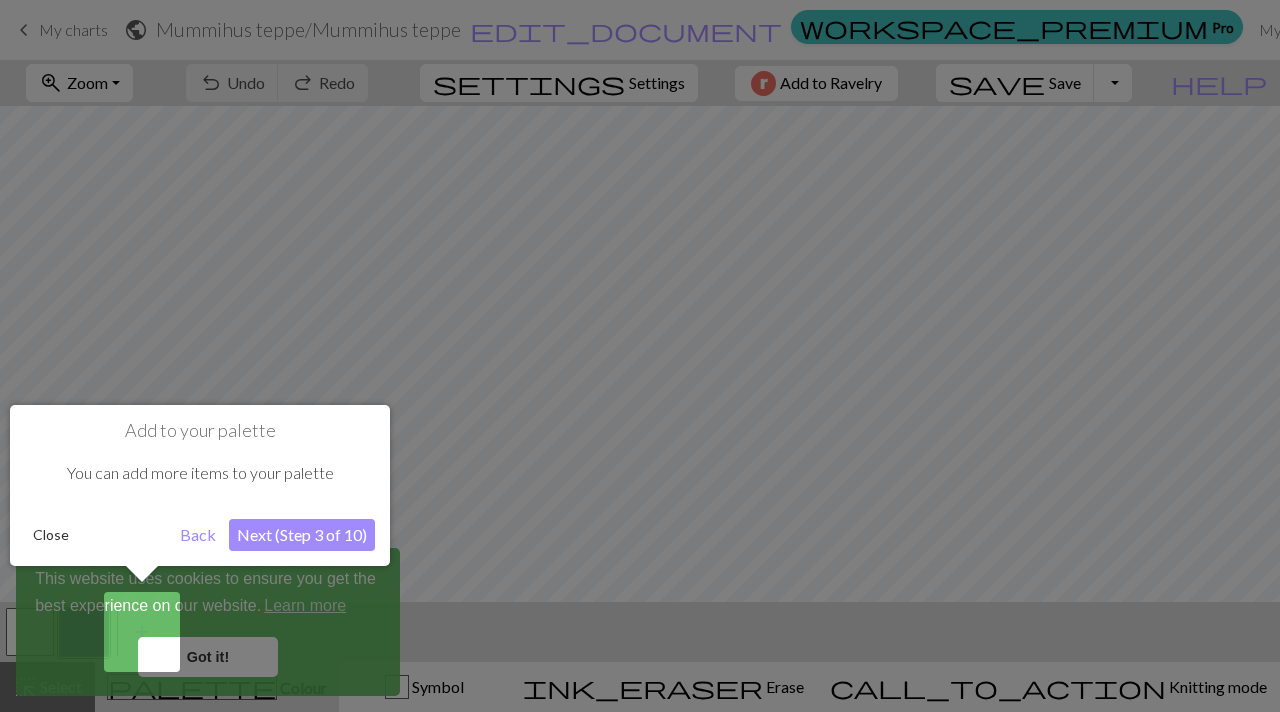 click on "Next (Step 3 of 10)" at bounding box center (302, 535) 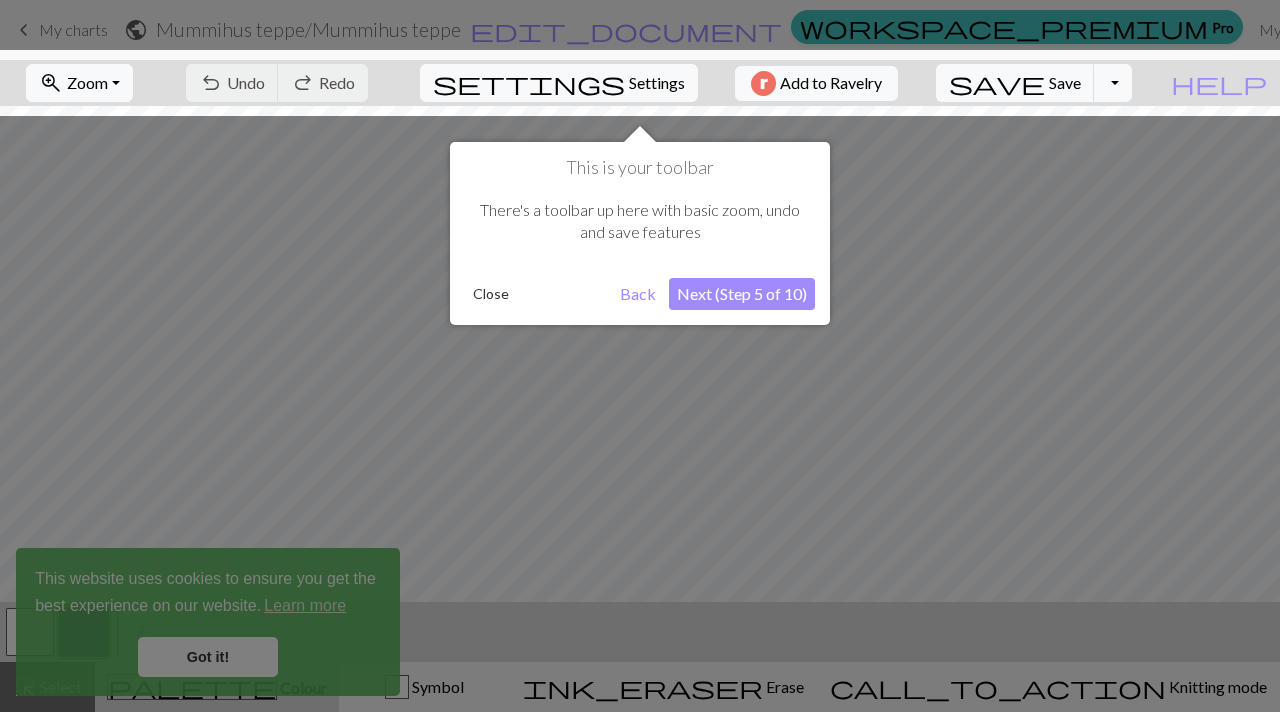 click on "Next (Step 5 of 10)" at bounding box center [742, 294] 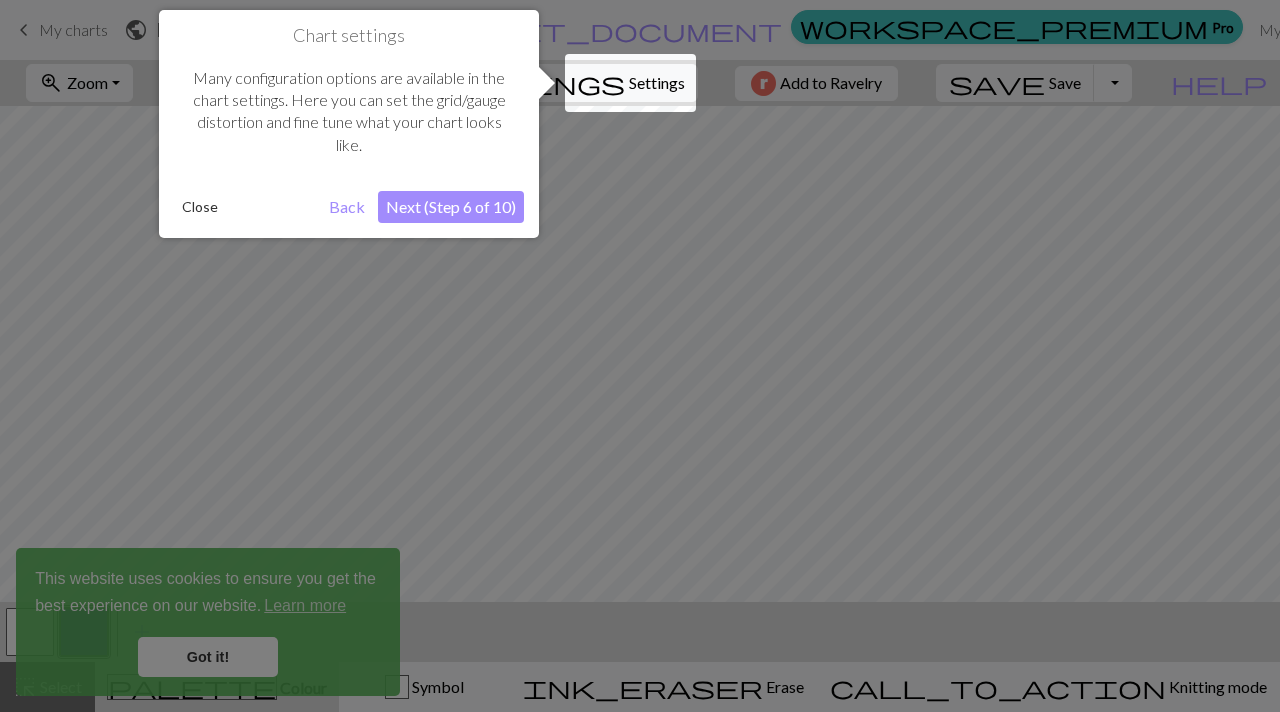 click on "Next (Step 6 of 10)" at bounding box center (451, 207) 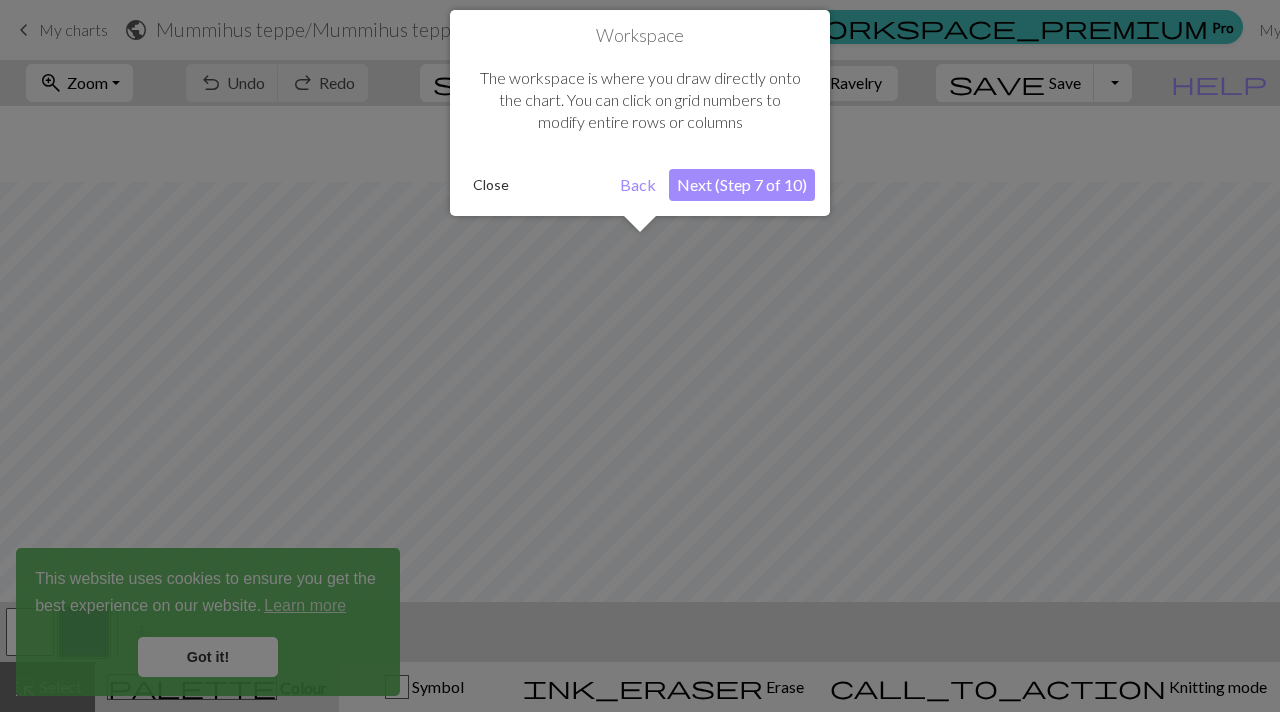 scroll, scrollTop: 76, scrollLeft: 0, axis: vertical 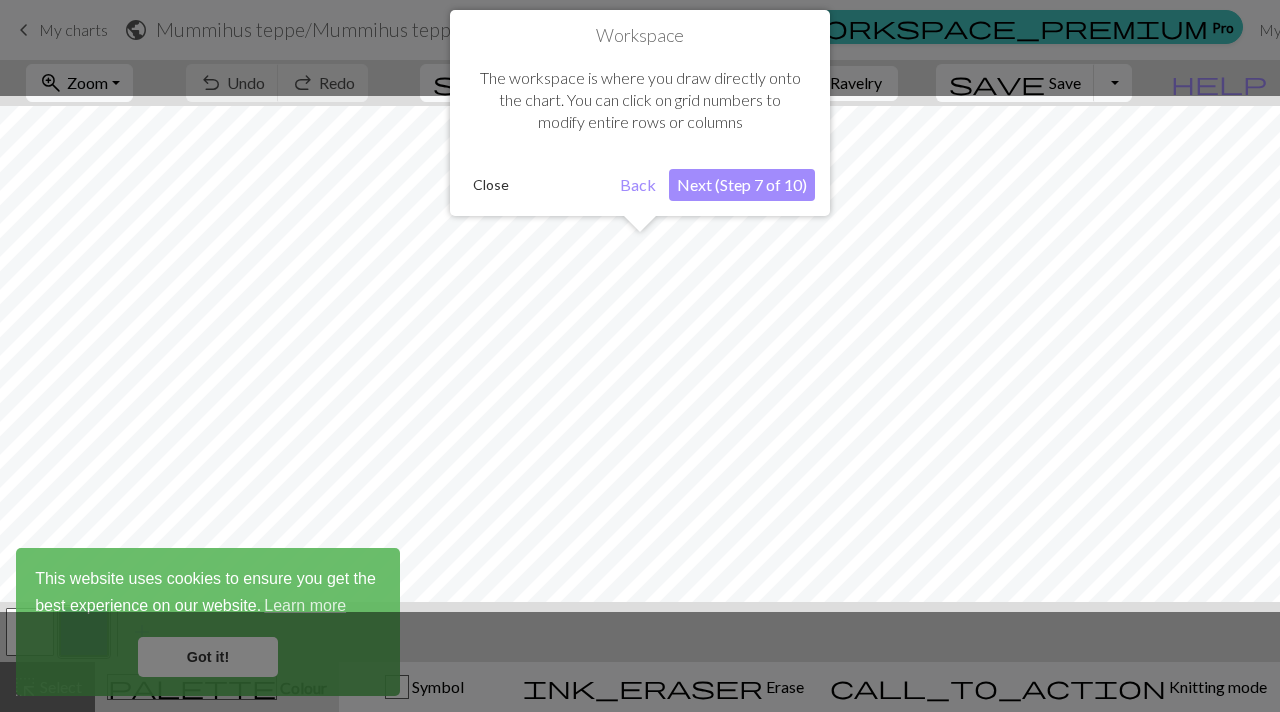 click on "Next (Step 7 of 10)" at bounding box center [742, 185] 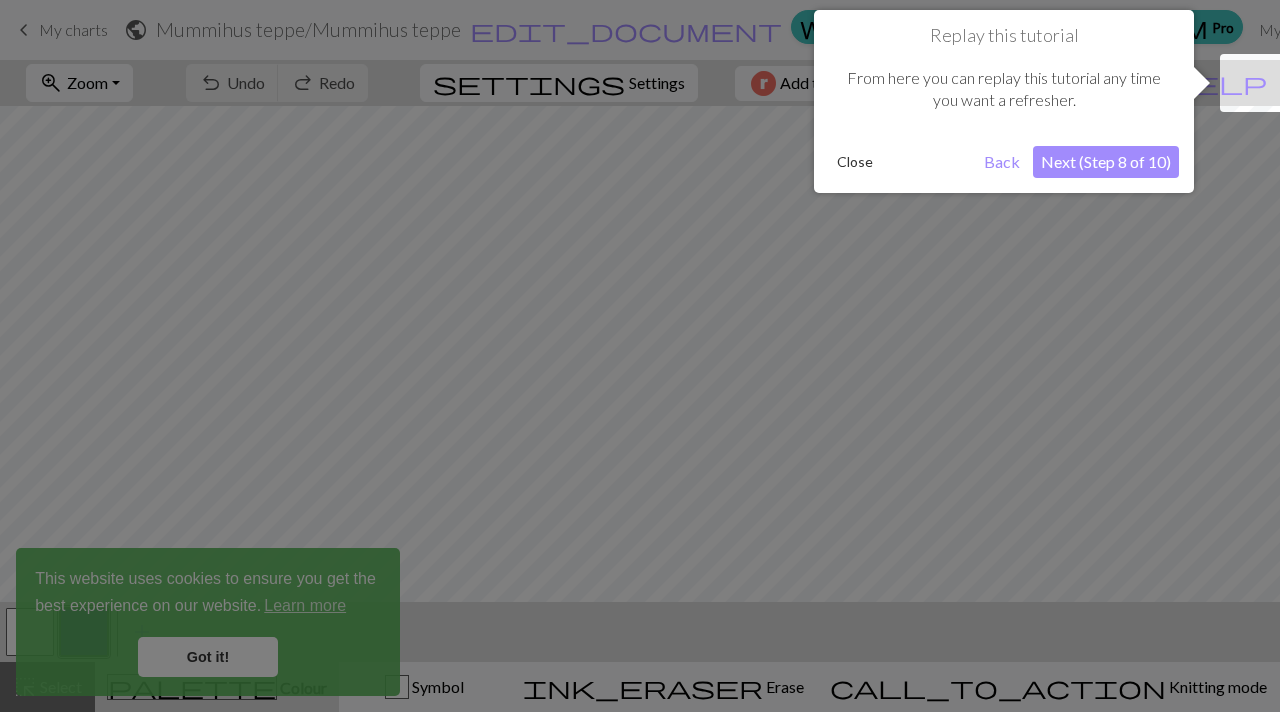 click on "Next (Step 8 of 10)" at bounding box center [1106, 162] 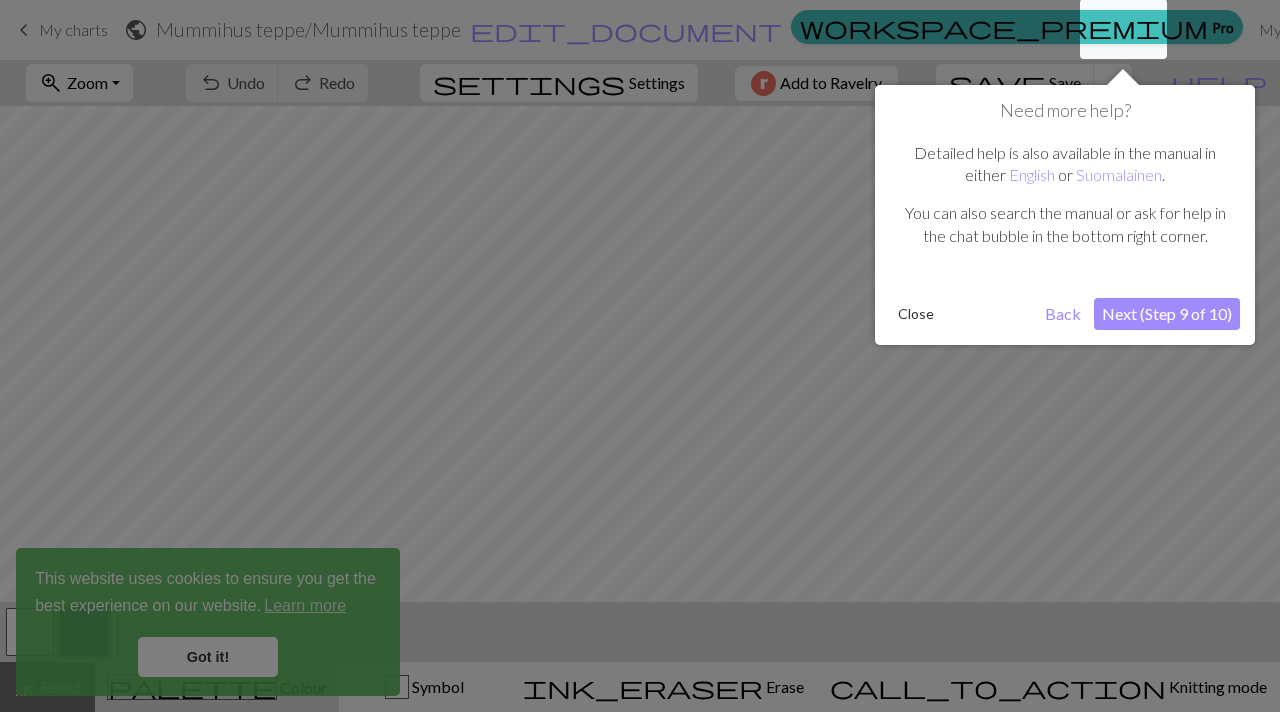 click on "Next (Step 9 of 10)" at bounding box center (1167, 314) 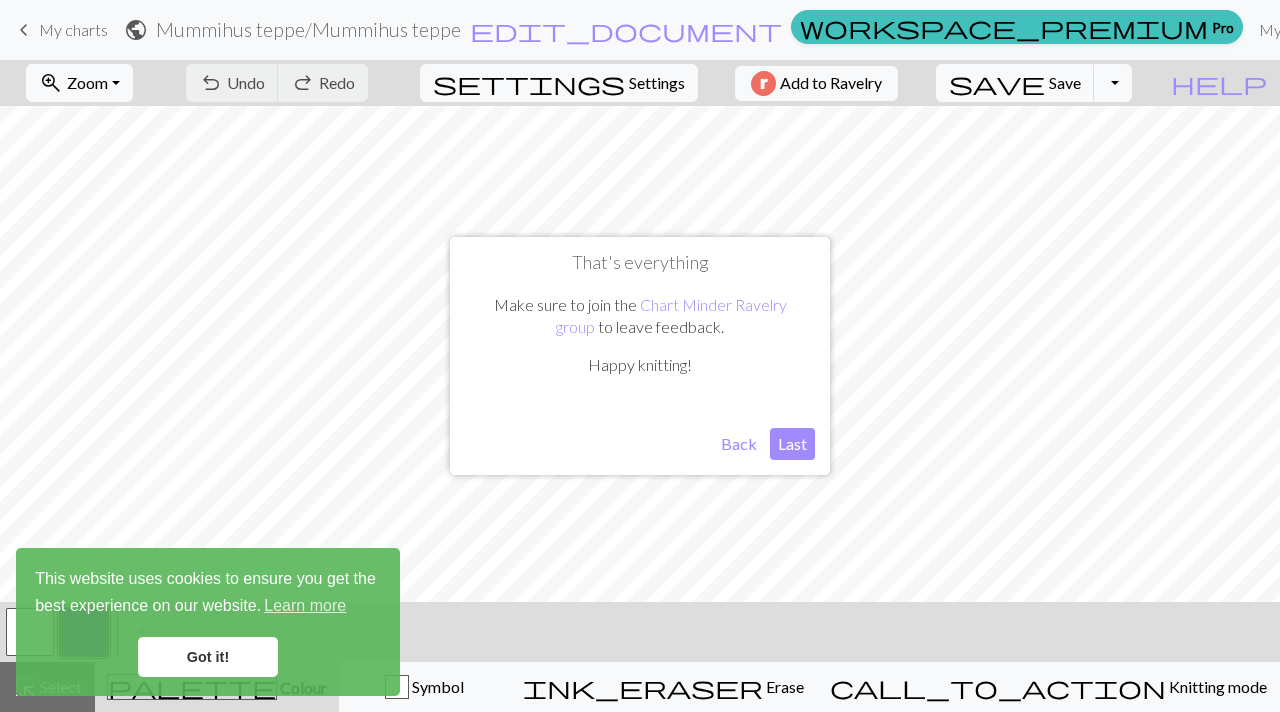 click on "Last" at bounding box center [792, 444] 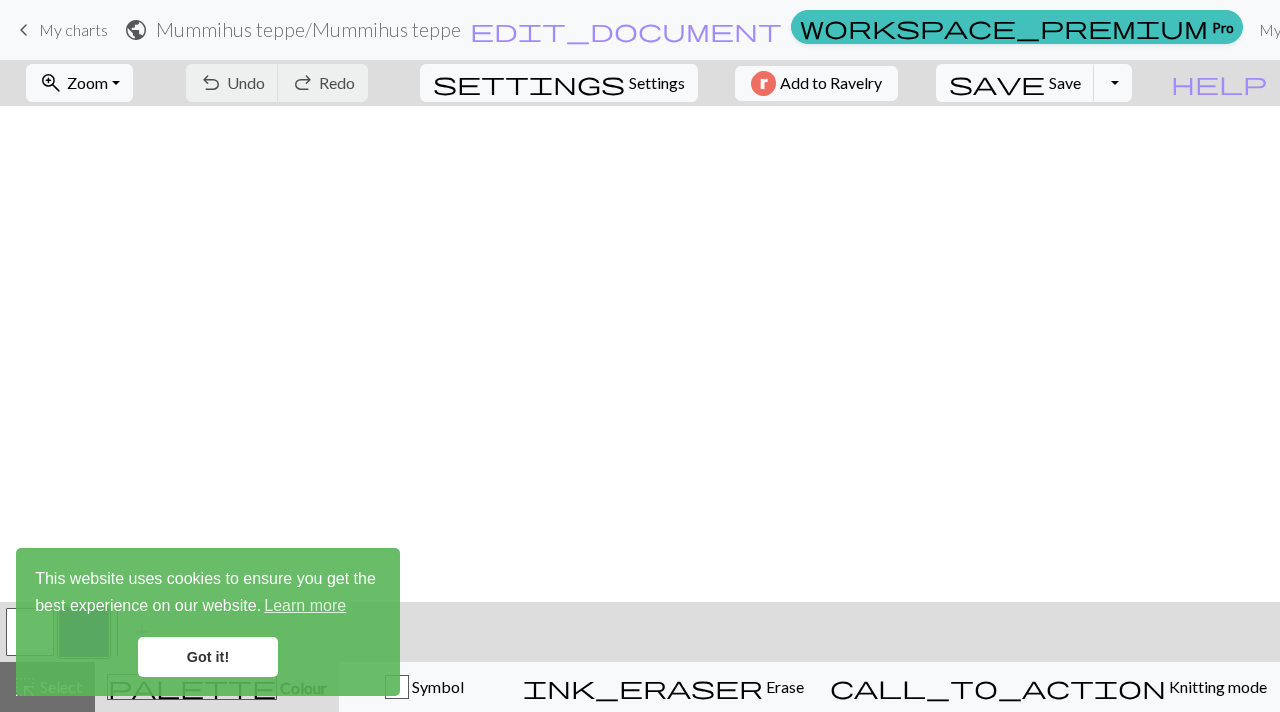scroll, scrollTop: 3329, scrollLeft: 0, axis: vertical 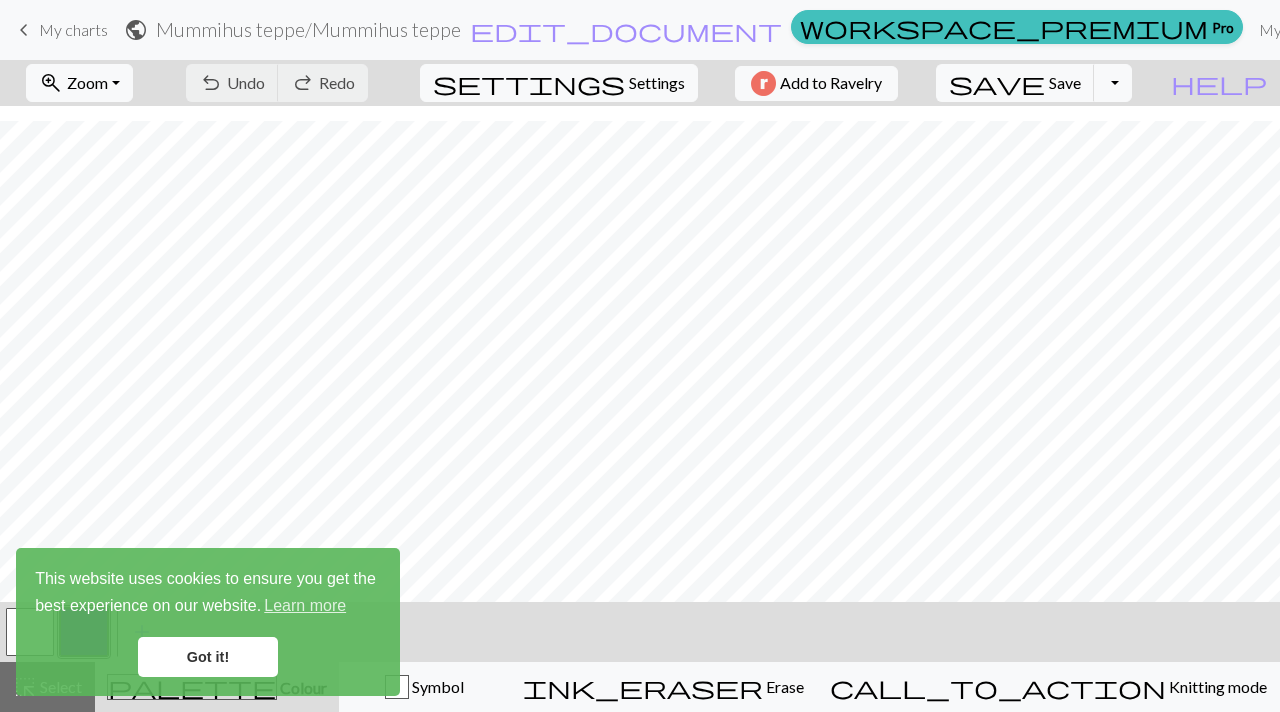 click on "Got it!" at bounding box center (208, 657) 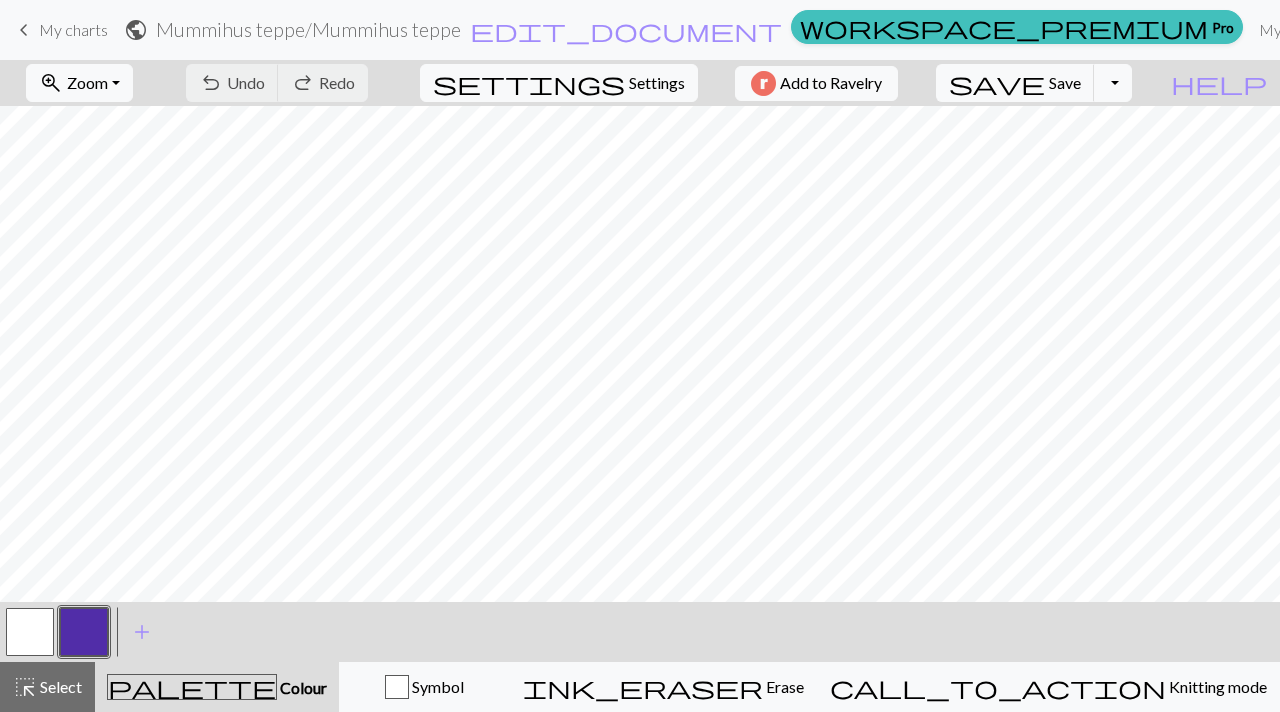 scroll, scrollTop: 2993, scrollLeft: 0, axis: vertical 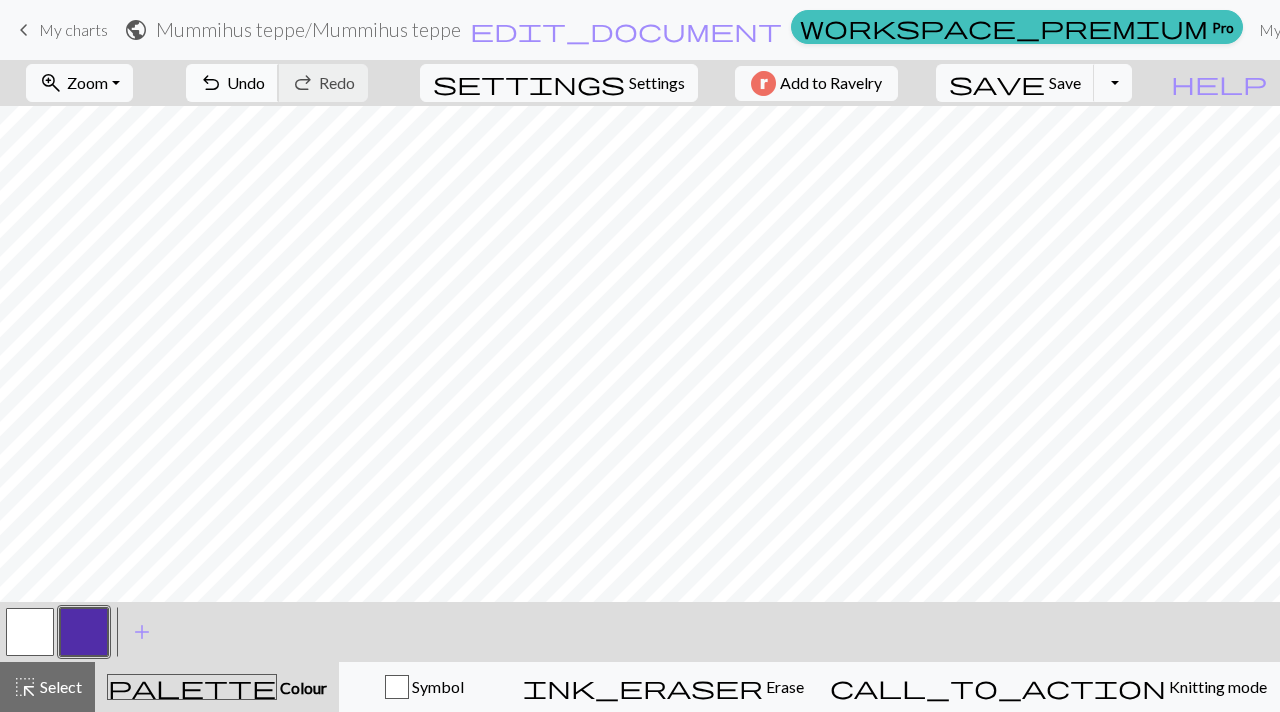 click on "undo Undo Undo" at bounding box center [232, 83] 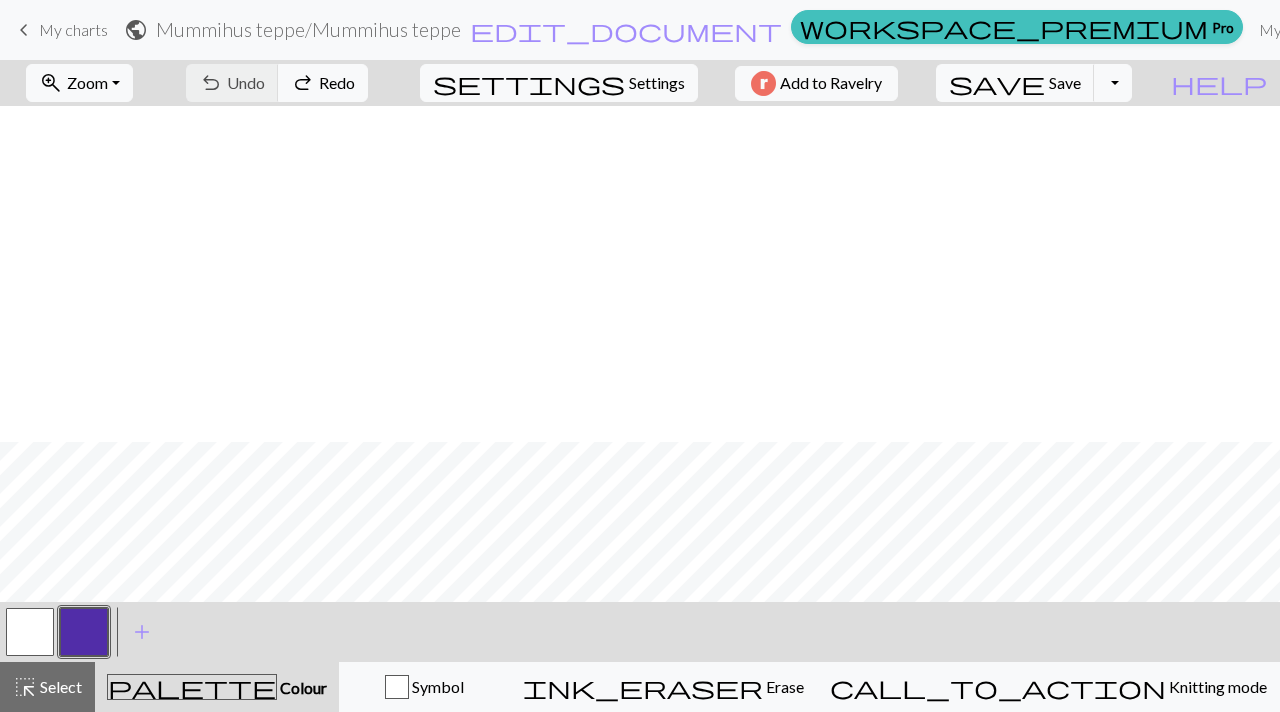 scroll, scrollTop: 3329, scrollLeft: 0, axis: vertical 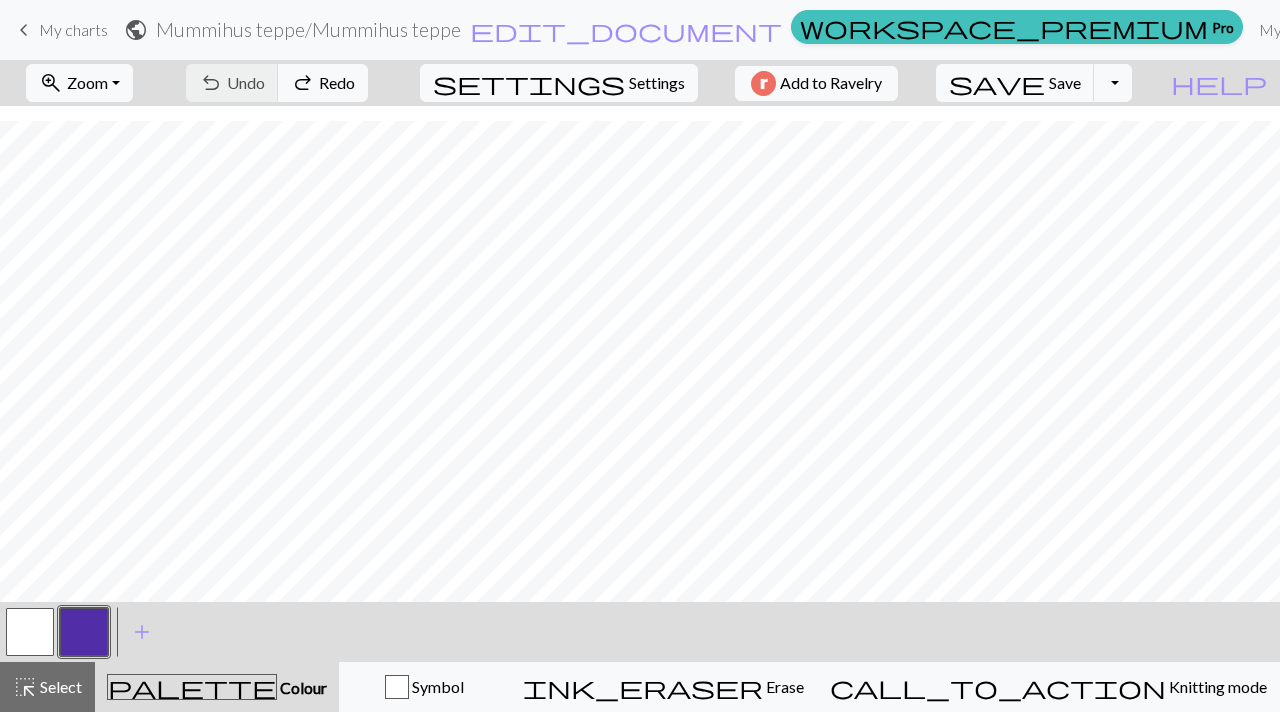 click at bounding box center (30, 632) 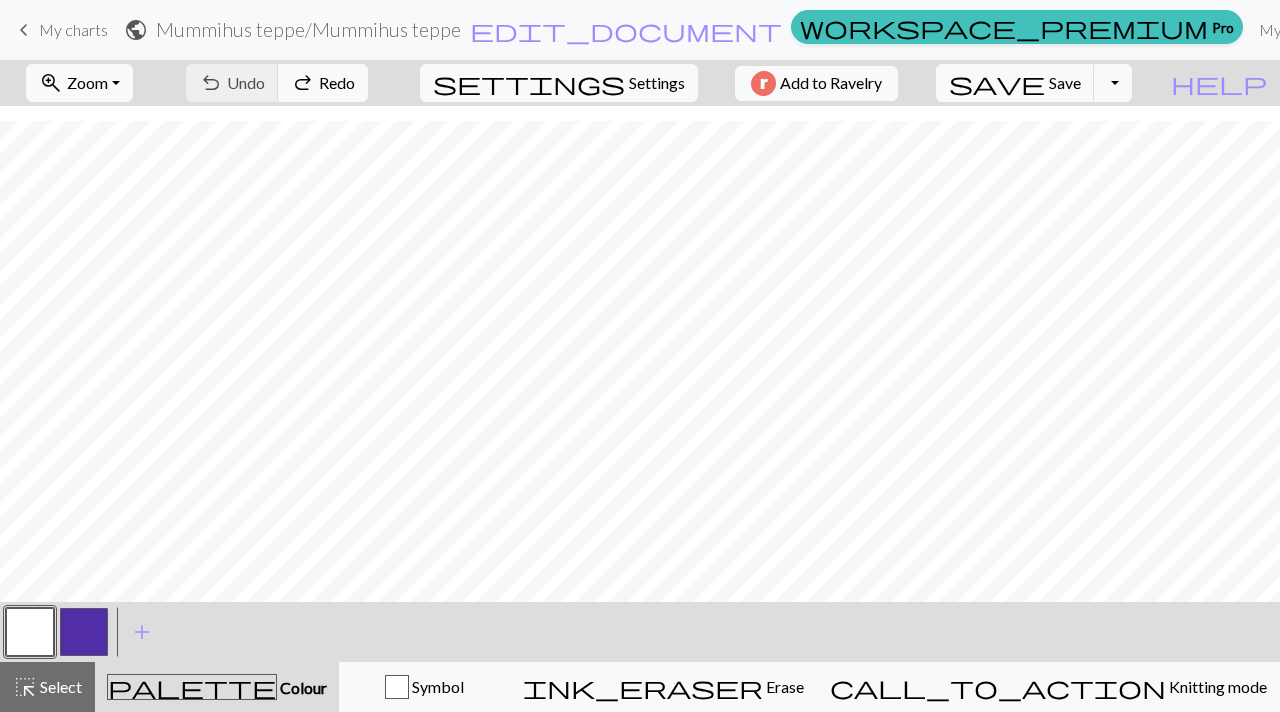 click at bounding box center [84, 632] 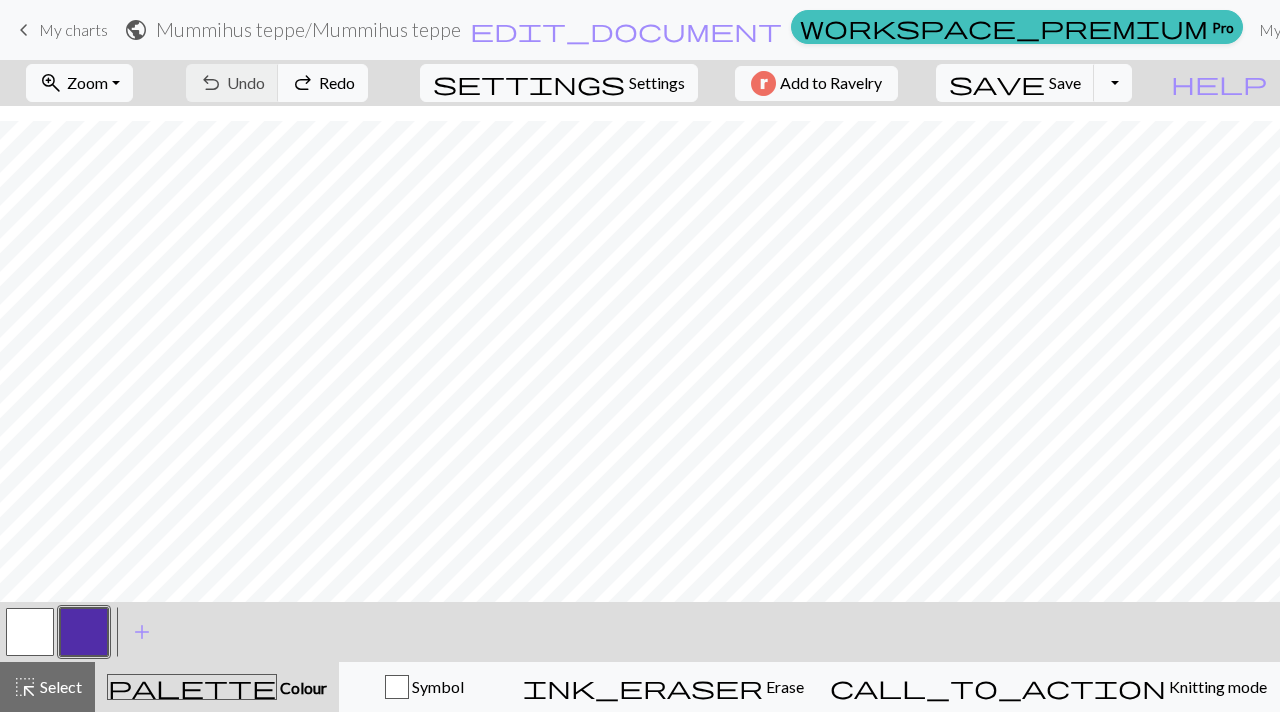 click at bounding box center (84, 632) 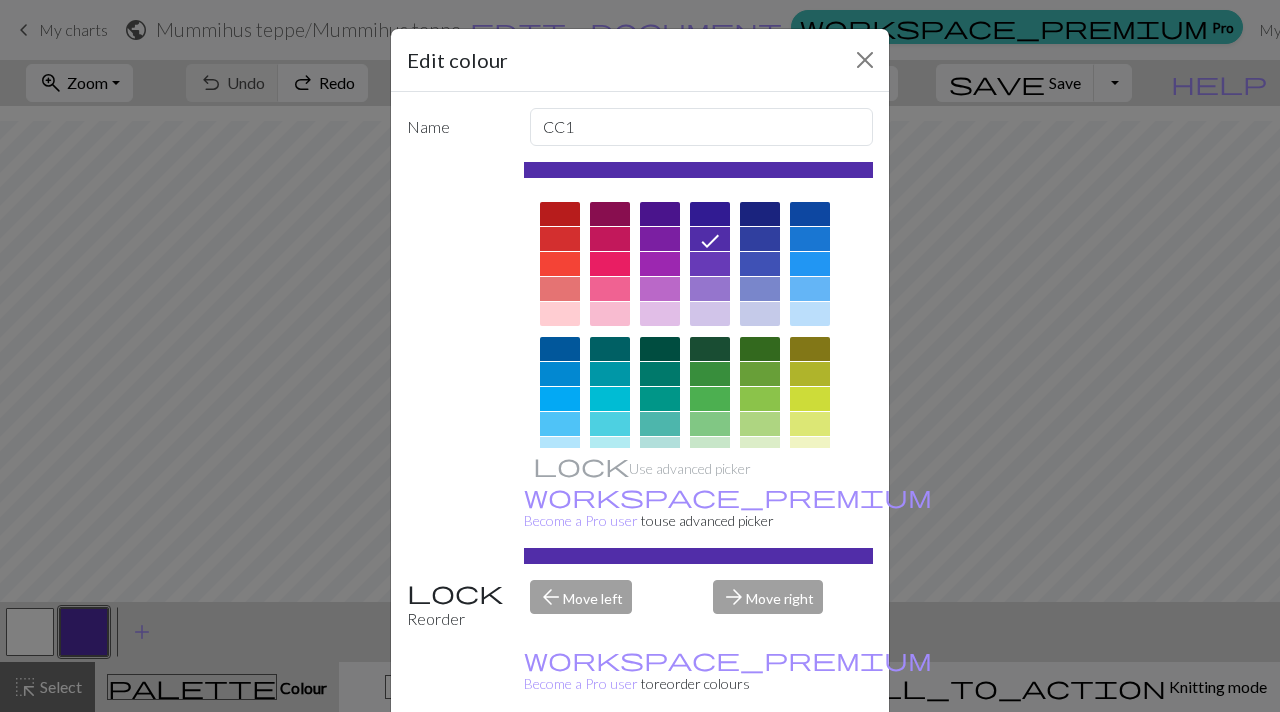 click at bounding box center (560, 214) 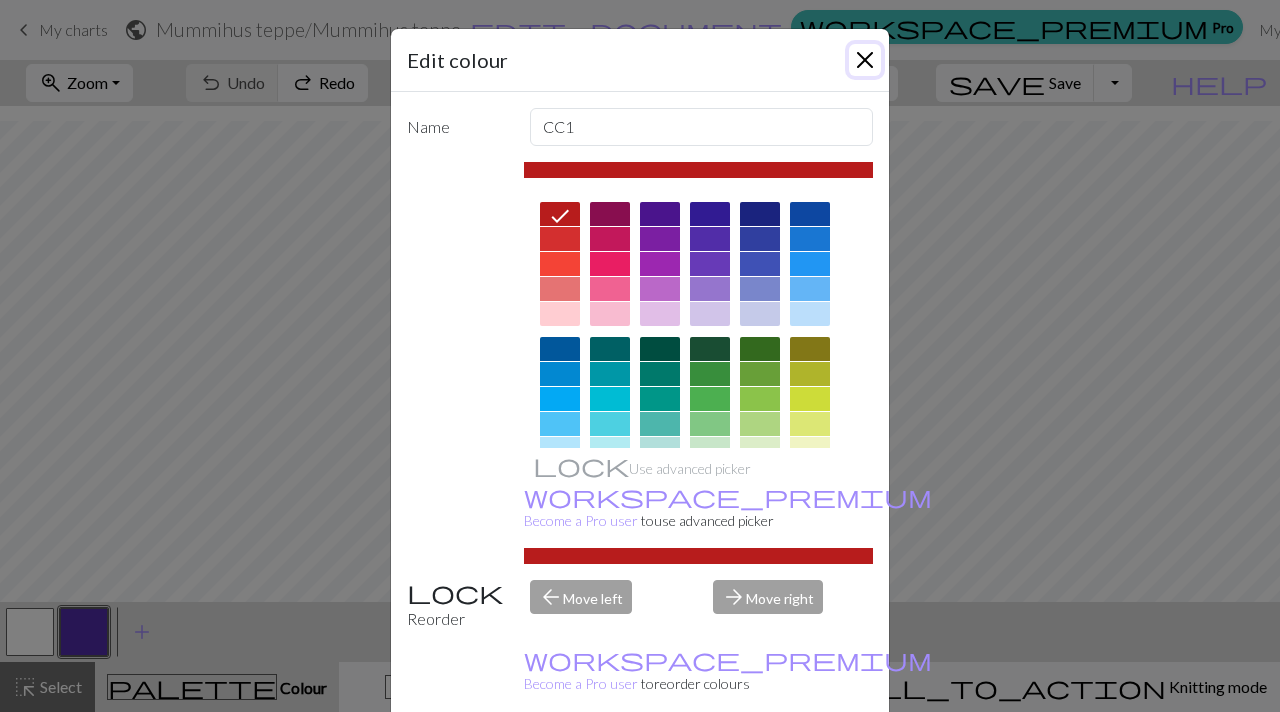 click at bounding box center [865, 60] 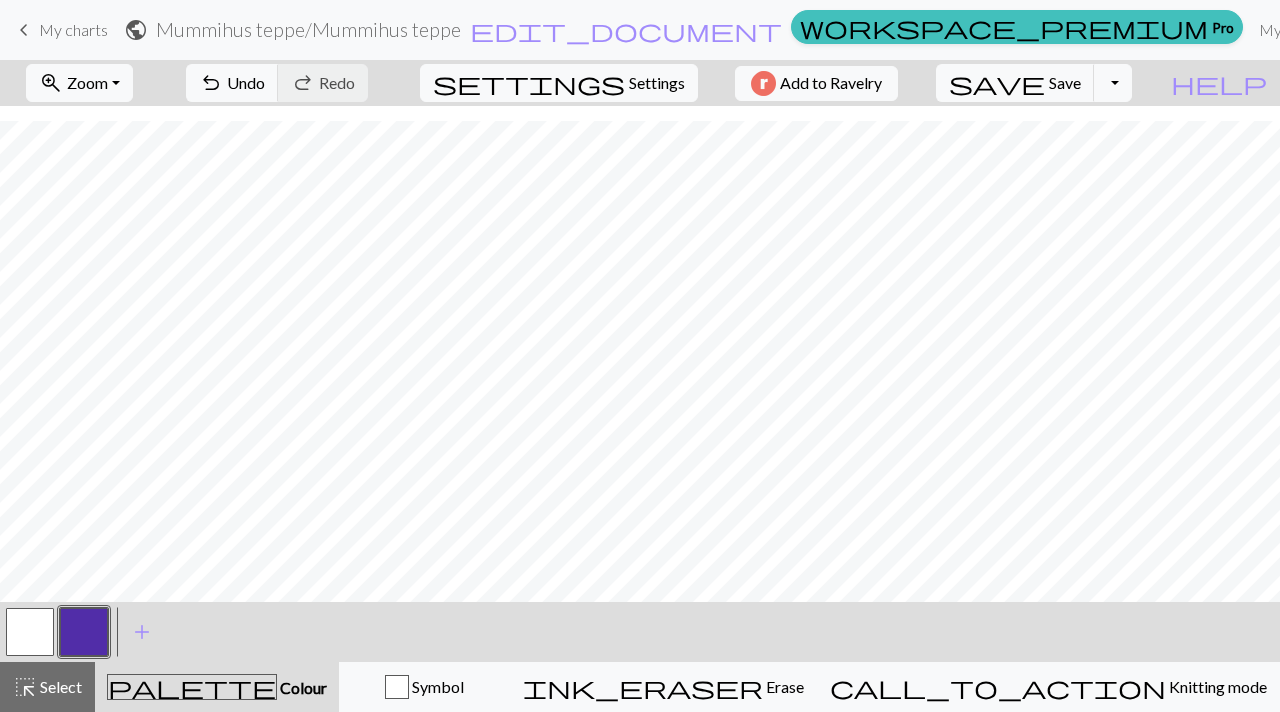 click at bounding box center [84, 632] 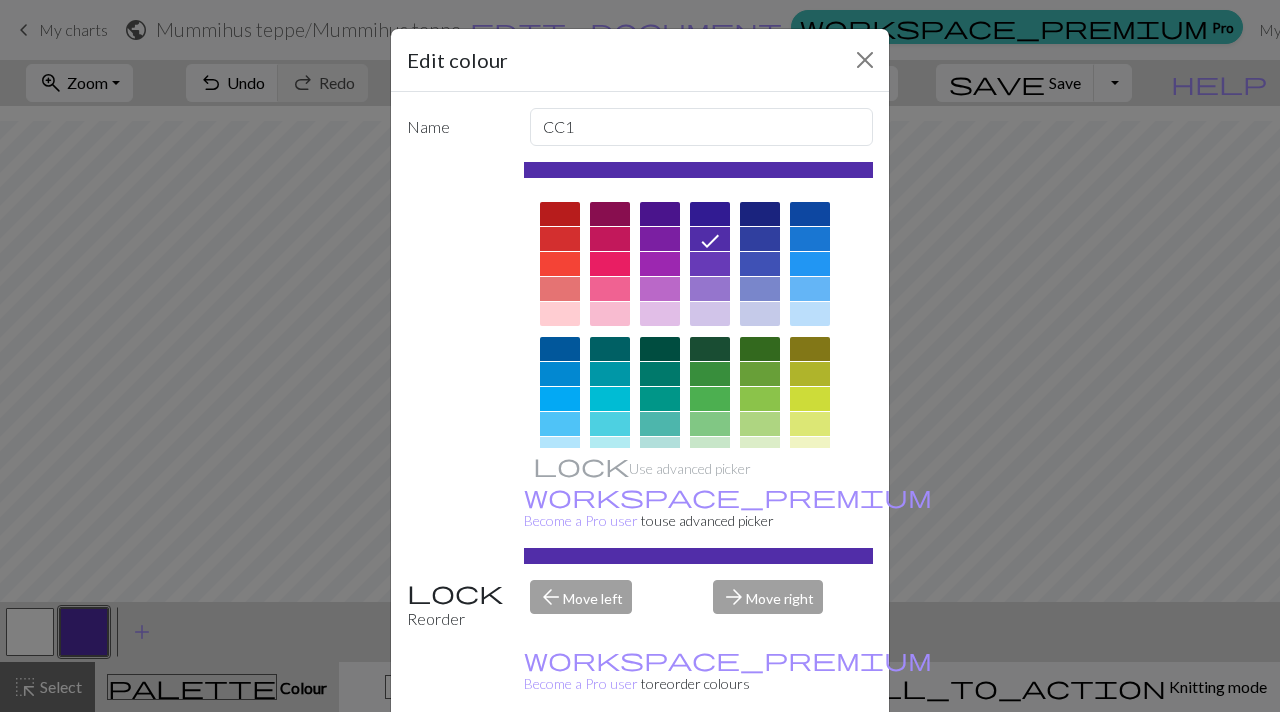 click at bounding box center (560, 214) 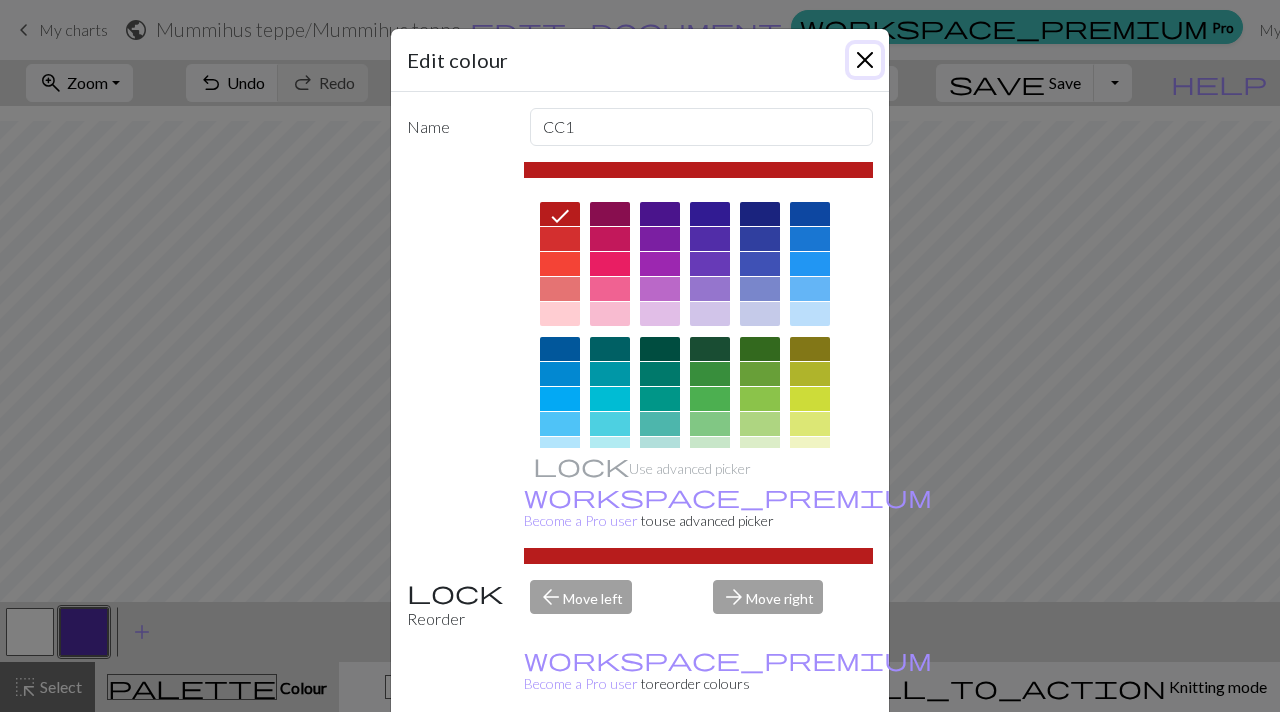 click at bounding box center (865, 60) 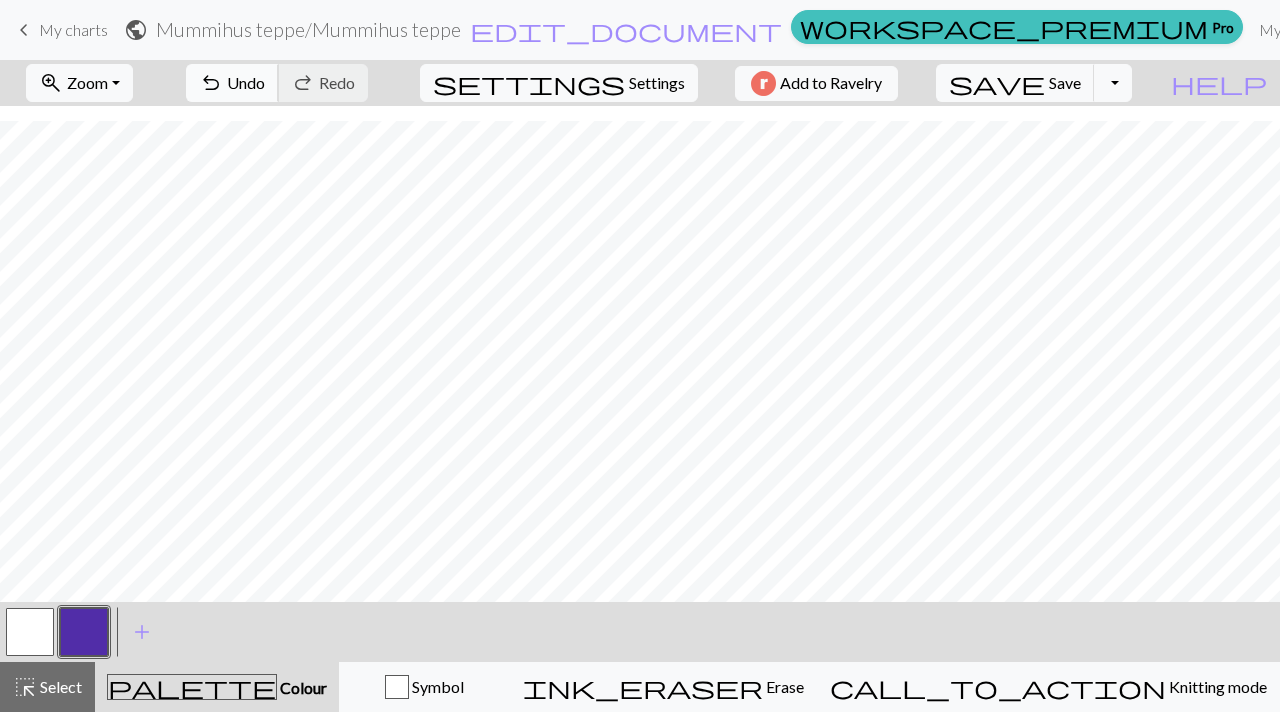 click on "undo" at bounding box center (211, 83) 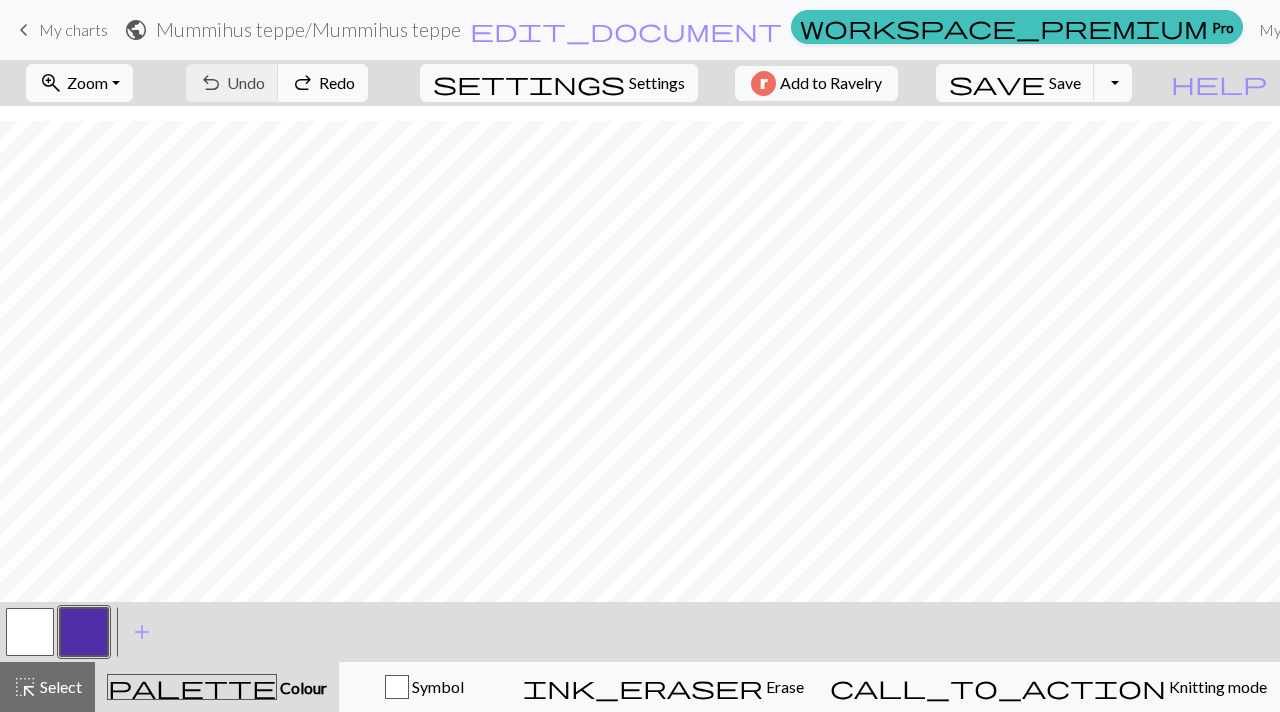 click at bounding box center (84, 632) 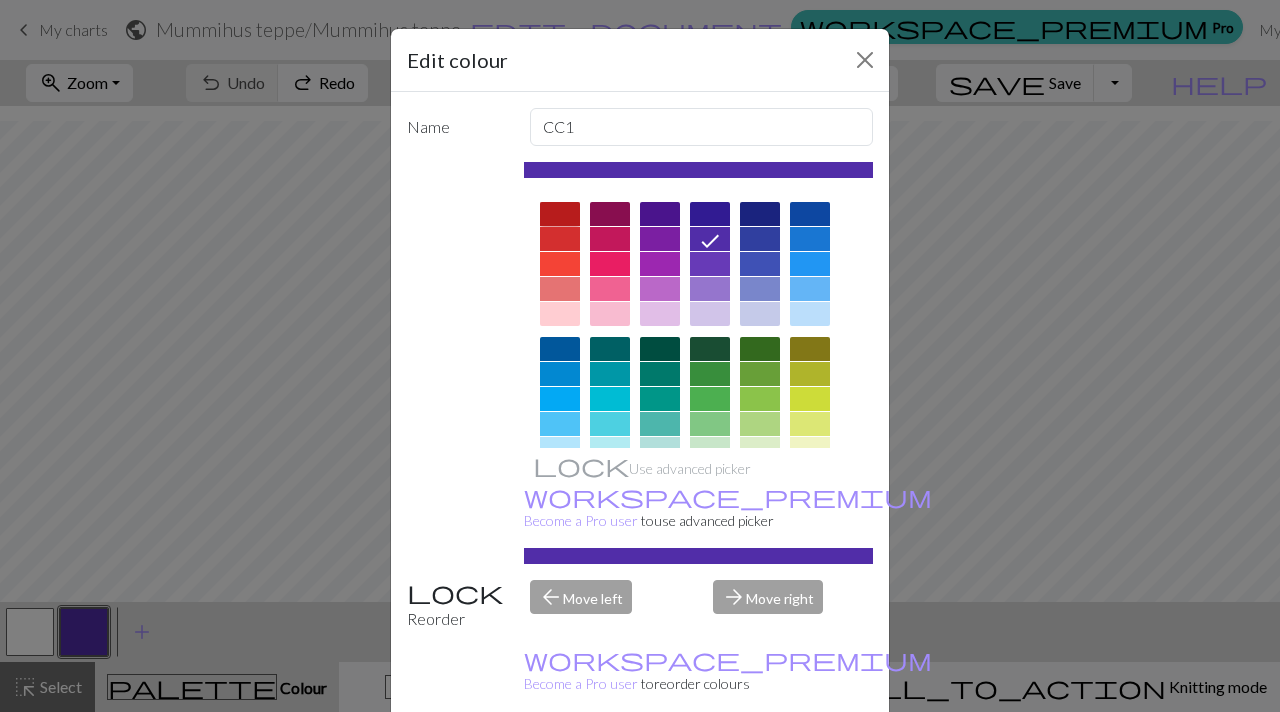 click at bounding box center (560, 214) 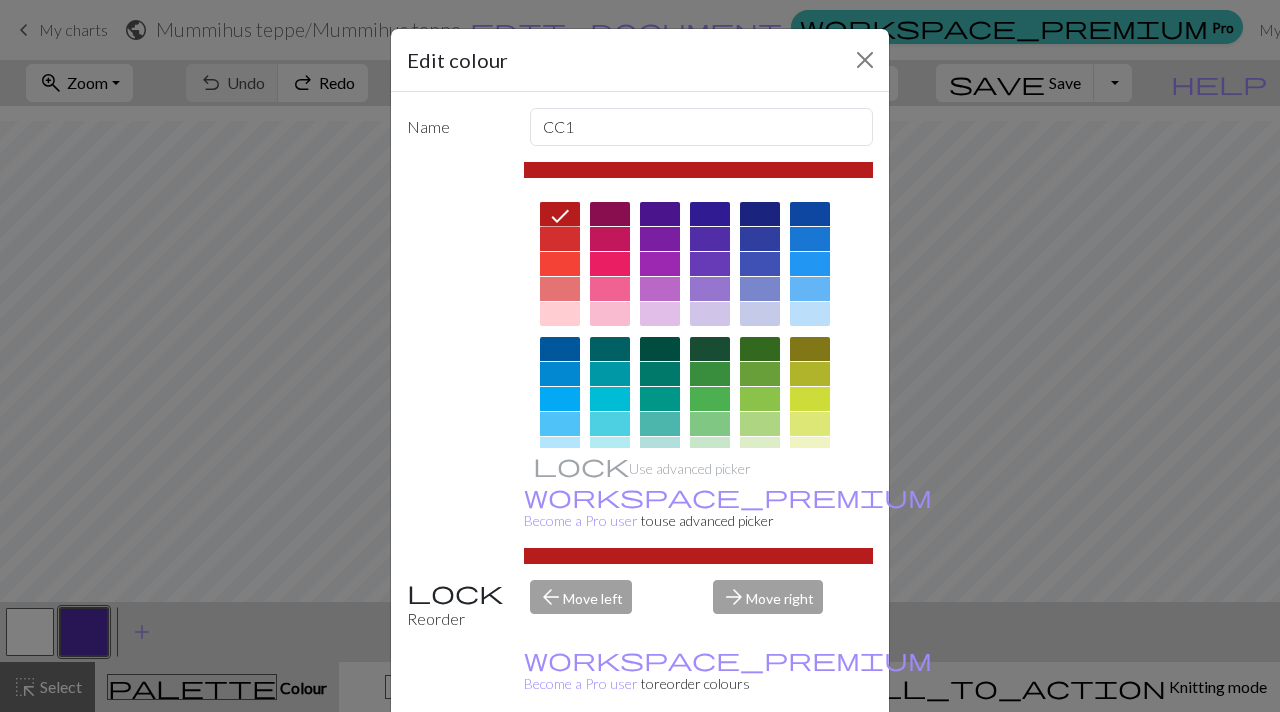 click on "Done" at bounding box center [760, 763] 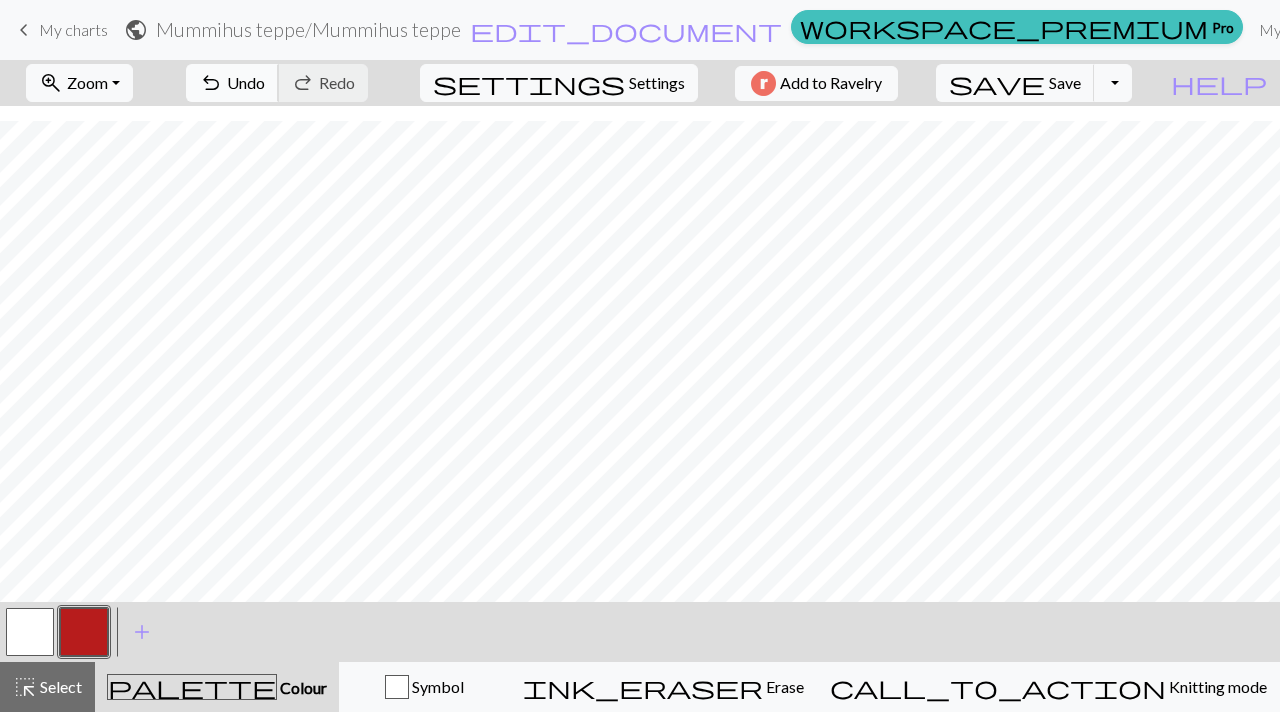 click on "Undo" at bounding box center (246, 82) 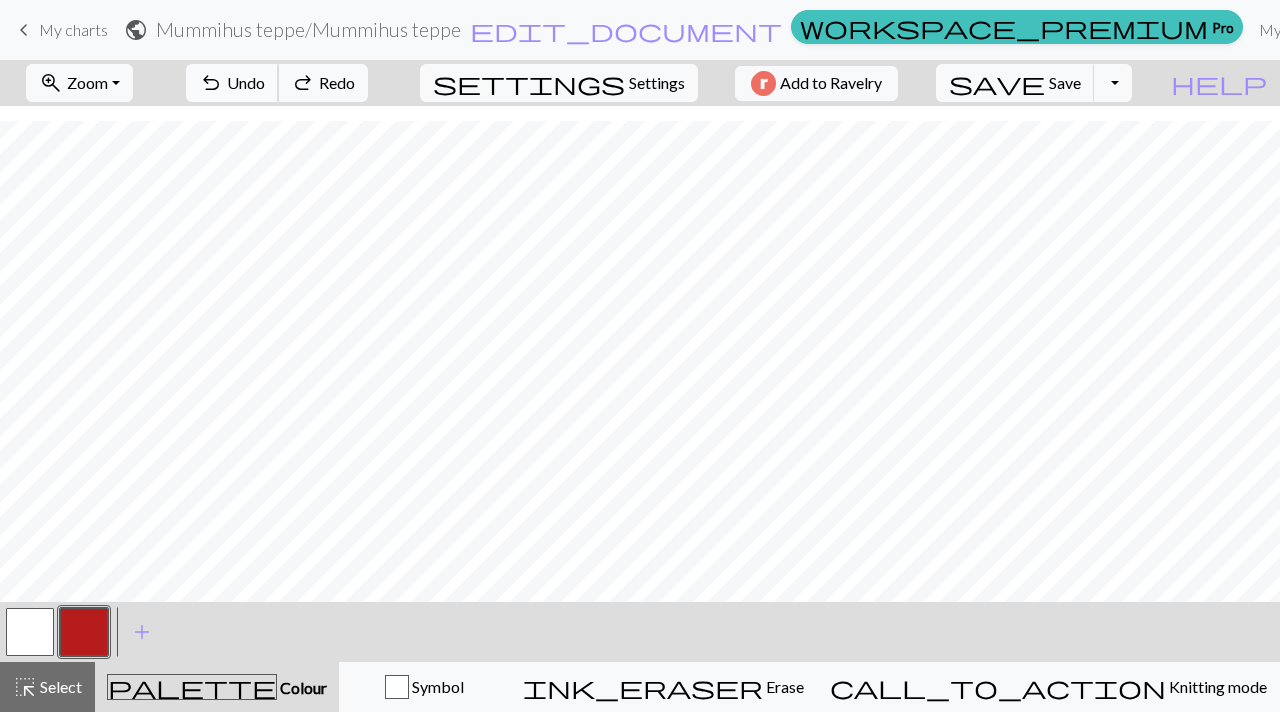 click on "Undo" at bounding box center [246, 82] 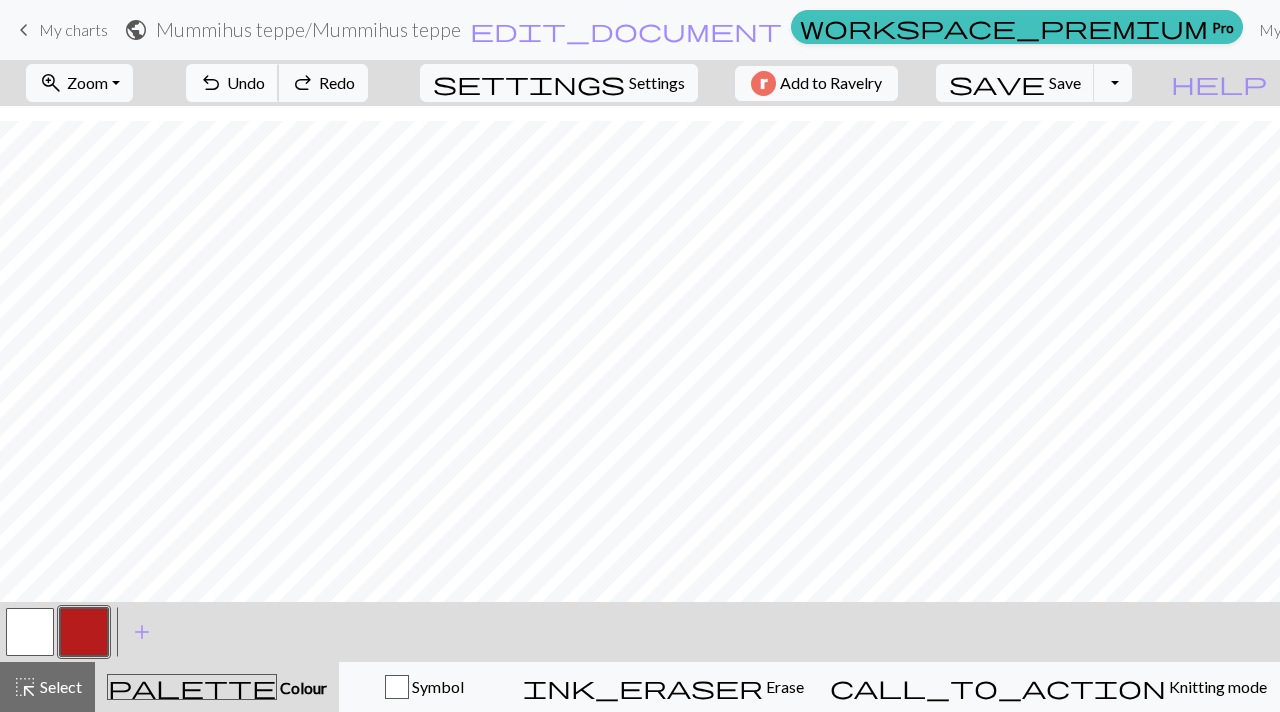 click on "undo" at bounding box center (211, 83) 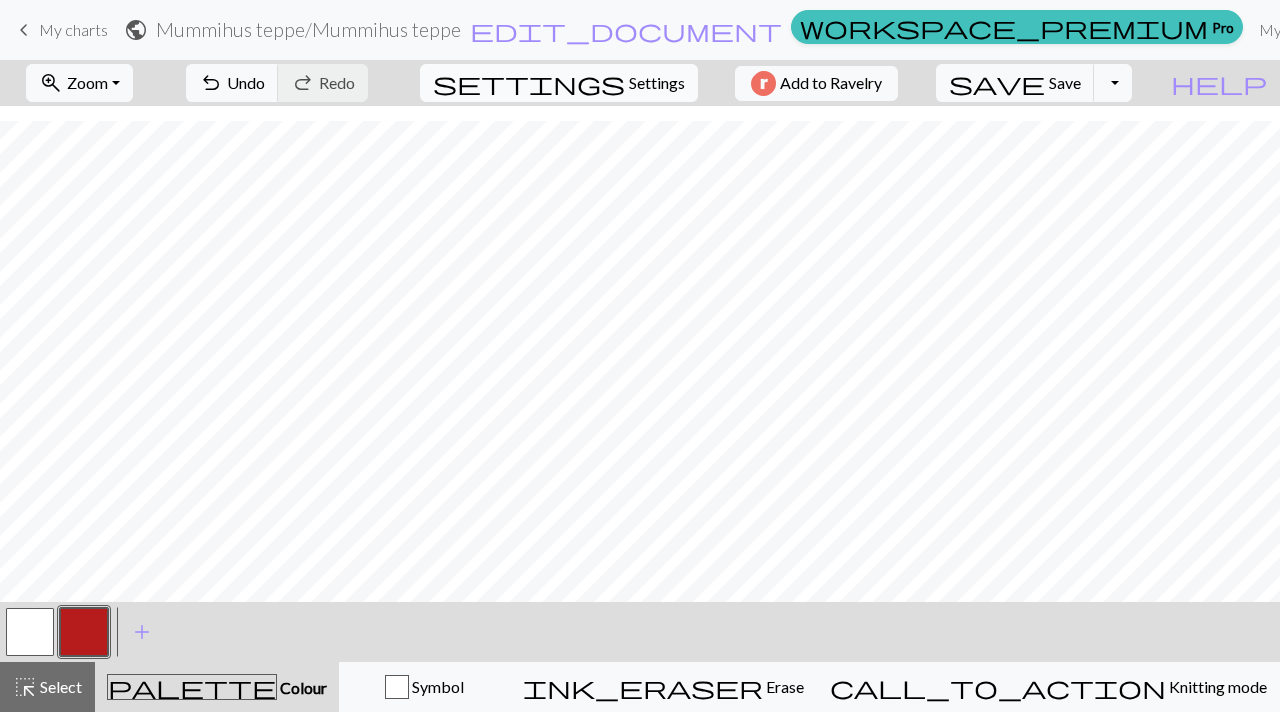 click on "Settings" at bounding box center (657, 83) 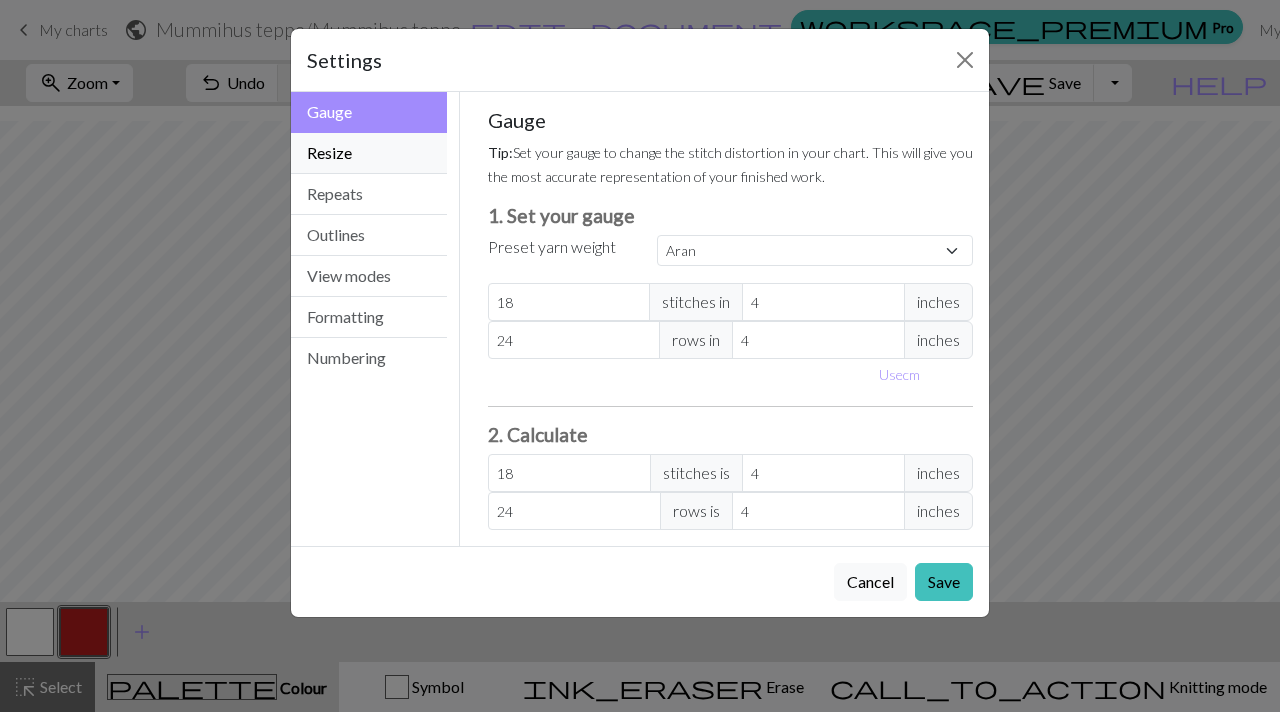 click on "Resize" at bounding box center [369, 153] 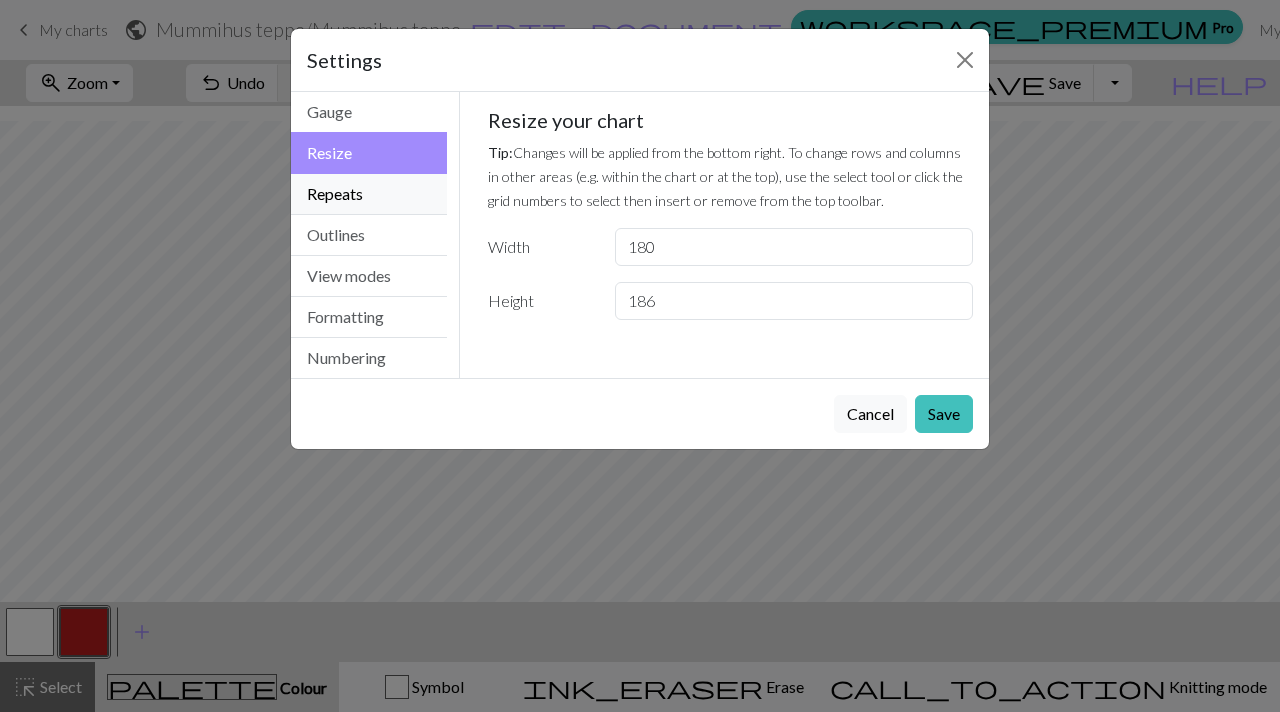 click on "Repeats" at bounding box center [369, 194] 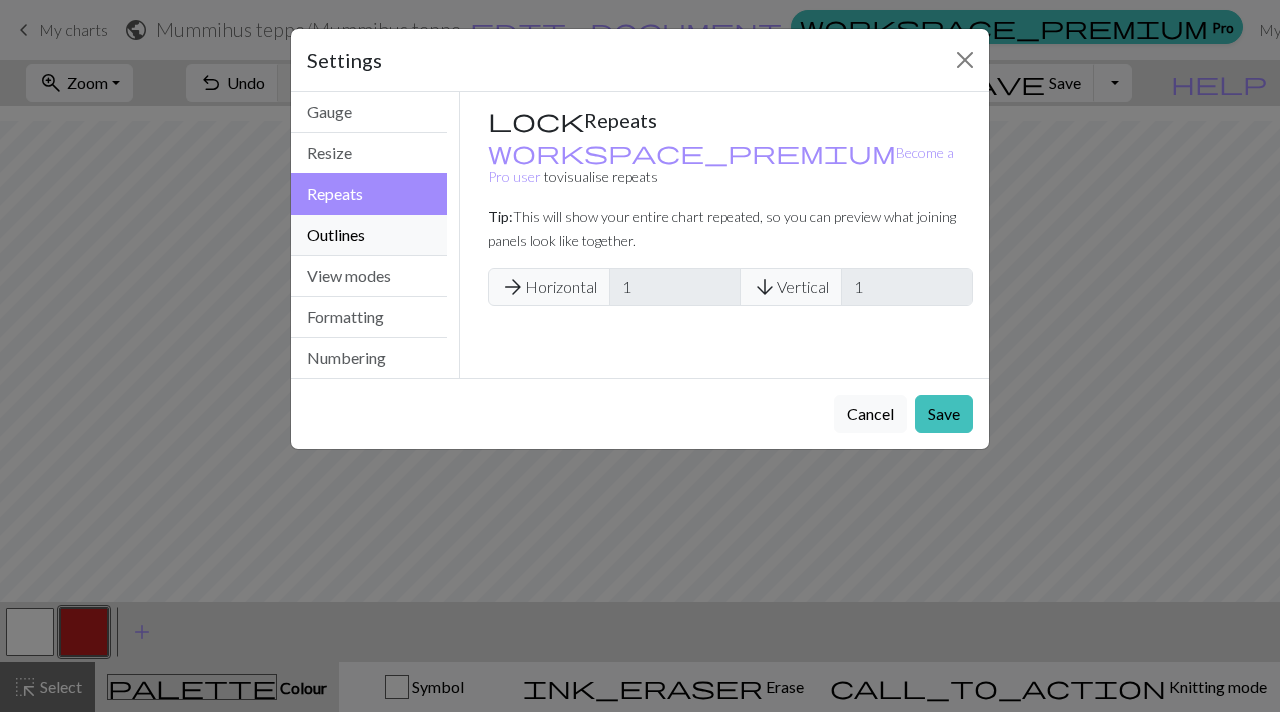 click on "Outlines" at bounding box center [369, 235] 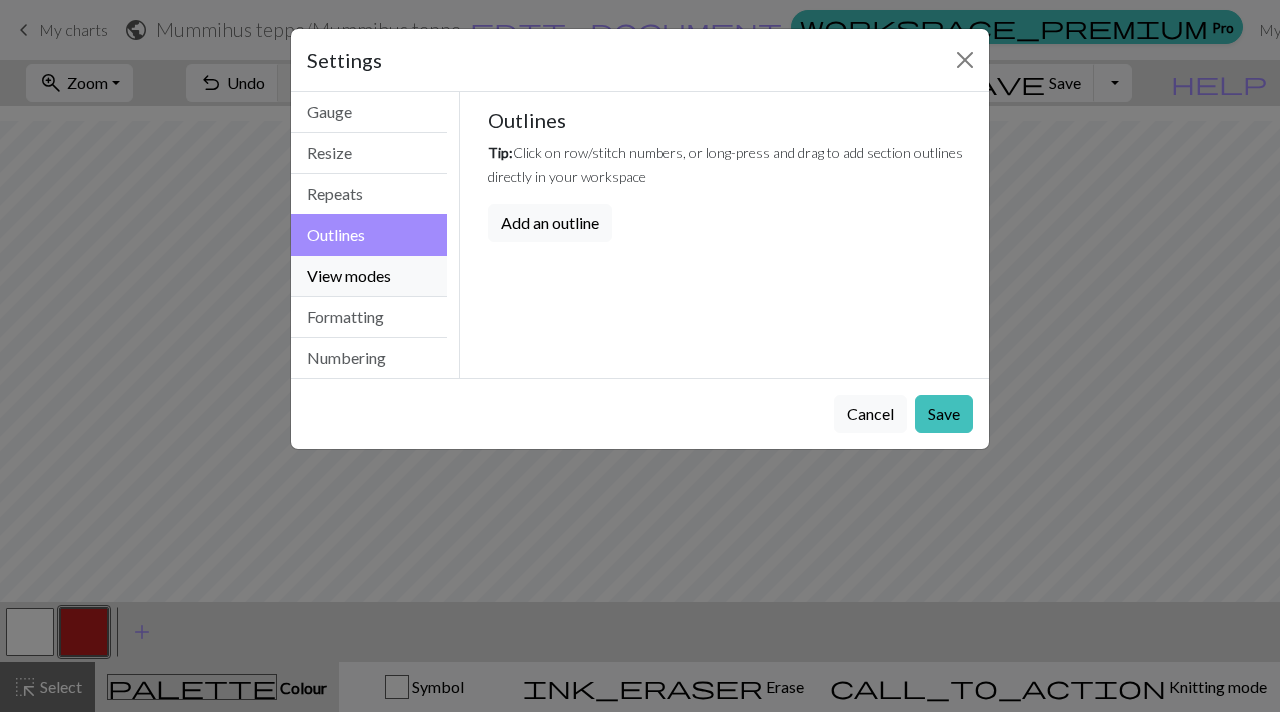 click on "View modes" at bounding box center [369, 276] 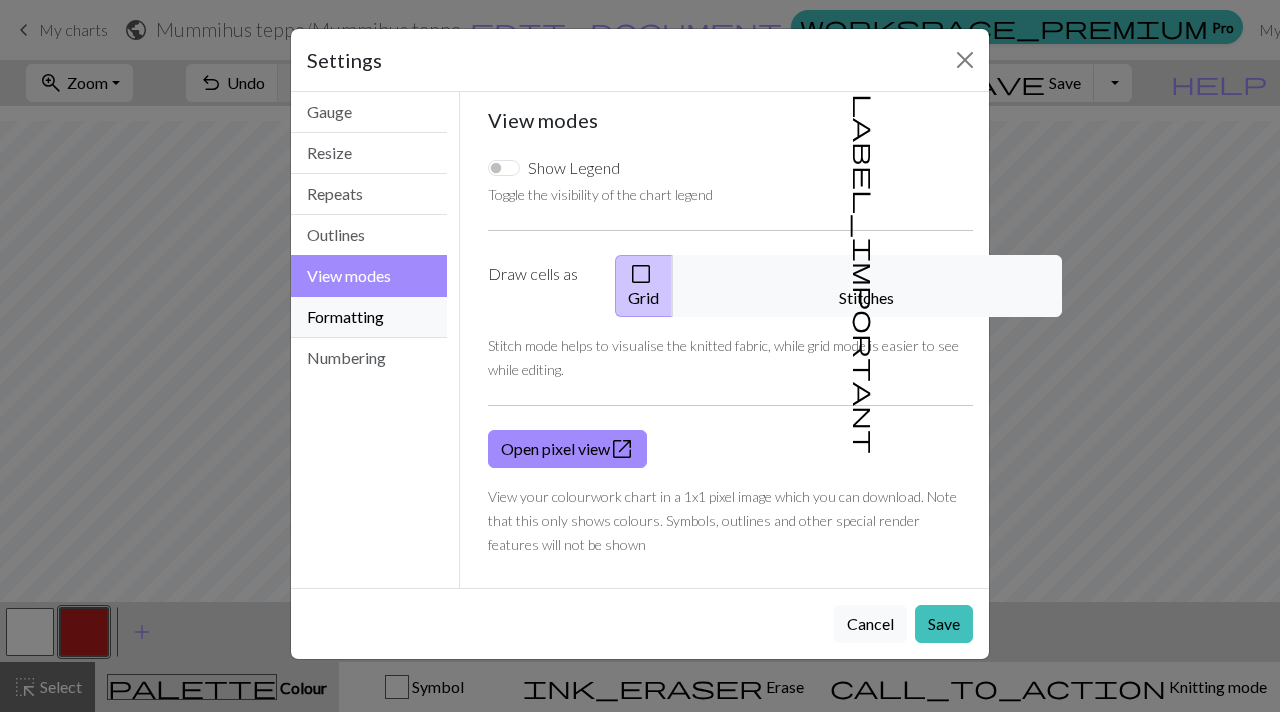 click on "Formatting" at bounding box center (369, 317) 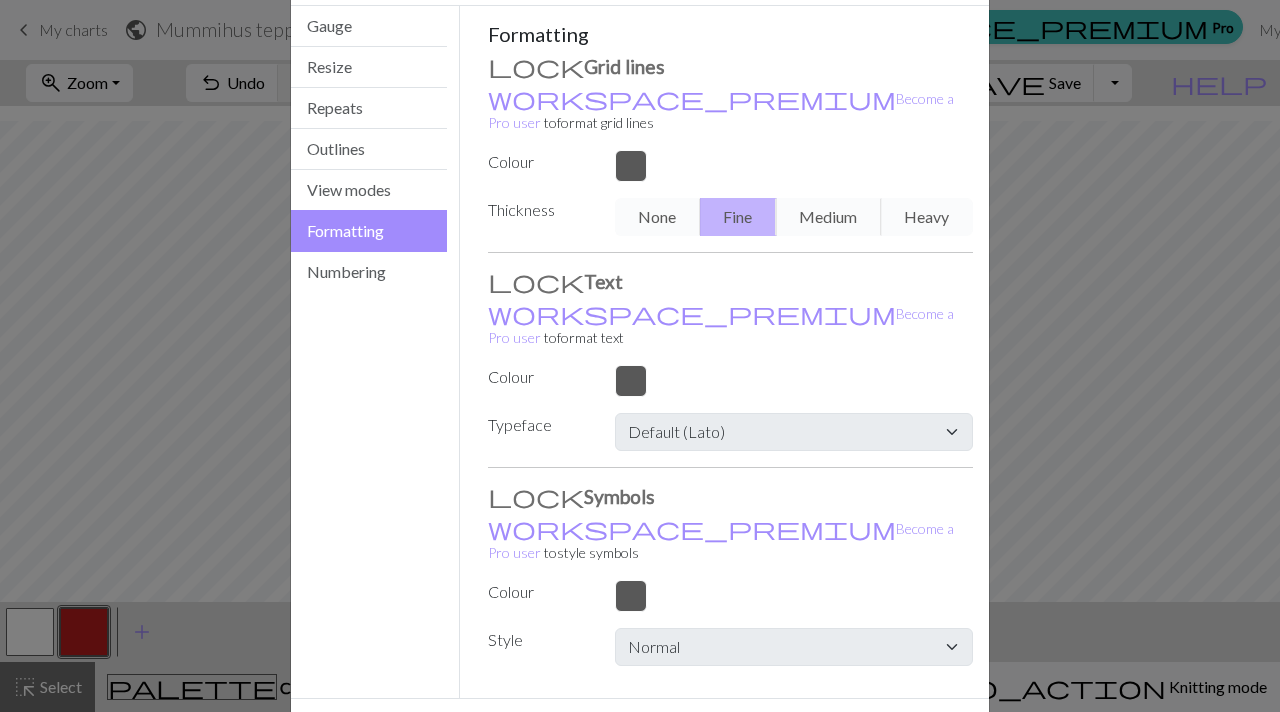 scroll, scrollTop: 0, scrollLeft: 0, axis: both 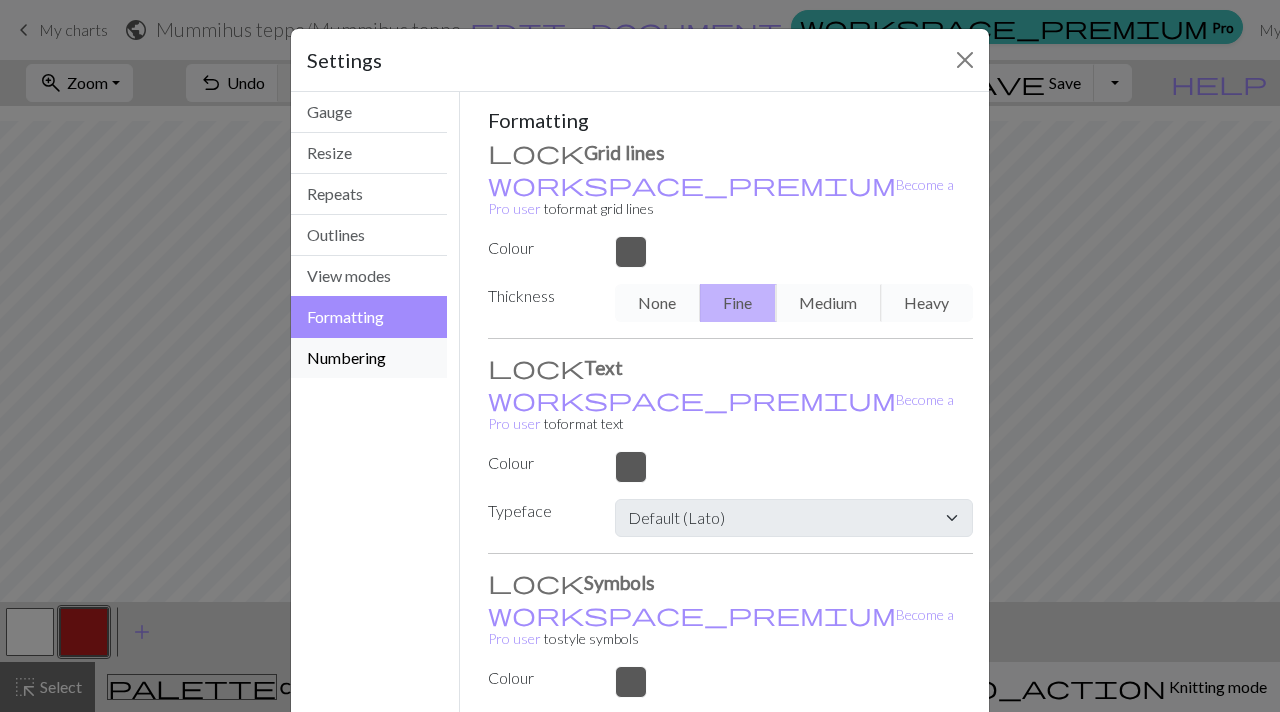 click on "Numbering" at bounding box center [369, 358] 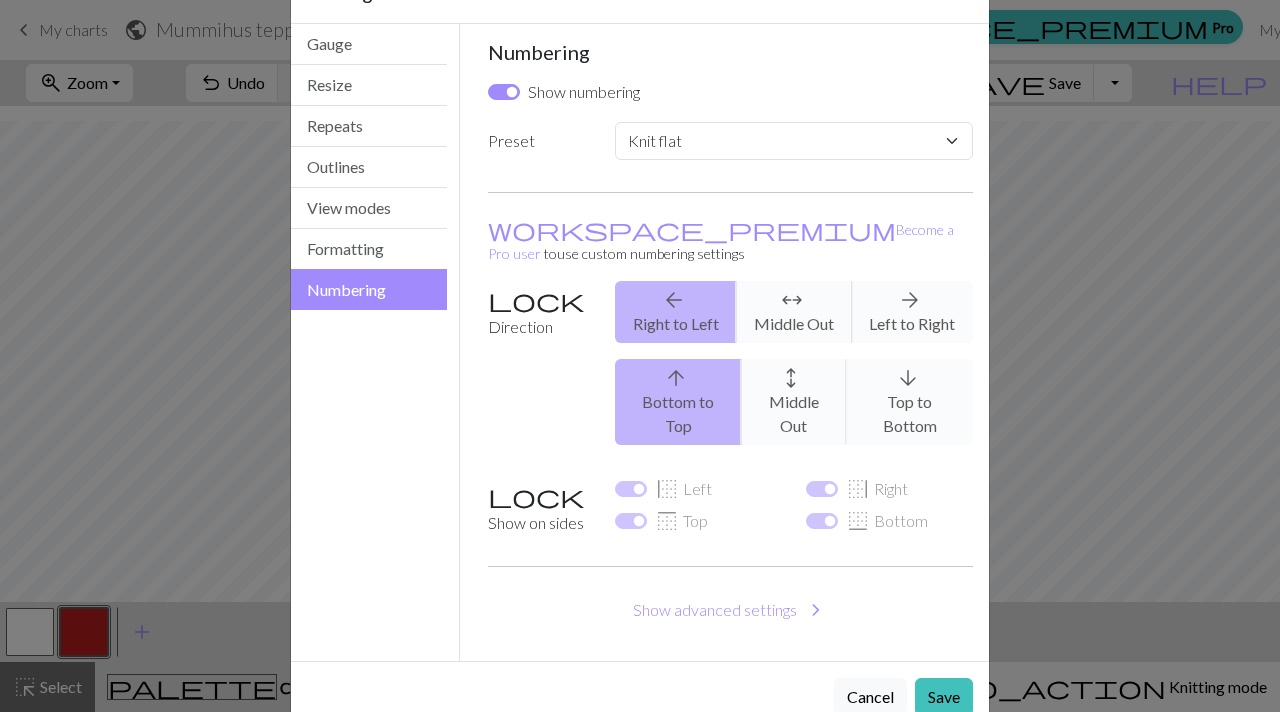 scroll, scrollTop: 0, scrollLeft: 0, axis: both 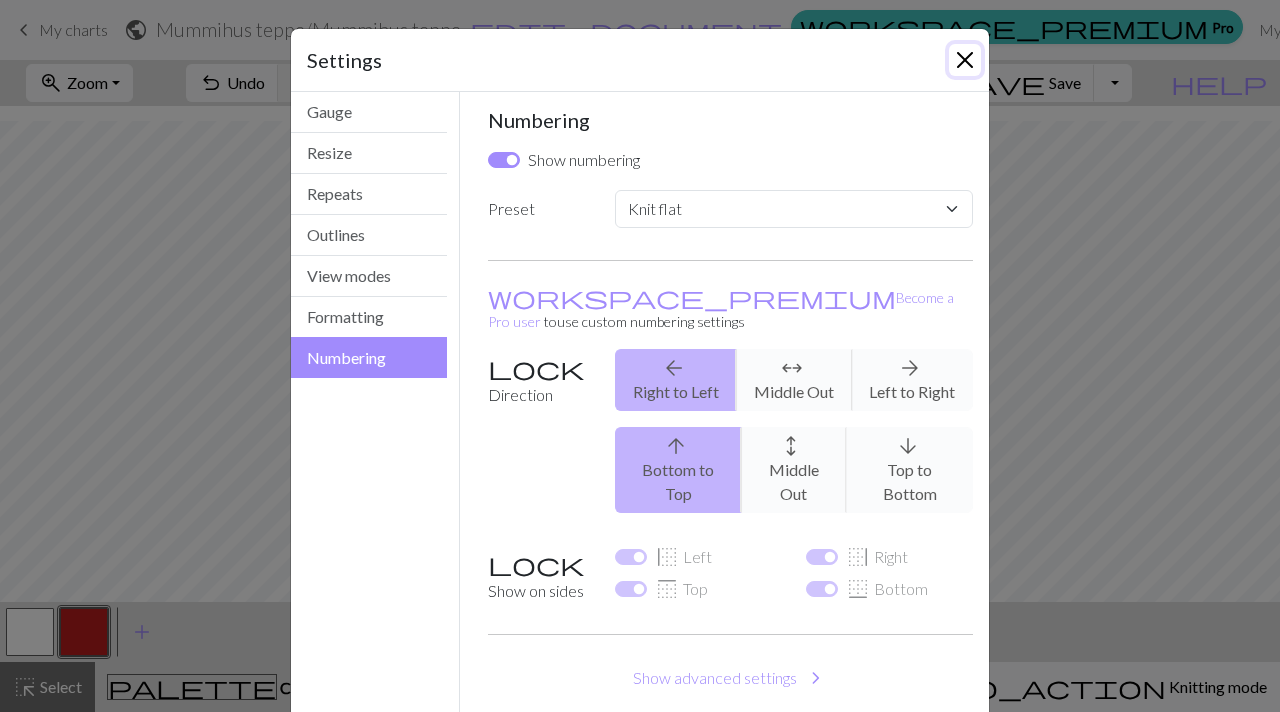 click at bounding box center (965, 60) 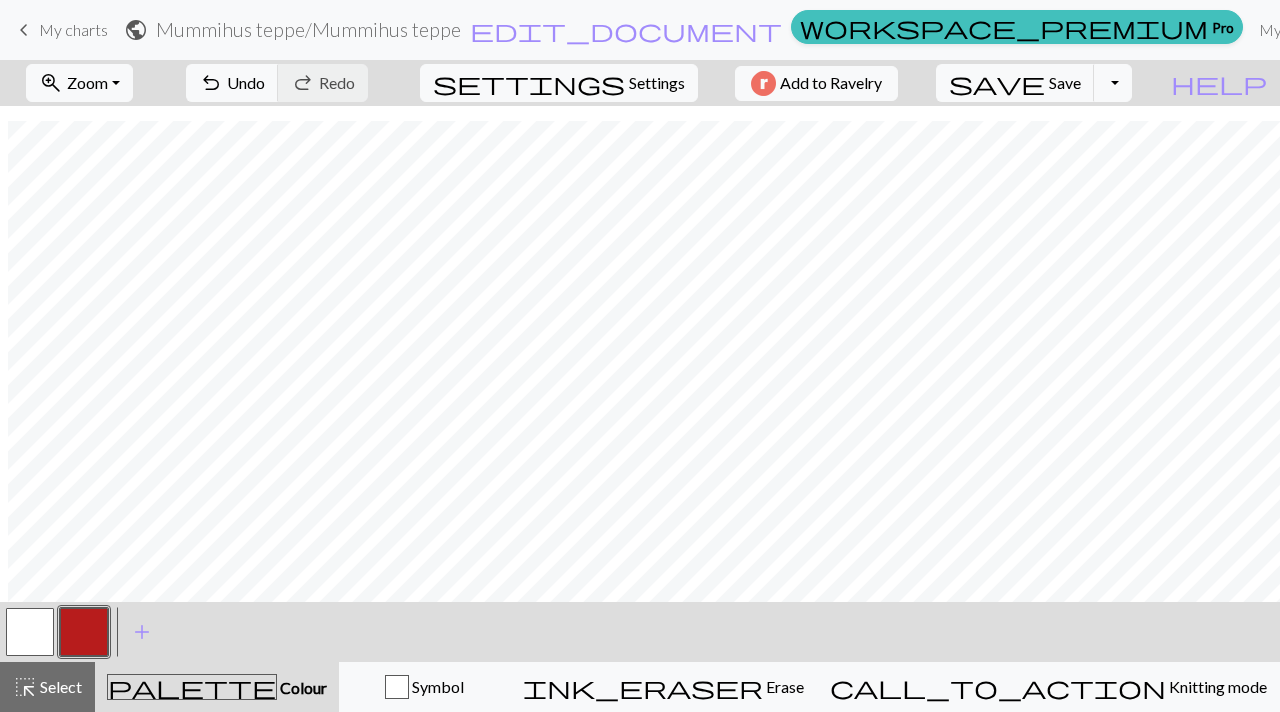 scroll, scrollTop: 3329, scrollLeft: 2892, axis: both 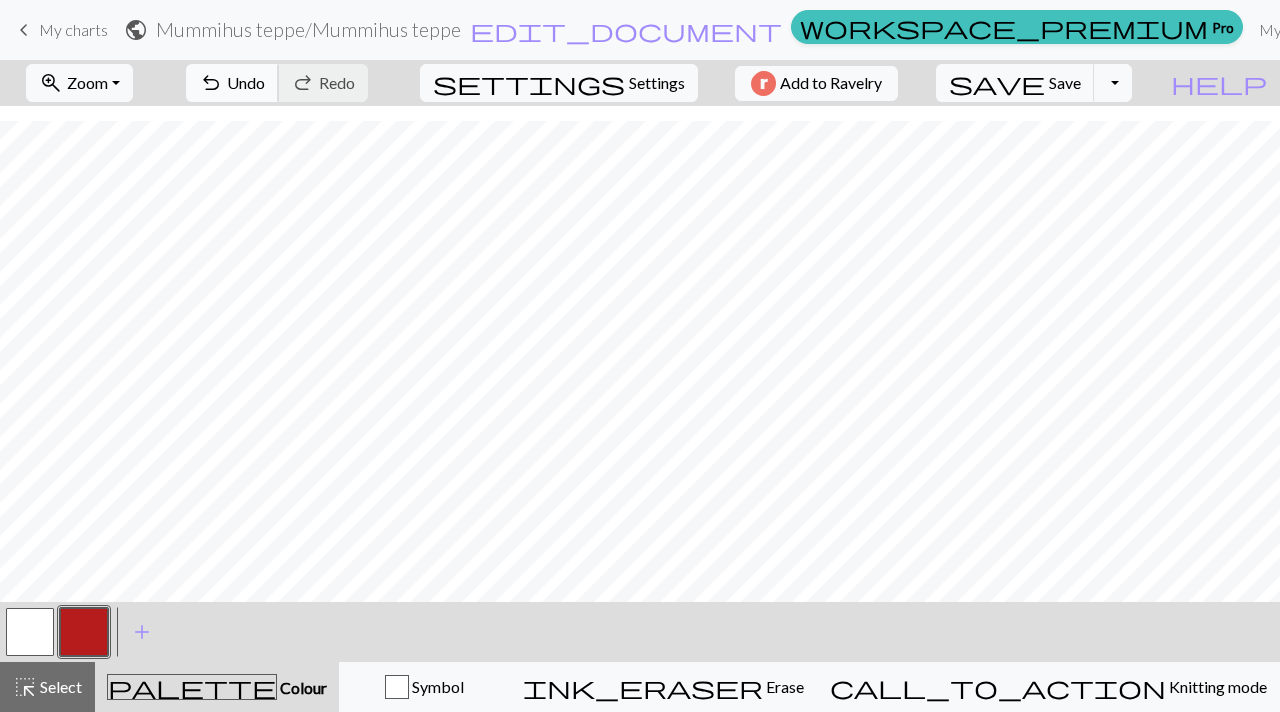 click on "undo" at bounding box center [211, 83] 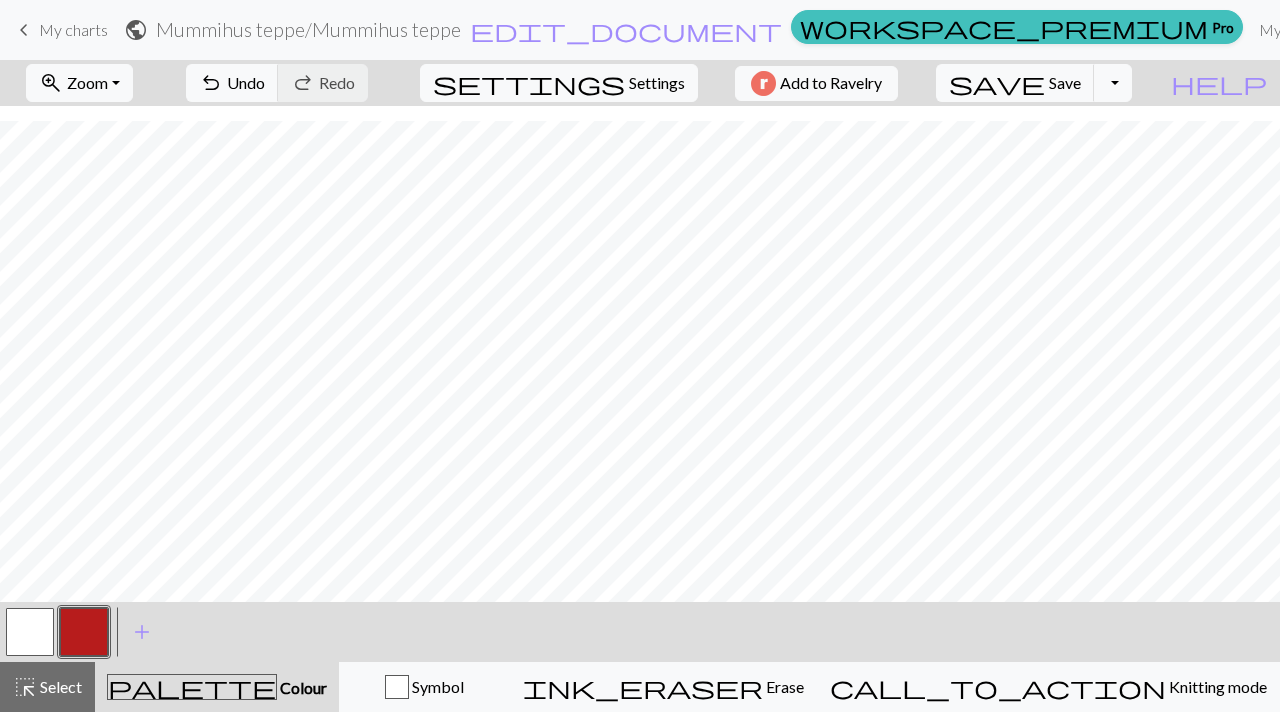 scroll, scrollTop: 3329, scrollLeft: 3638, axis: both 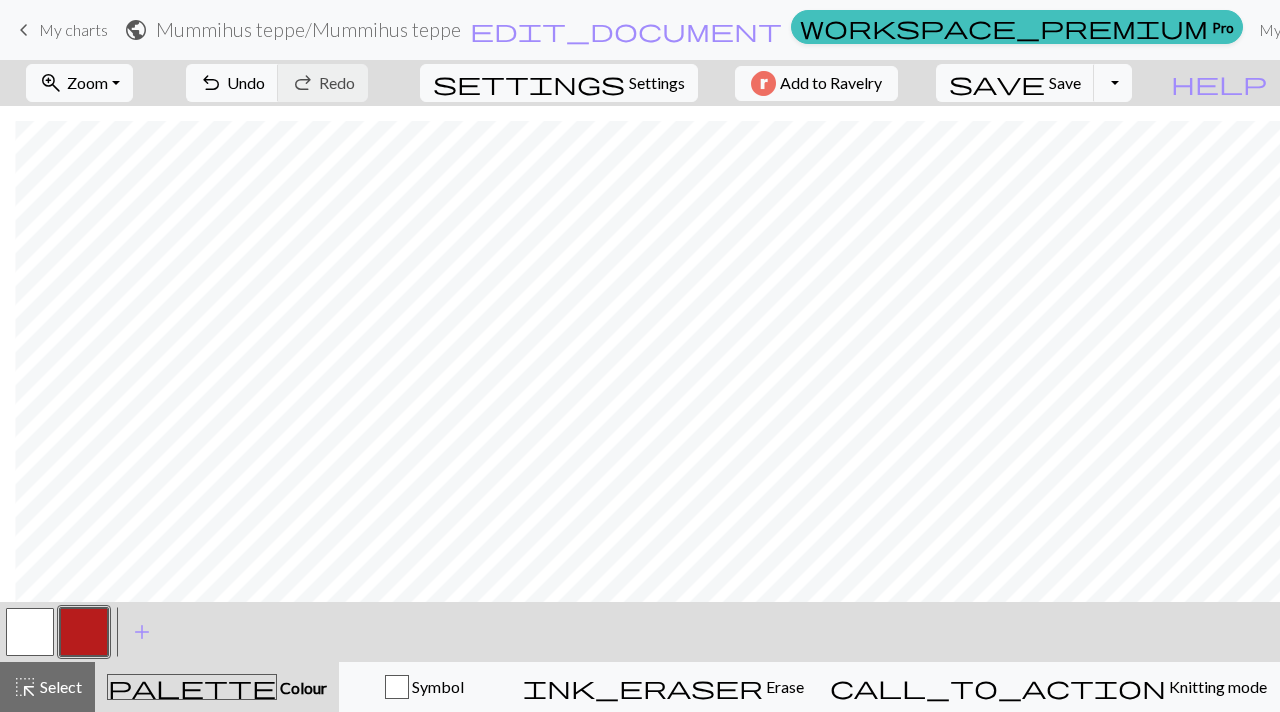 click at bounding box center (84, 632) 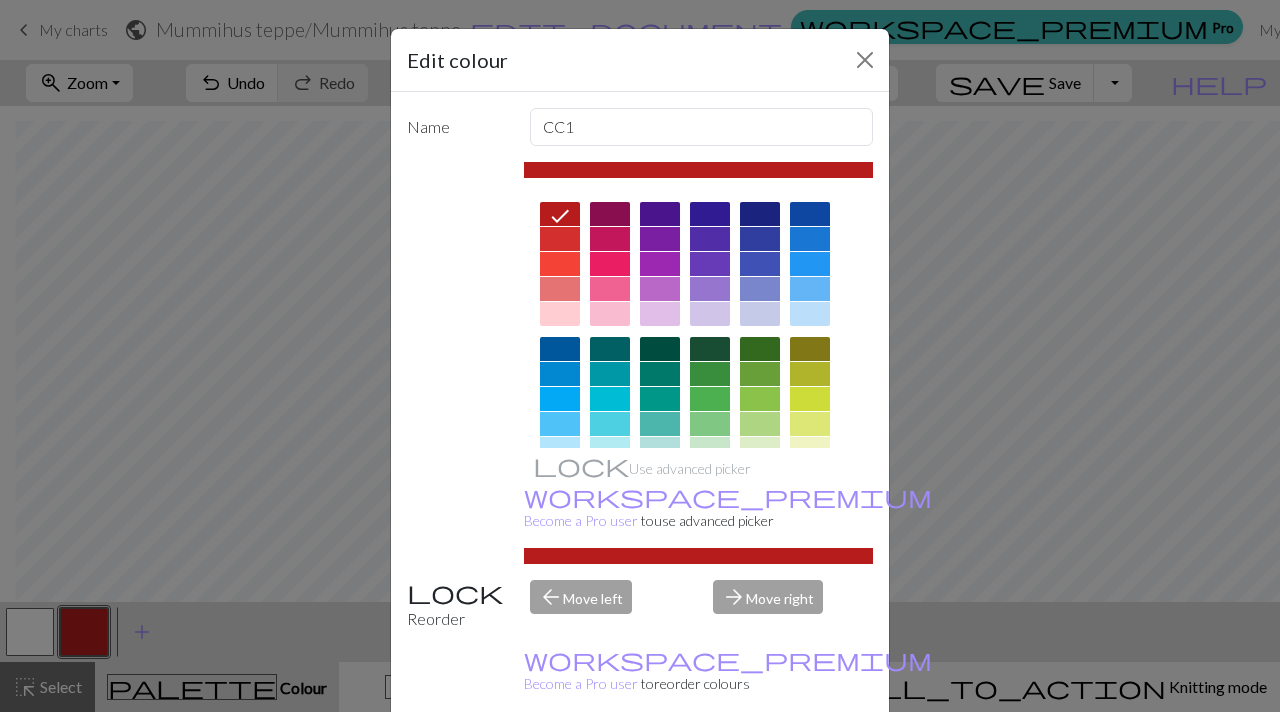 click at bounding box center (560, 424) 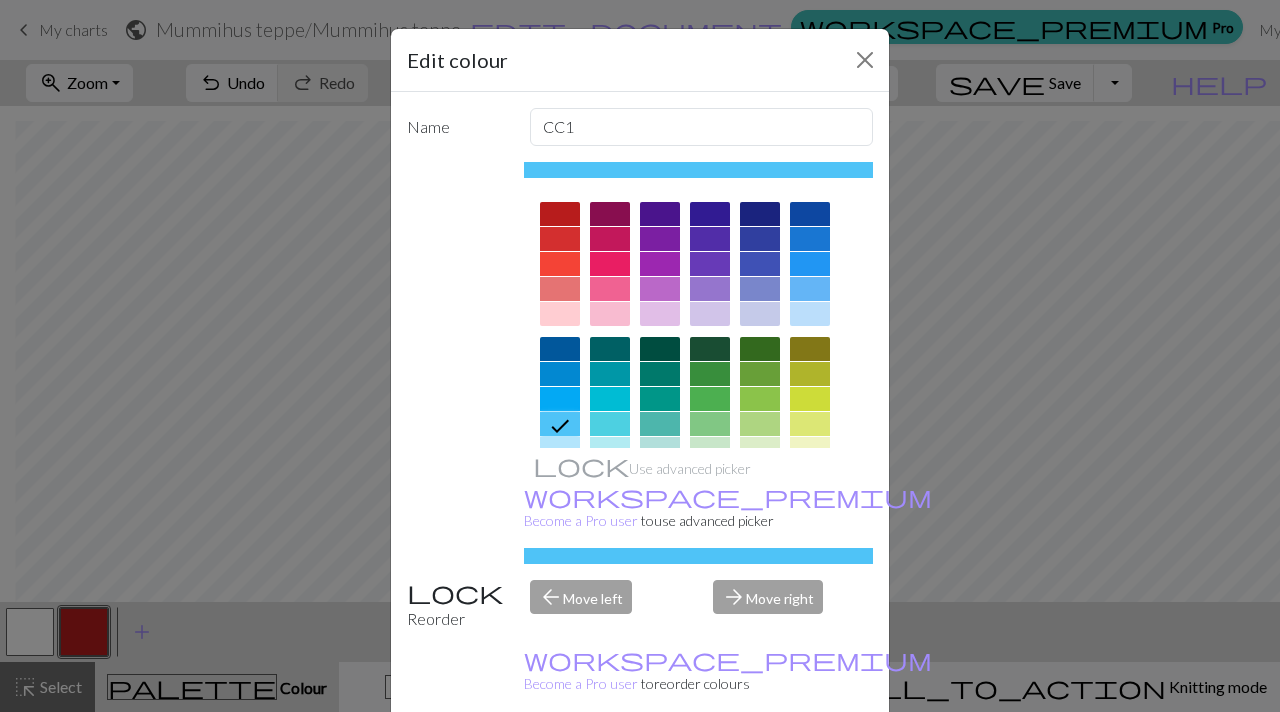 click on "Done" at bounding box center (760, 763) 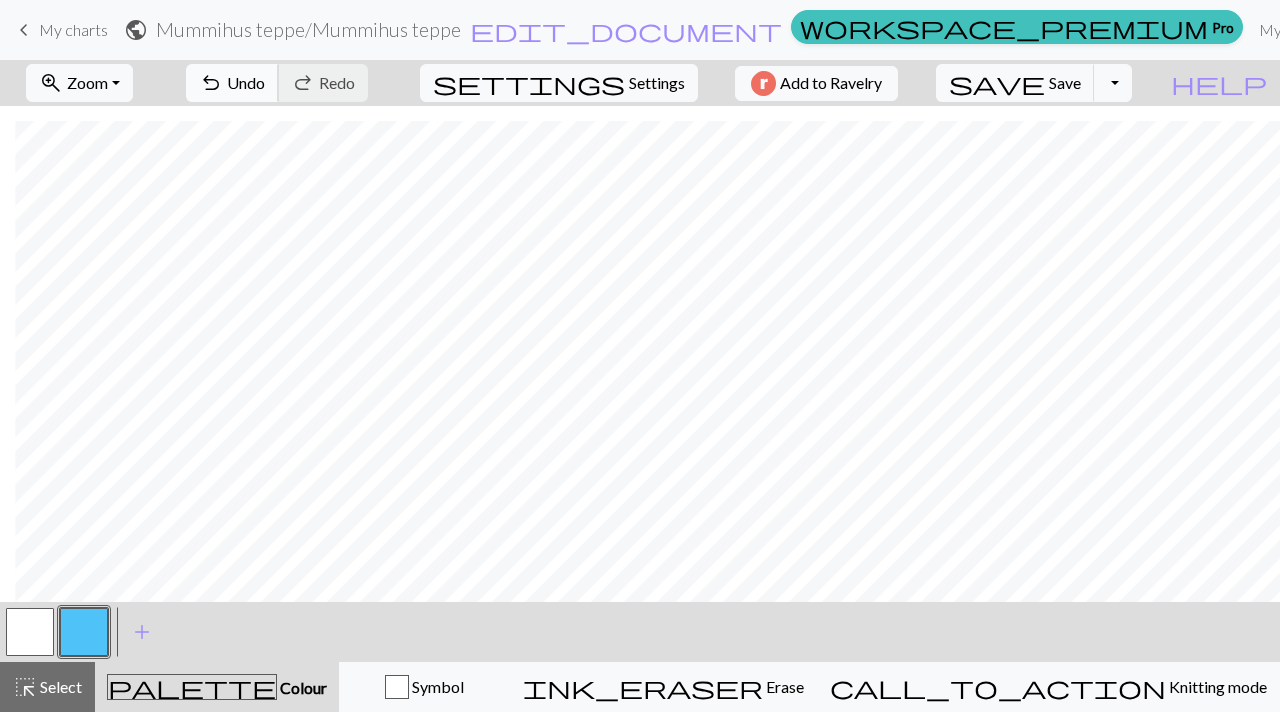 click on "Undo" at bounding box center (246, 82) 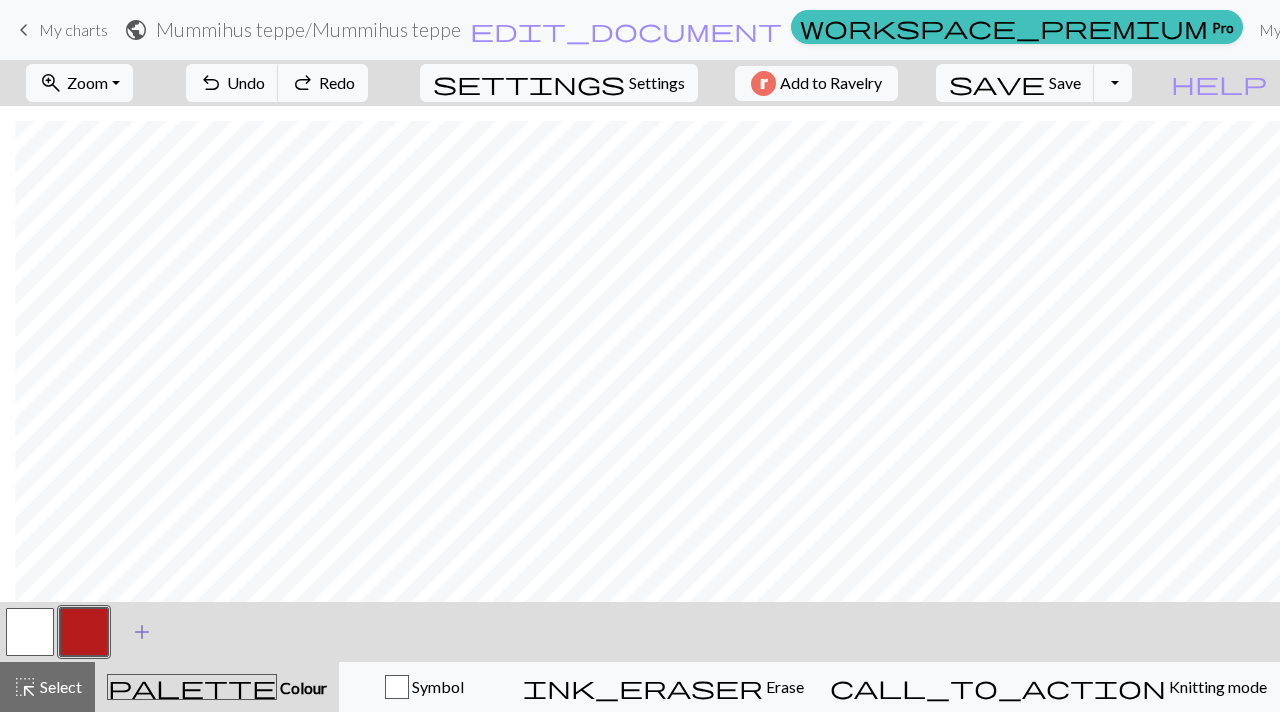 click on "add" at bounding box center [142, 632] 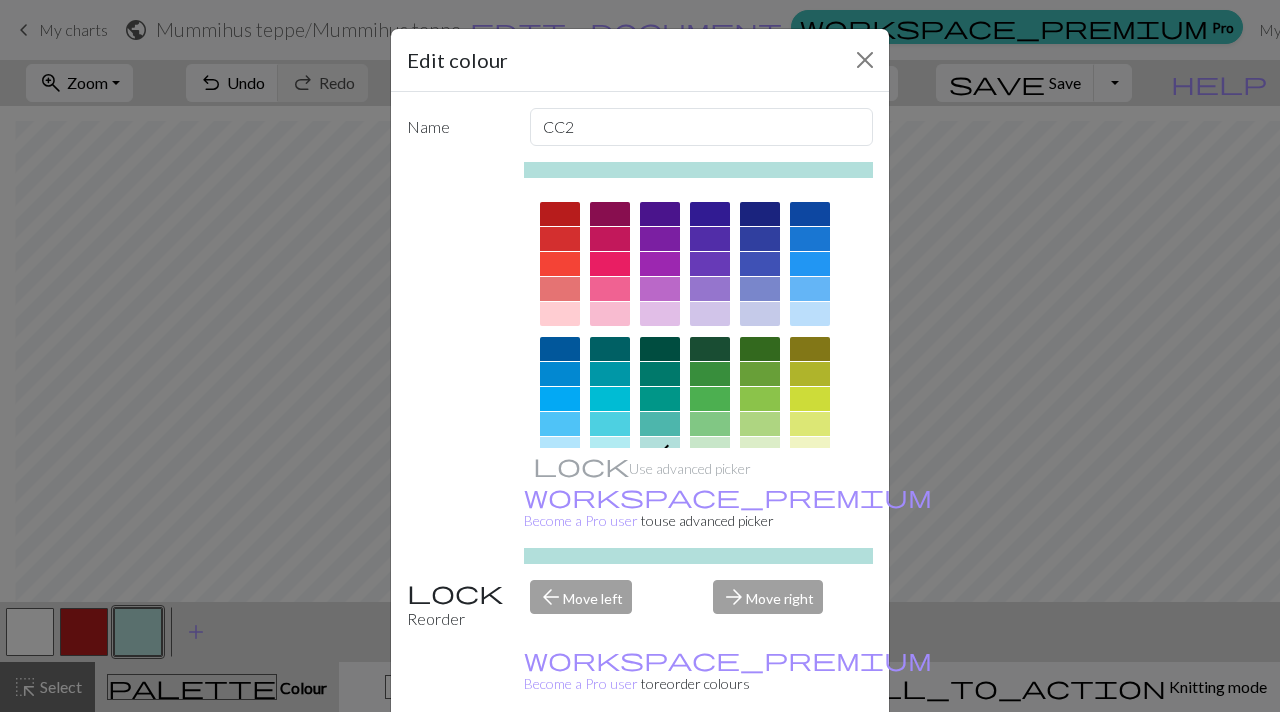 click at bounding box center (560, 424) 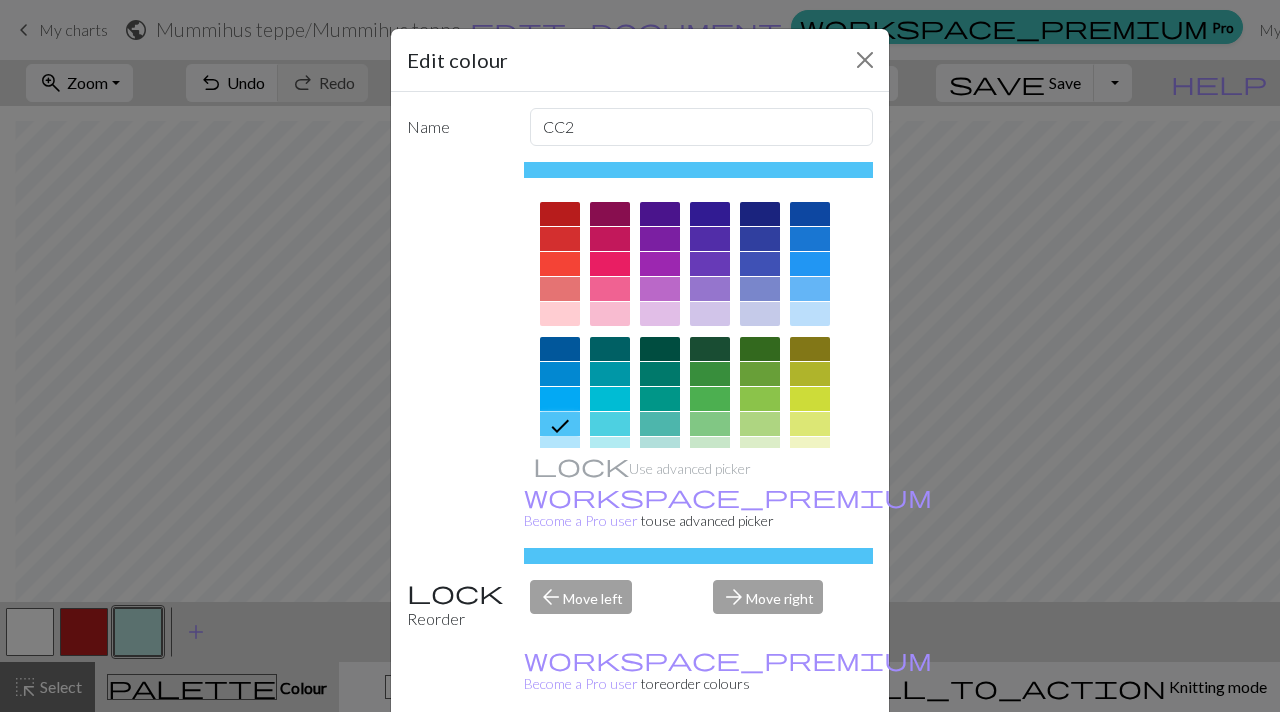 click on "Done" at bounding box center [760, 763] 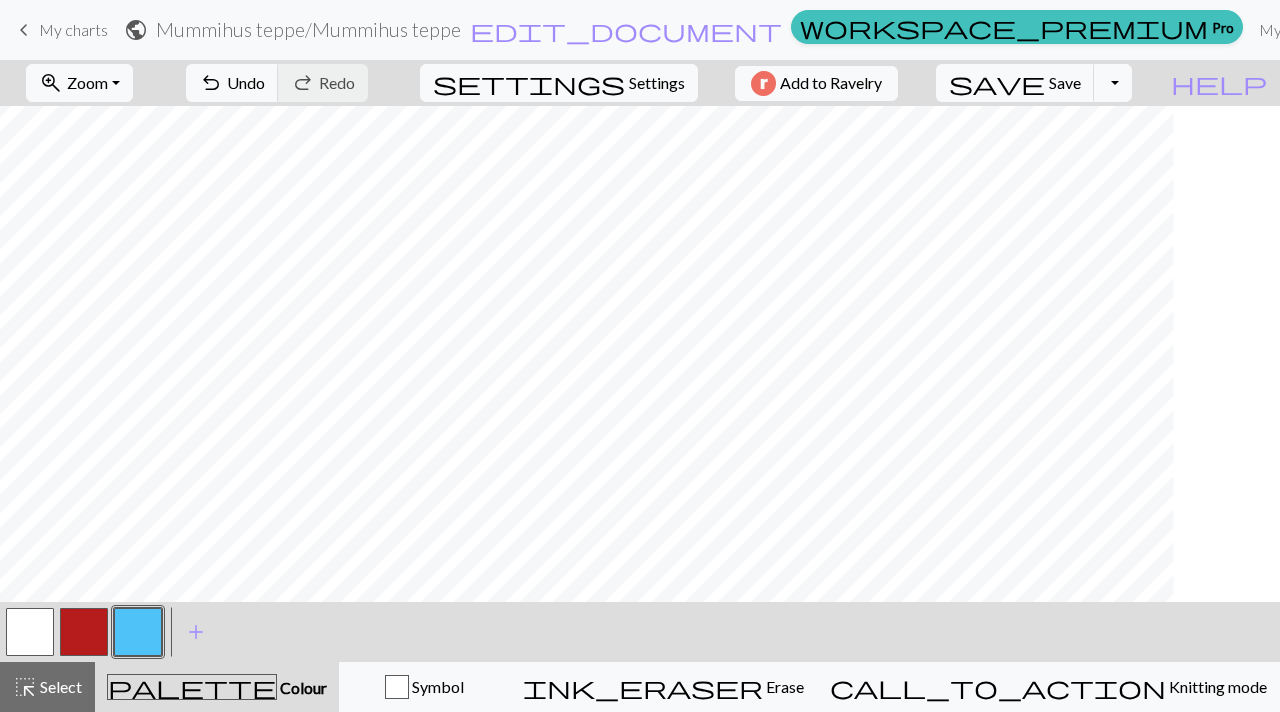scroll, scrollTop: 3308, scrollLeft: 3056, axis: both 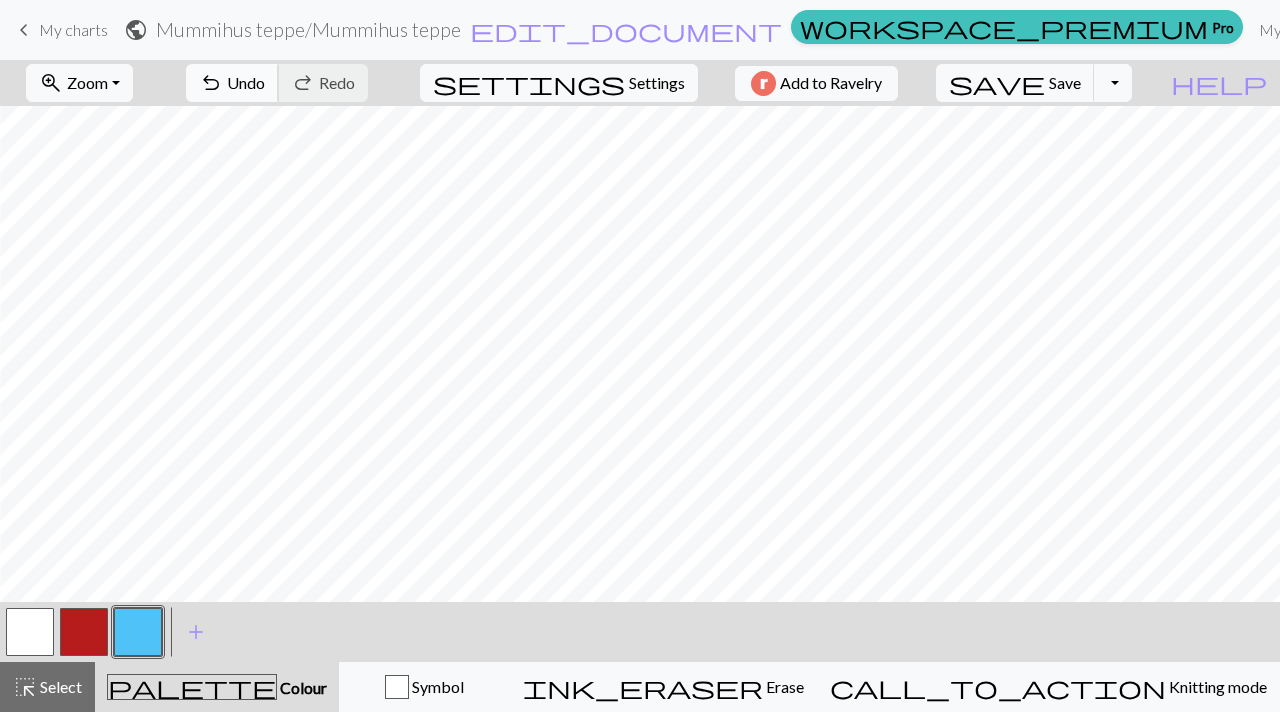 click on "Undo" at bounding box center (246, 82) 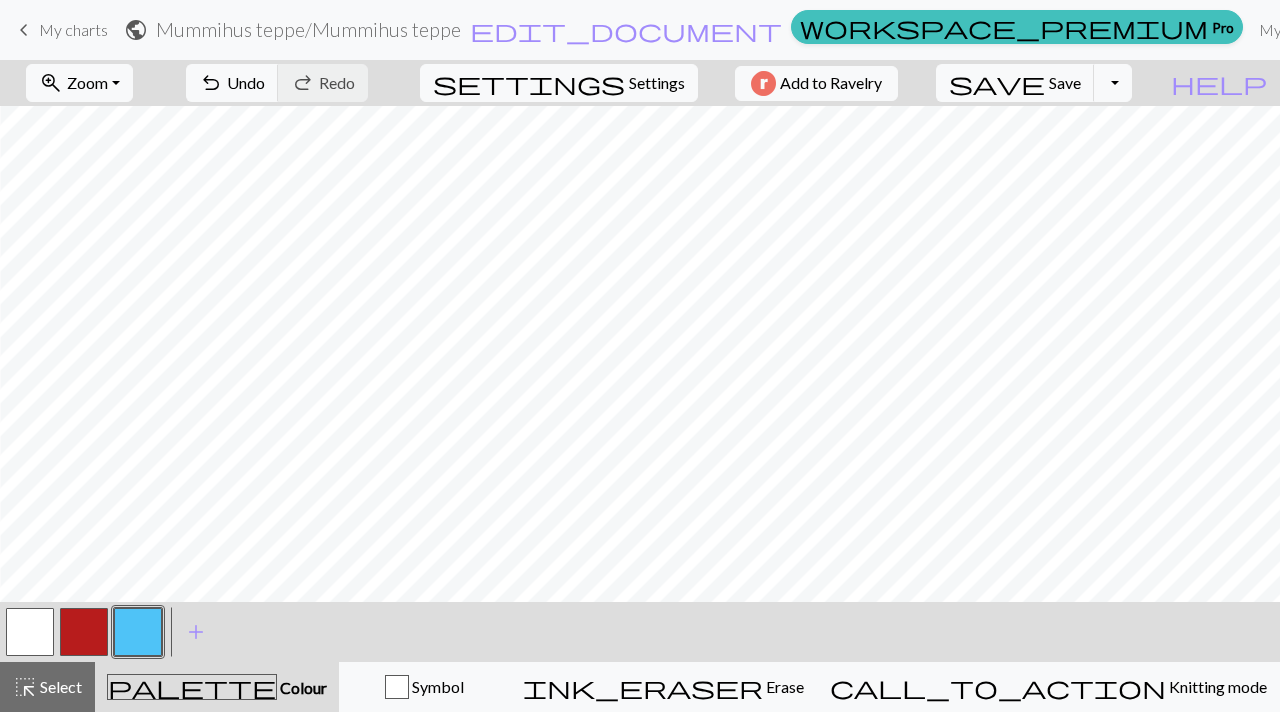 scroll, scrollTop: 3308, scrollLeft: 0, axis: vertical 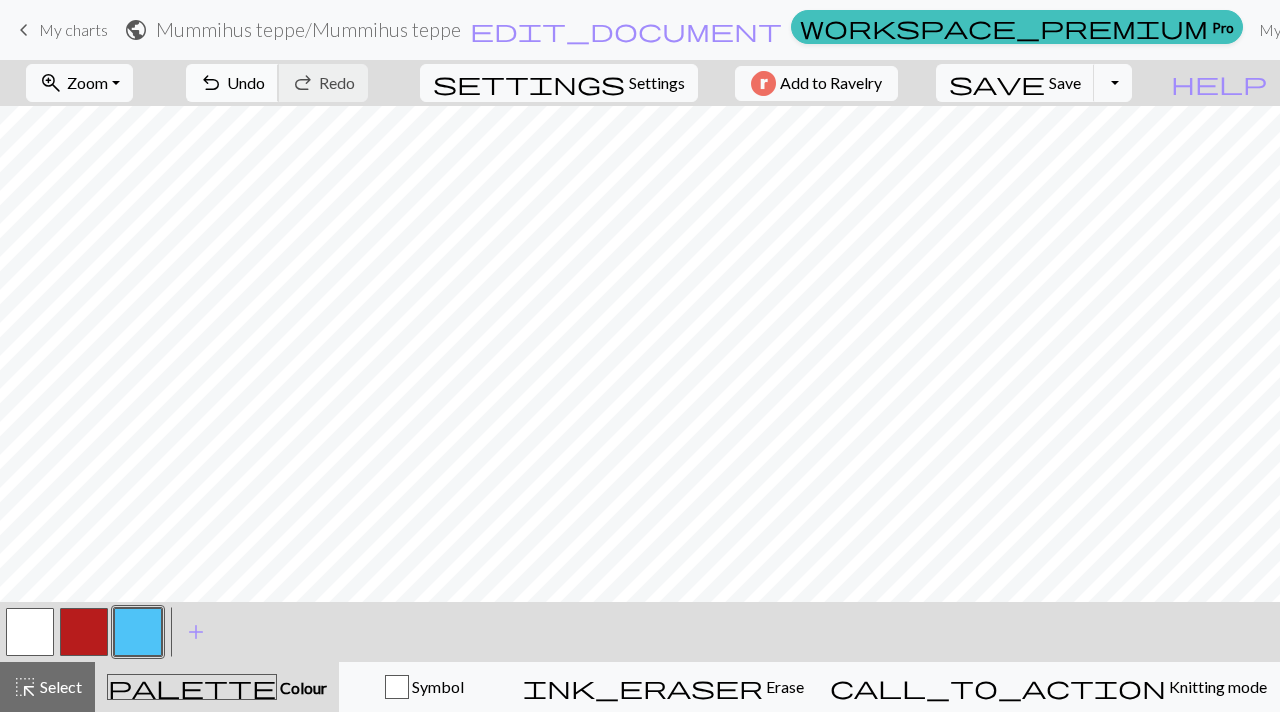 click on "undo" at bounding box center [211, 83] 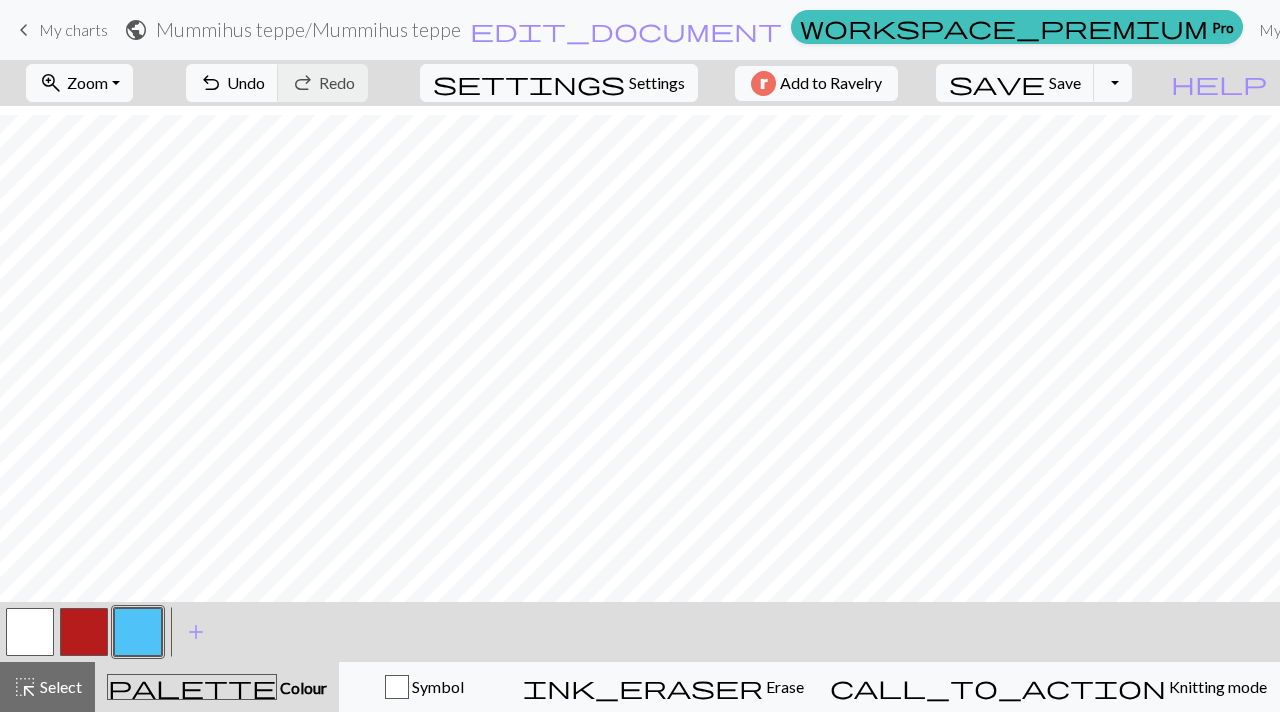 scroll, scrollTop: 3160, scrollLeft: 0, axis: vertical 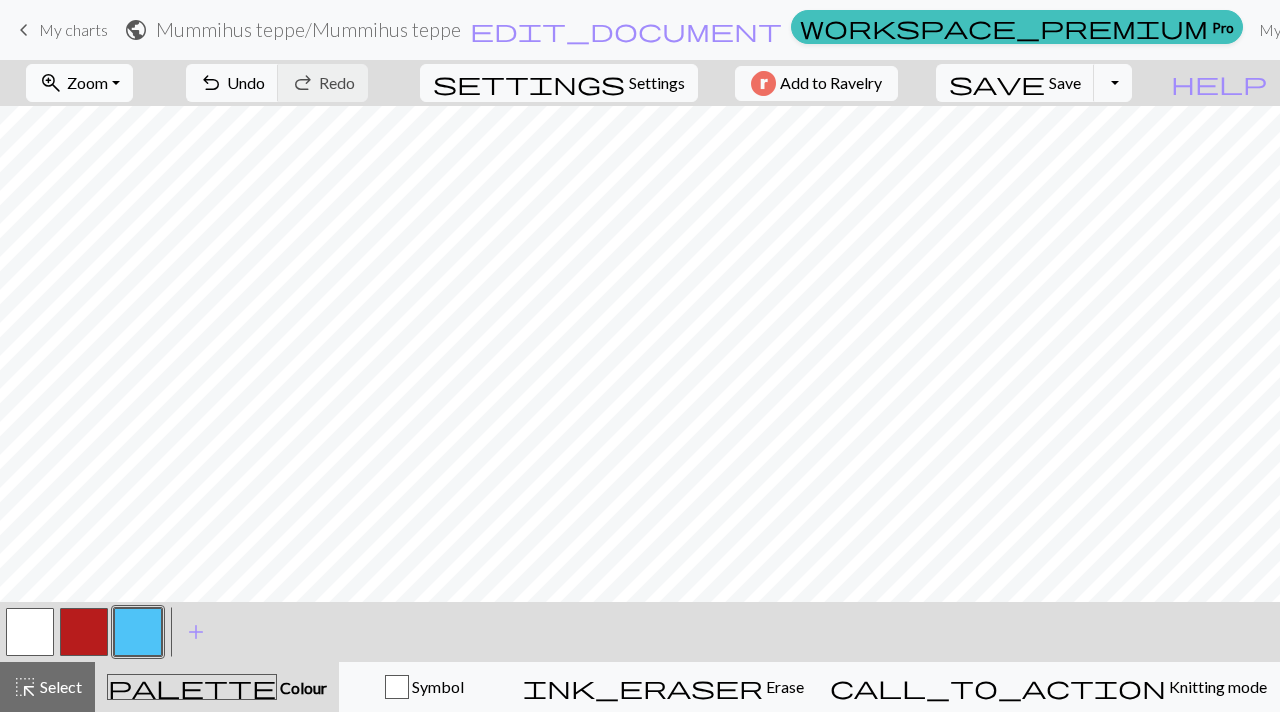 click on "zoom_in Zoom Zoom" at bounding box center (79, 83) 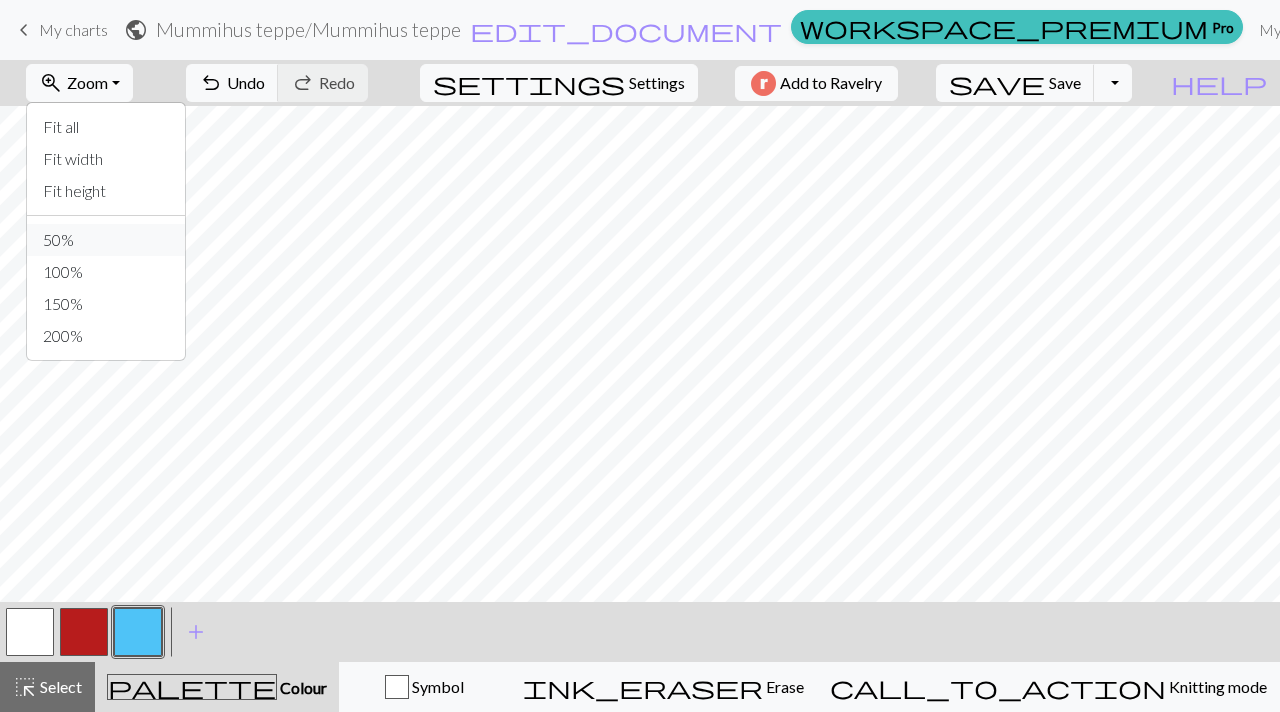 click on "50%" at bounding box center (106, 240) 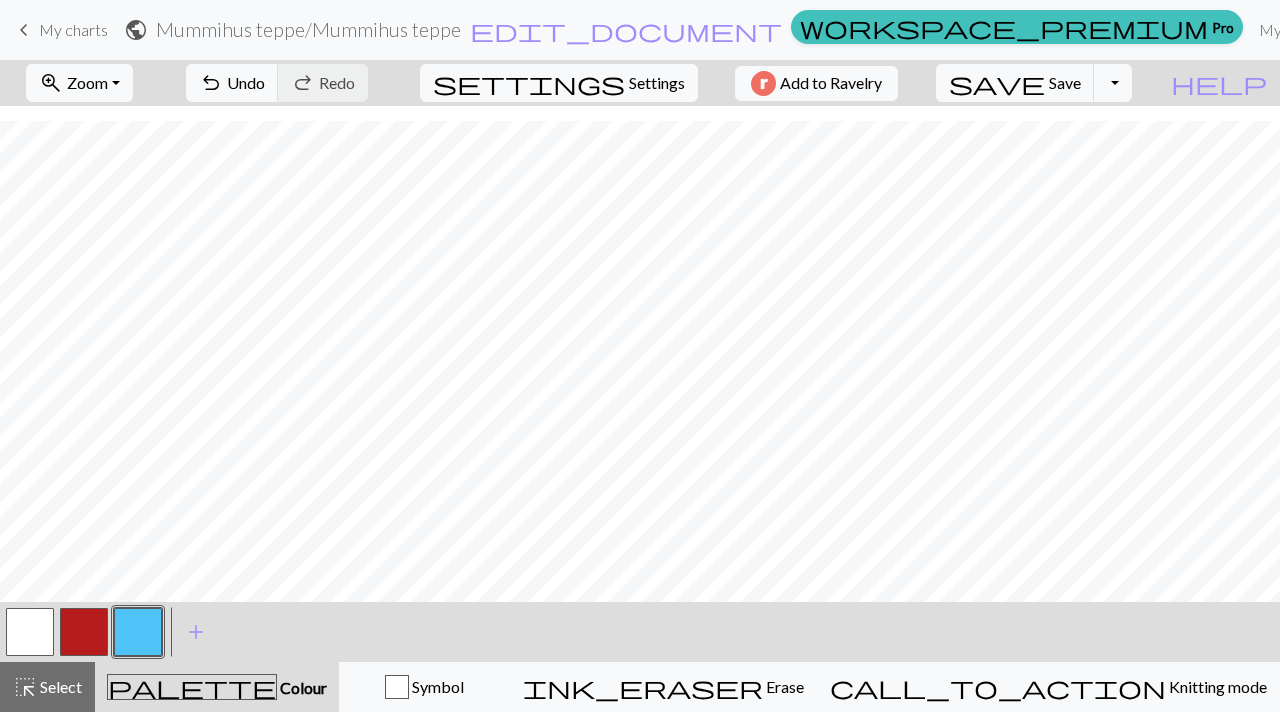 scroll, scrollTop: 1449, scrollLeft: 0, axis: vertical 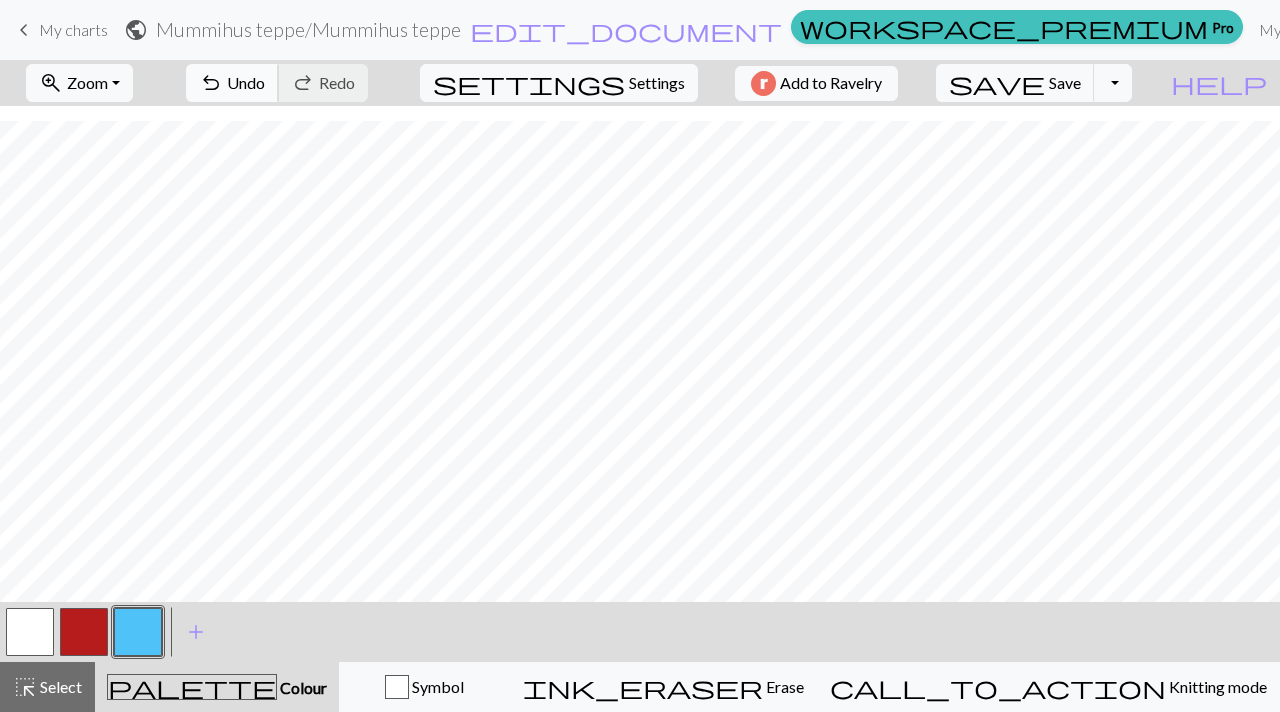 click on "Undo" at bounding box center [246, 82] 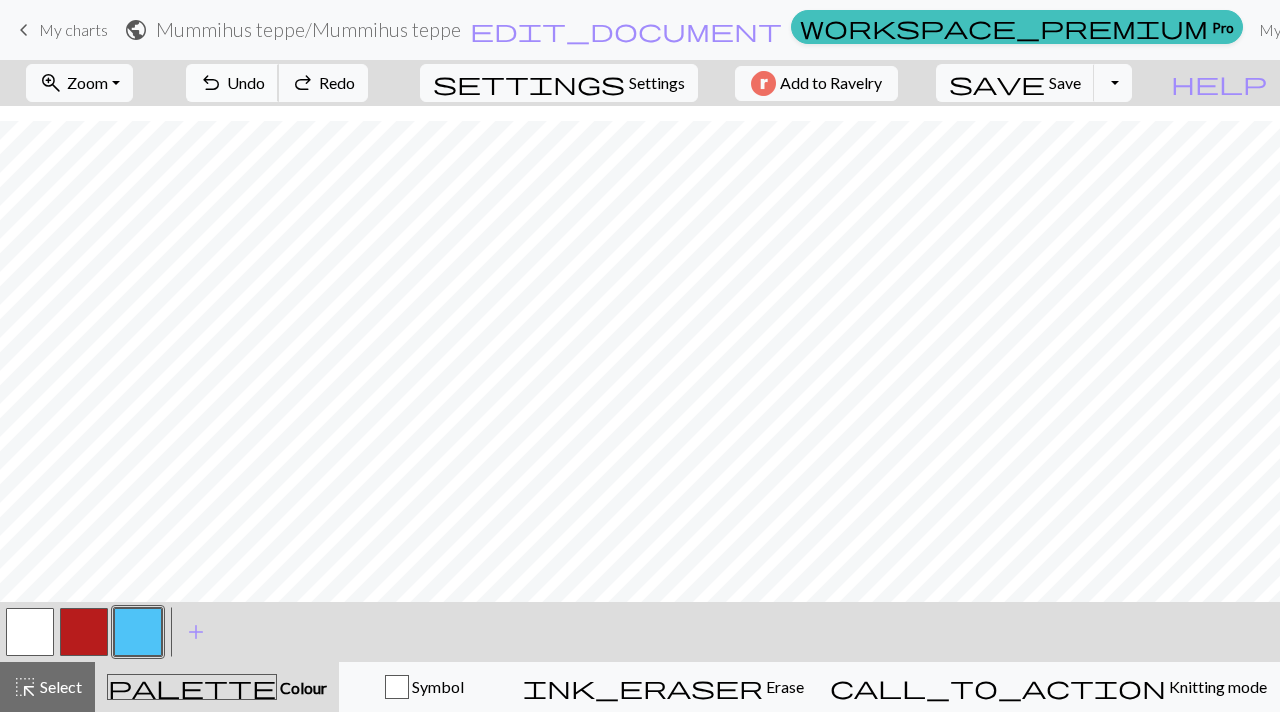 click on "Undo" at bounding box center (246, 82) 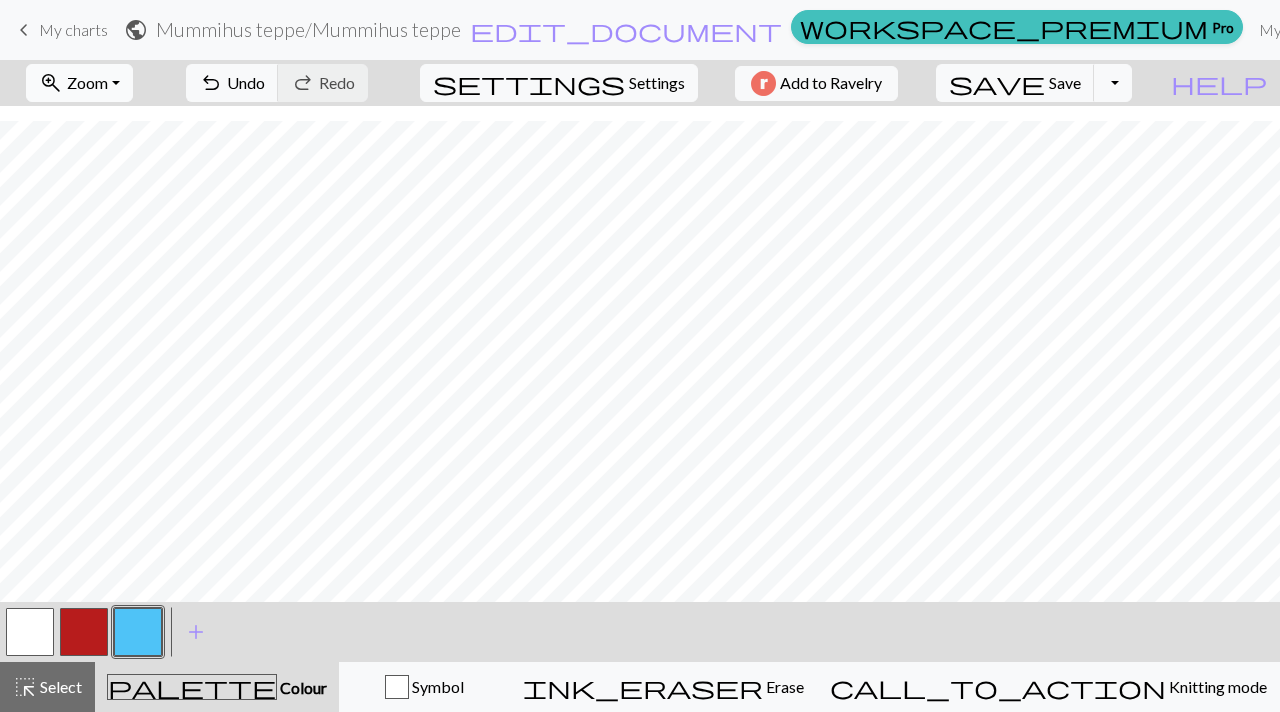 click on "Zoom" at bounding box center [87, 82] 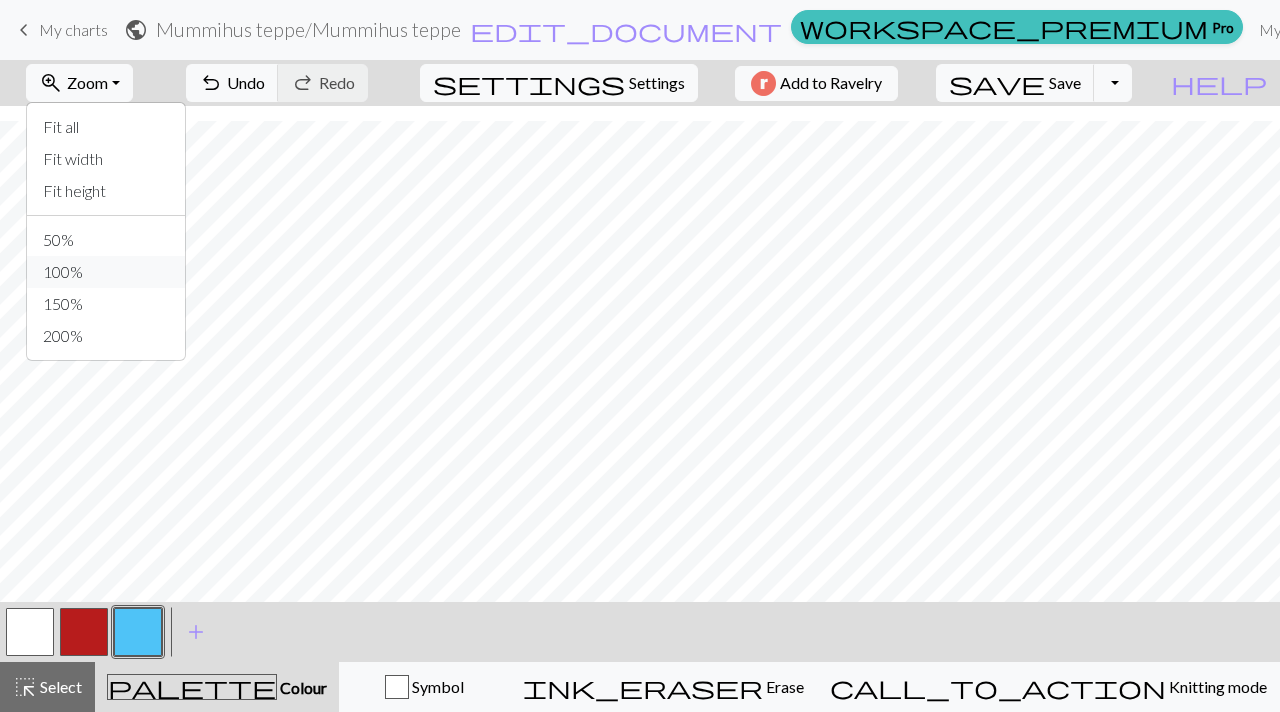 click on "100%" at bounding box center (106, 272) 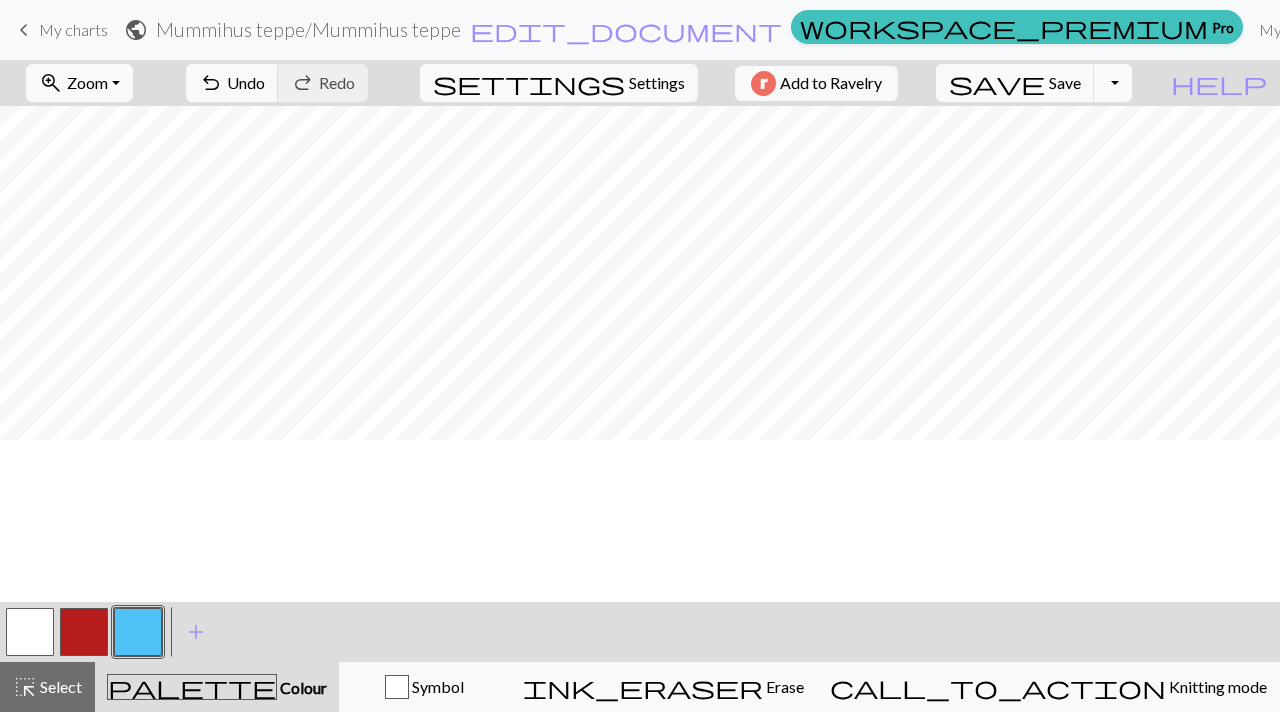 scroll, scrollTop: 3054, scrollLeft: 0, axis: vertical 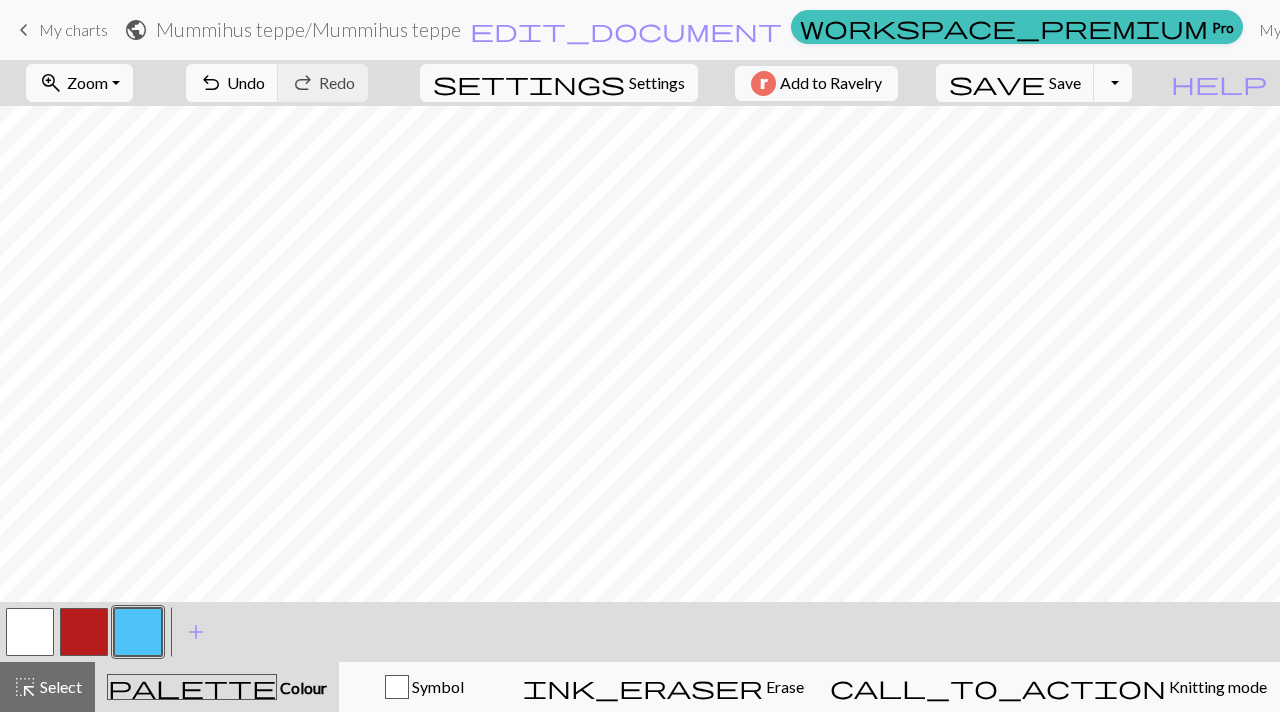 click at bounding box center (30, 632) 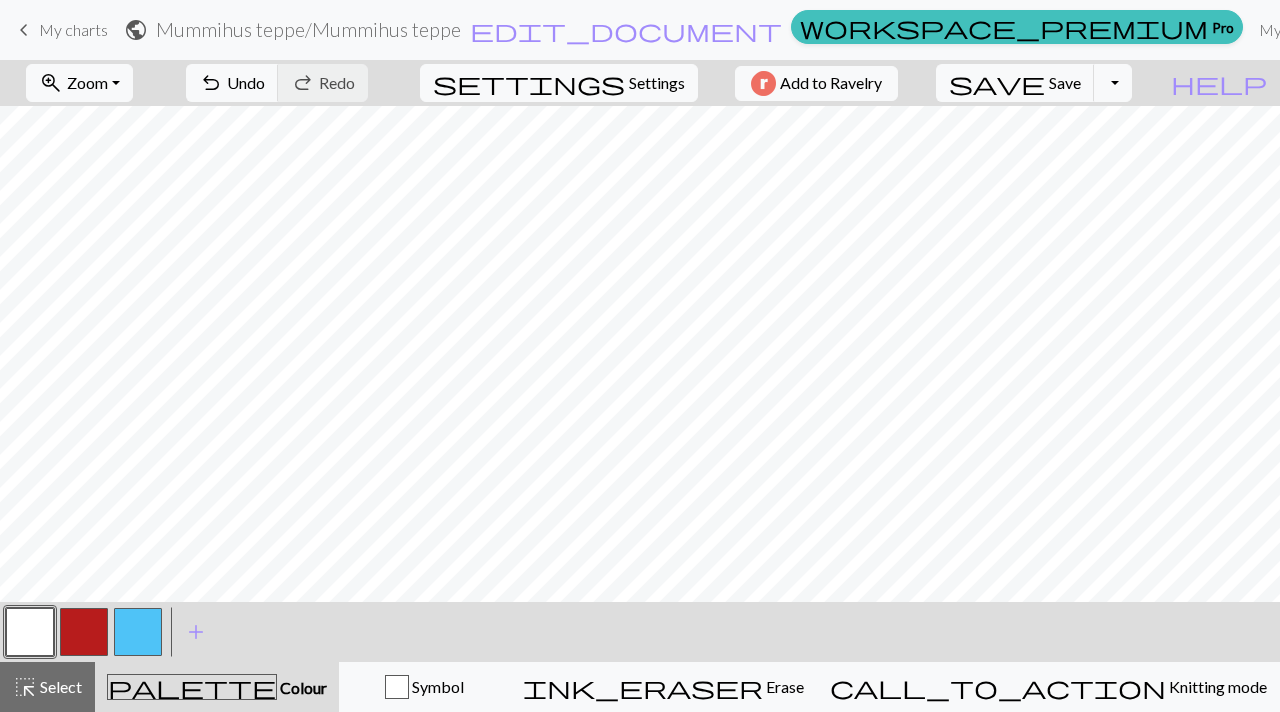 click at bounding box center [138, 632] 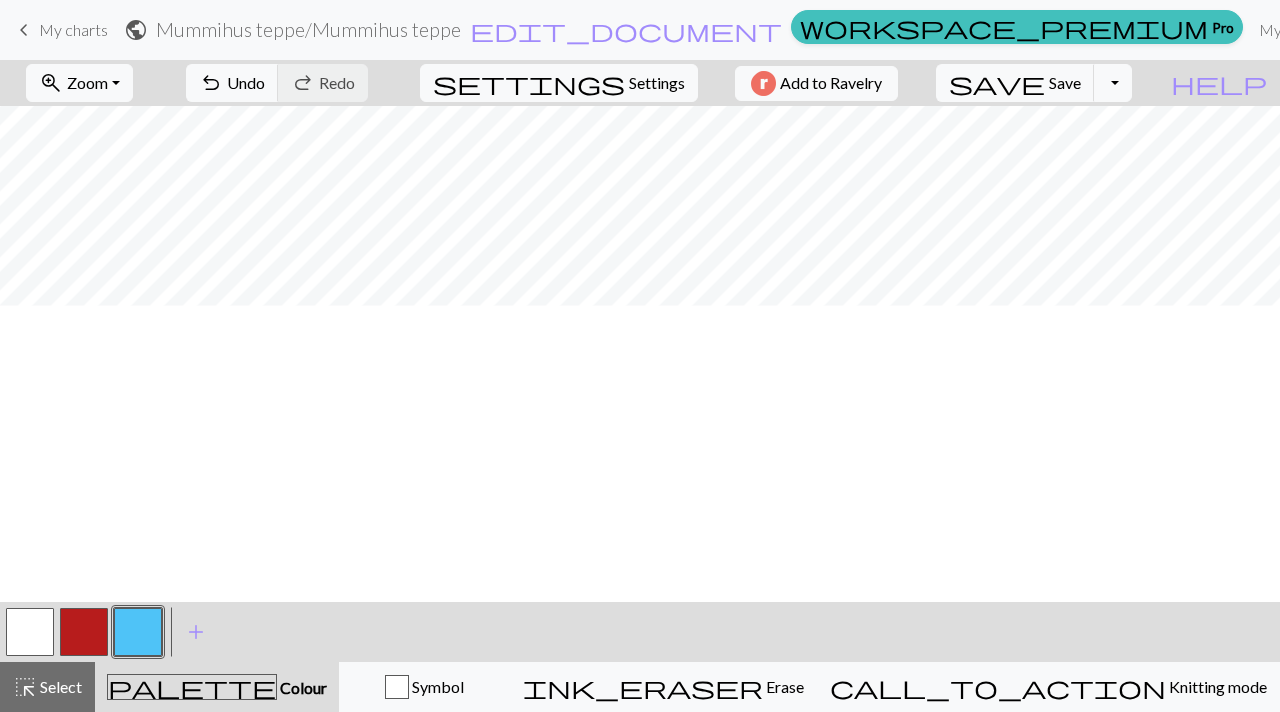scroll, scrollTop: 2679, scrollLeft: 0, axis: vertical 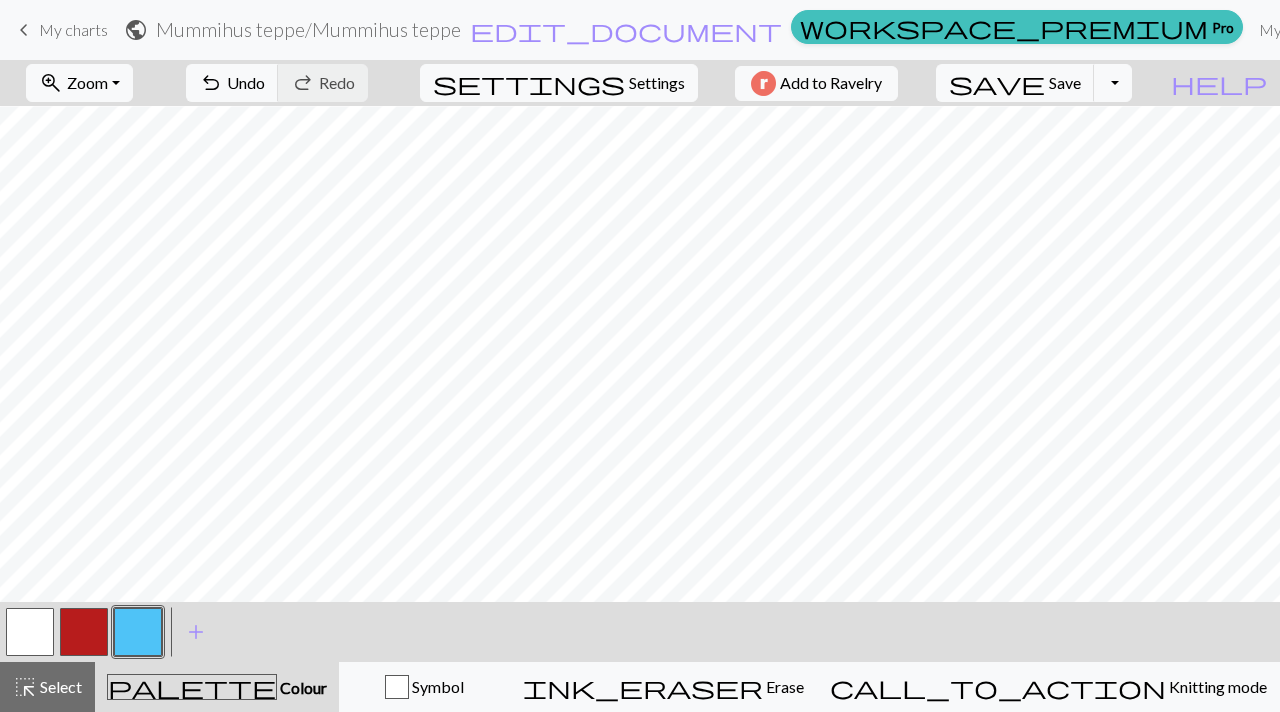 click at bounding box center (30, 632) 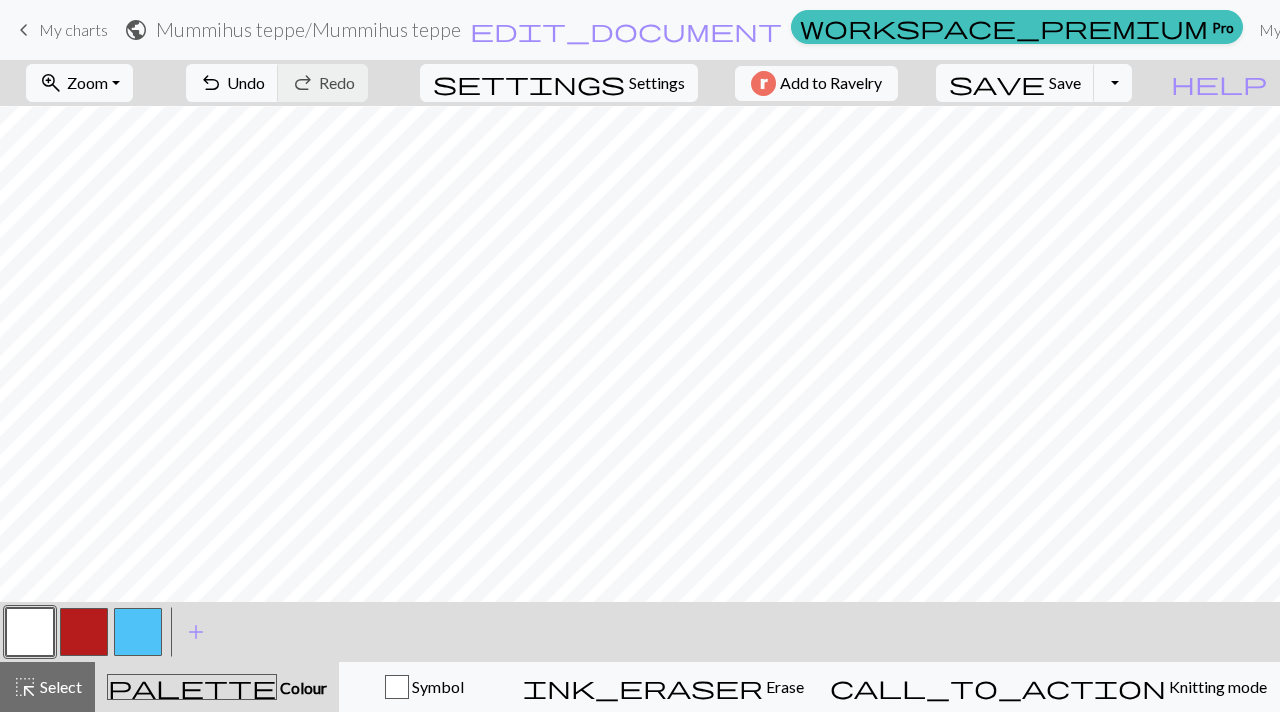 click at bounding box center [138, 632] 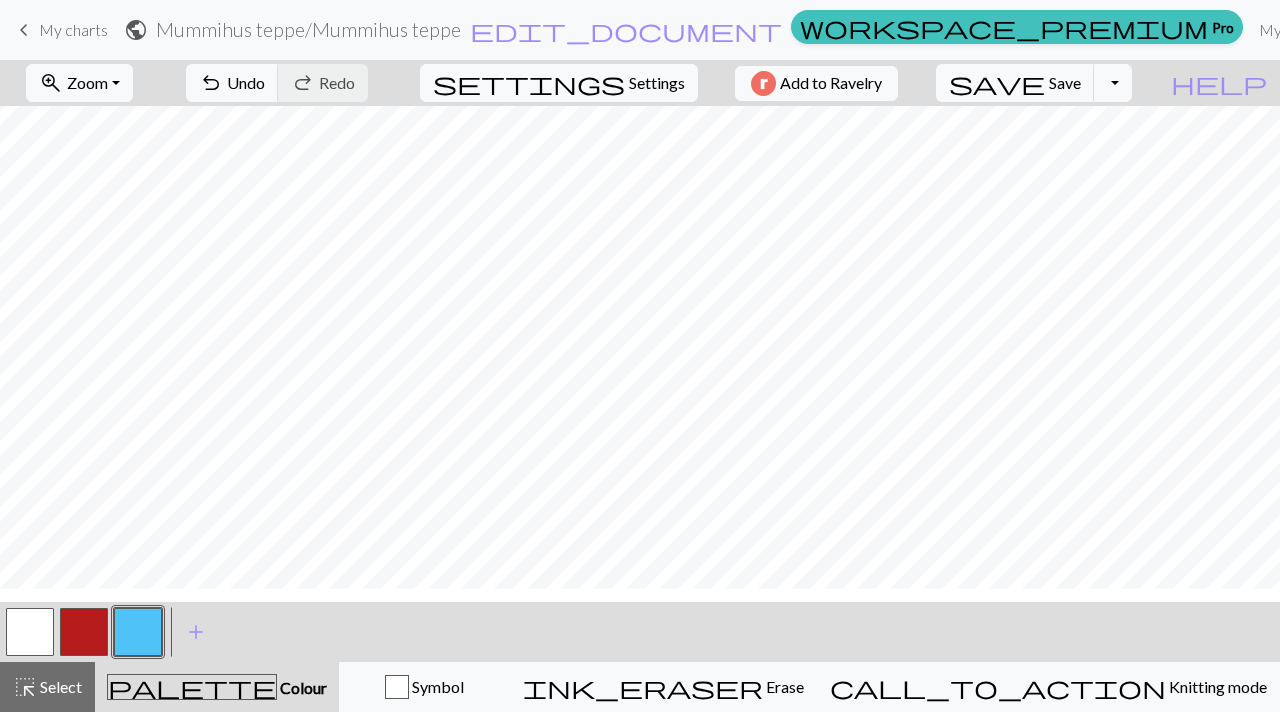 scroll, scrollTop: 2367, scrollLeft: 0, axis: vertical 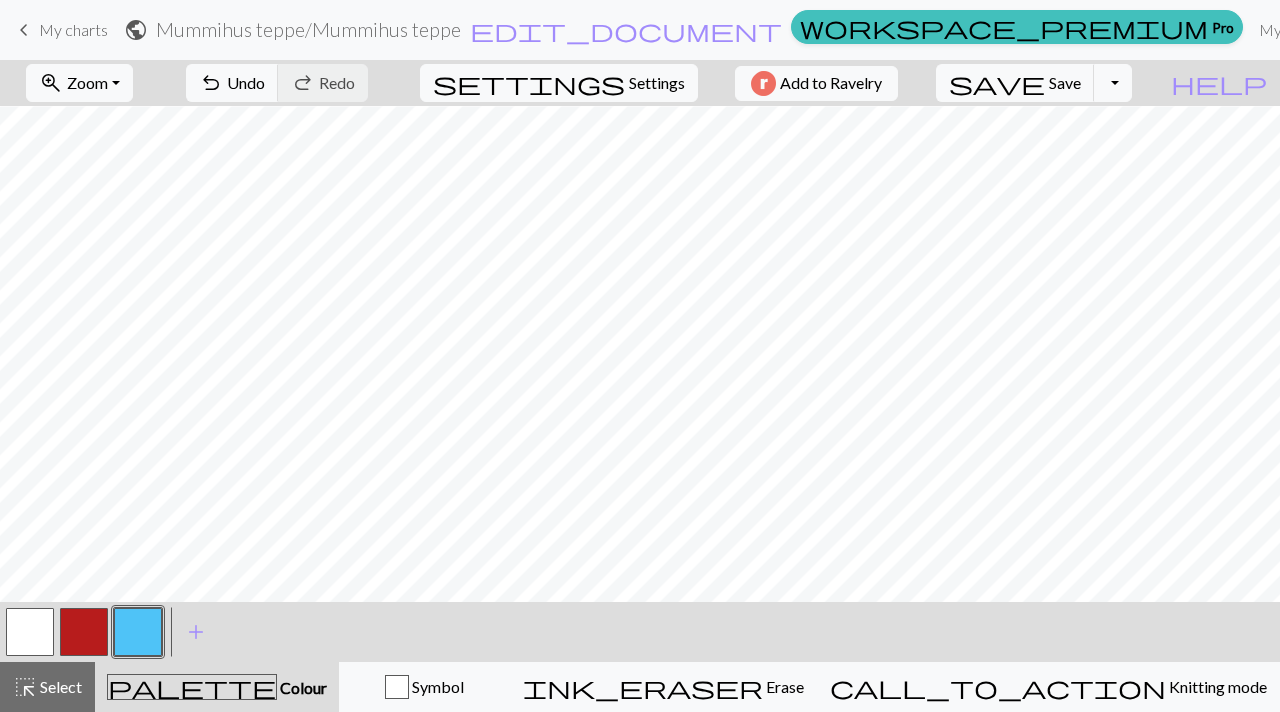 click at bounding box center (30, 632) 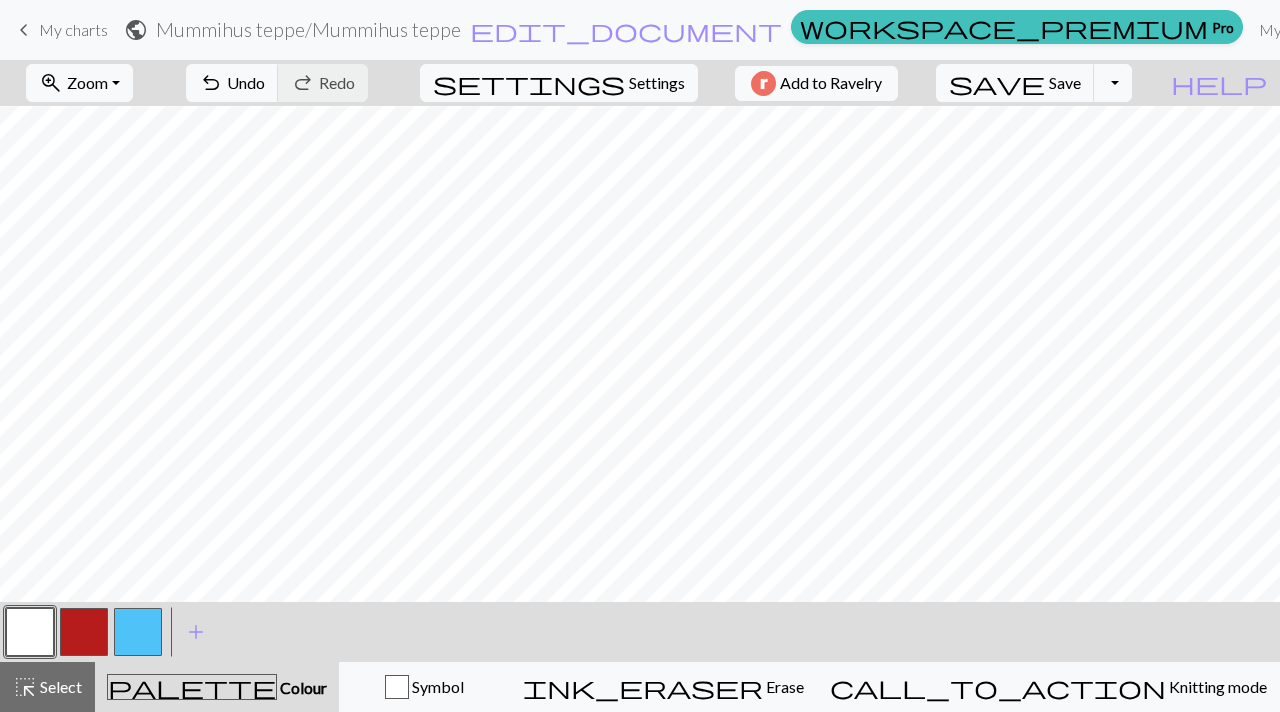 click at bounding box center [138, 632] 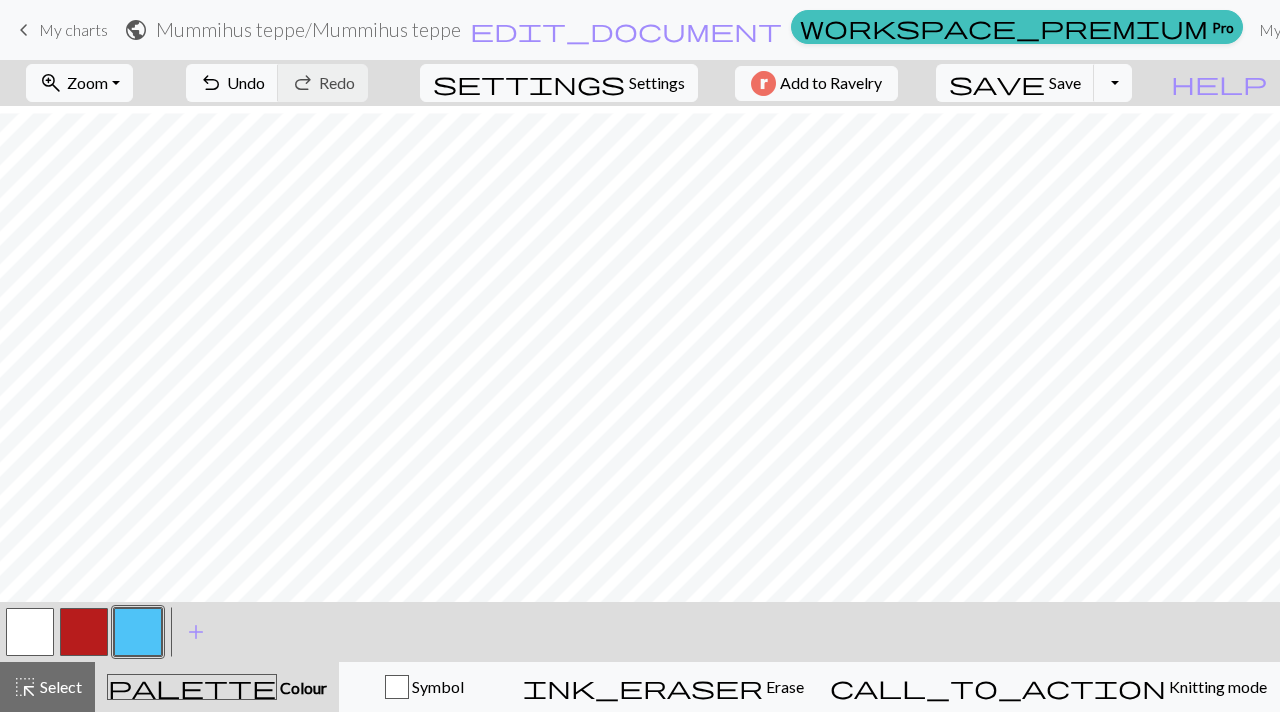 scroll, scrollTop: 2573, scrollLeft: 0, axis: vertical 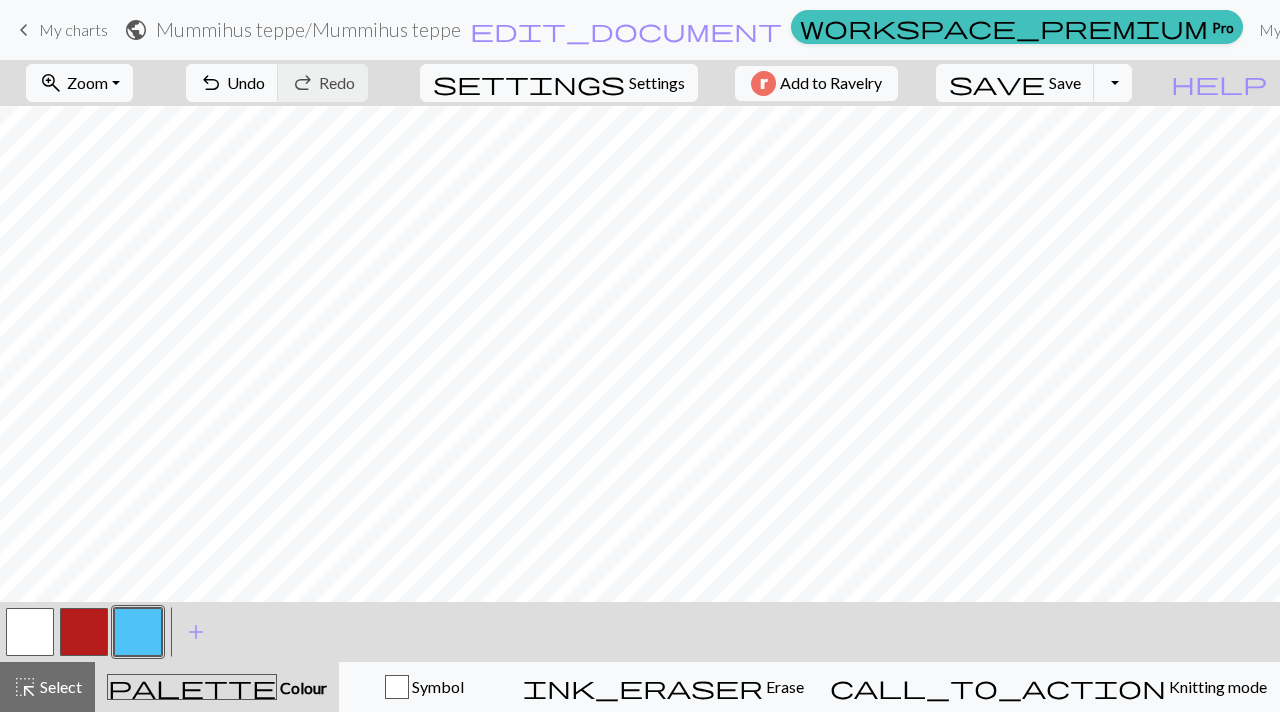 click at bounding box center [30, 632] 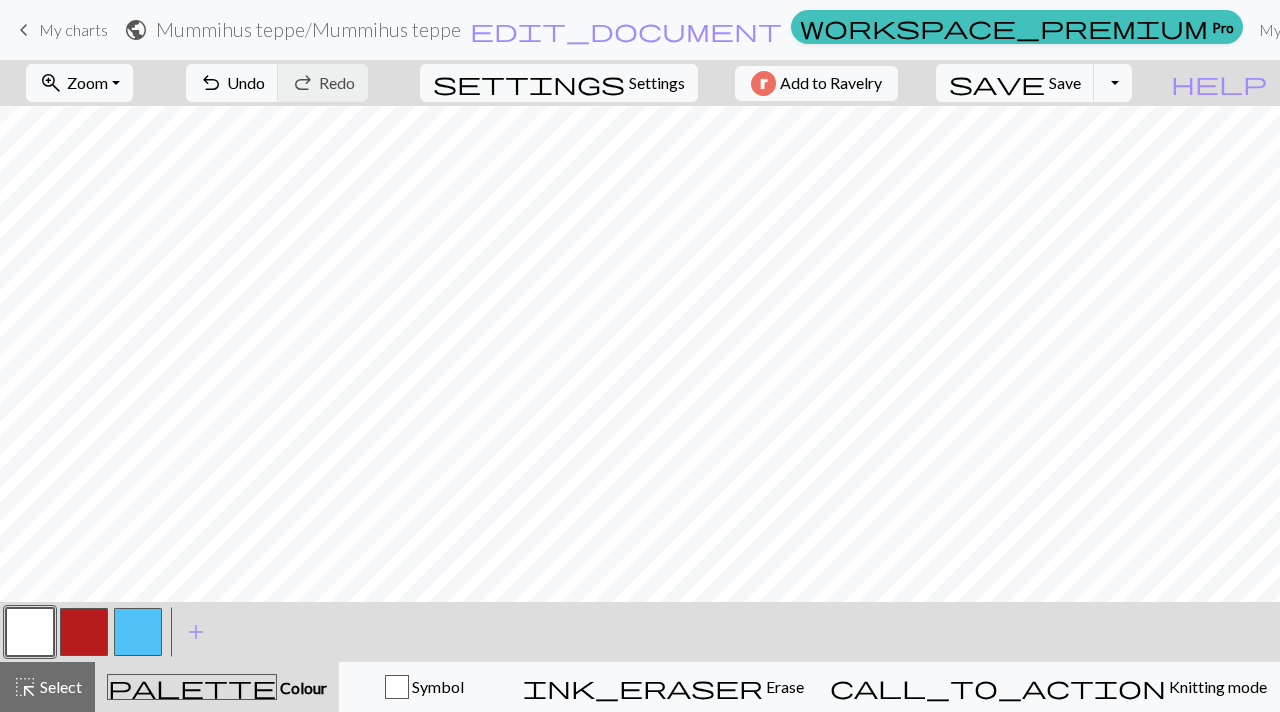 click at bounding box center [138, 632] 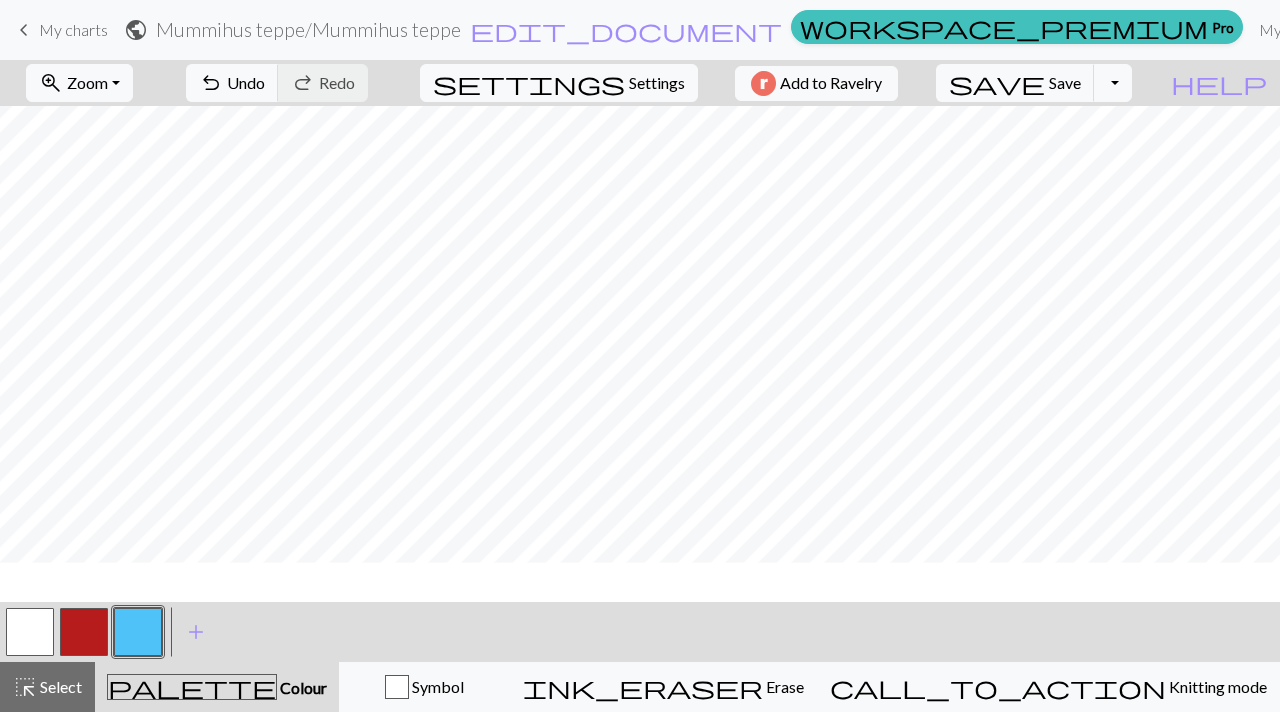 scroll, scrollTop: 2533, scrollLeft: 0, axis: vertical 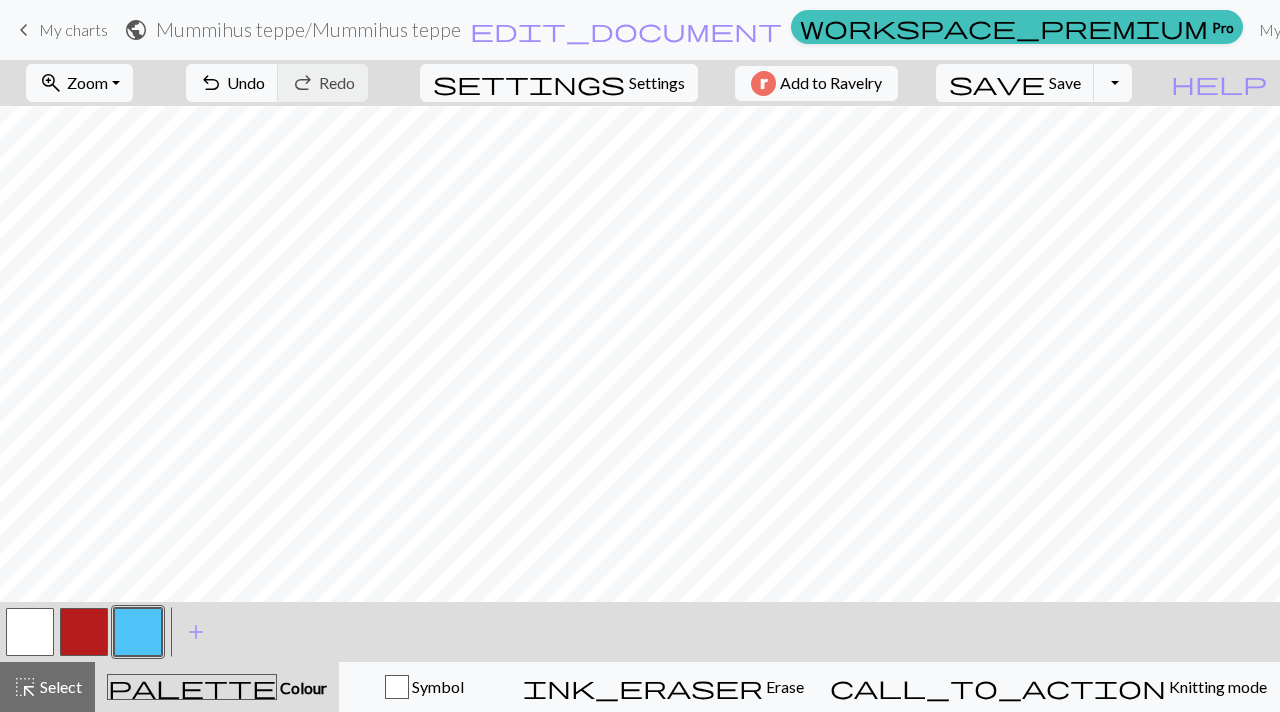 click at bounding box center (30, 632) 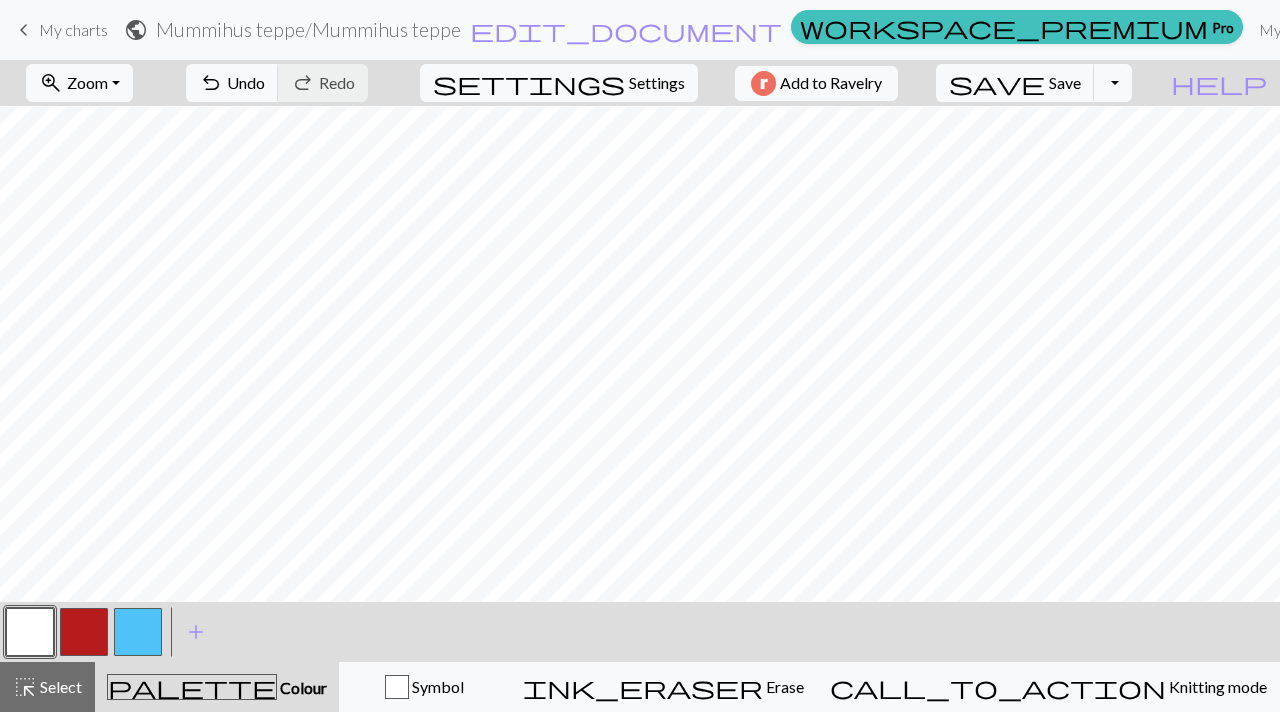 click at bounding box center (138, 632) 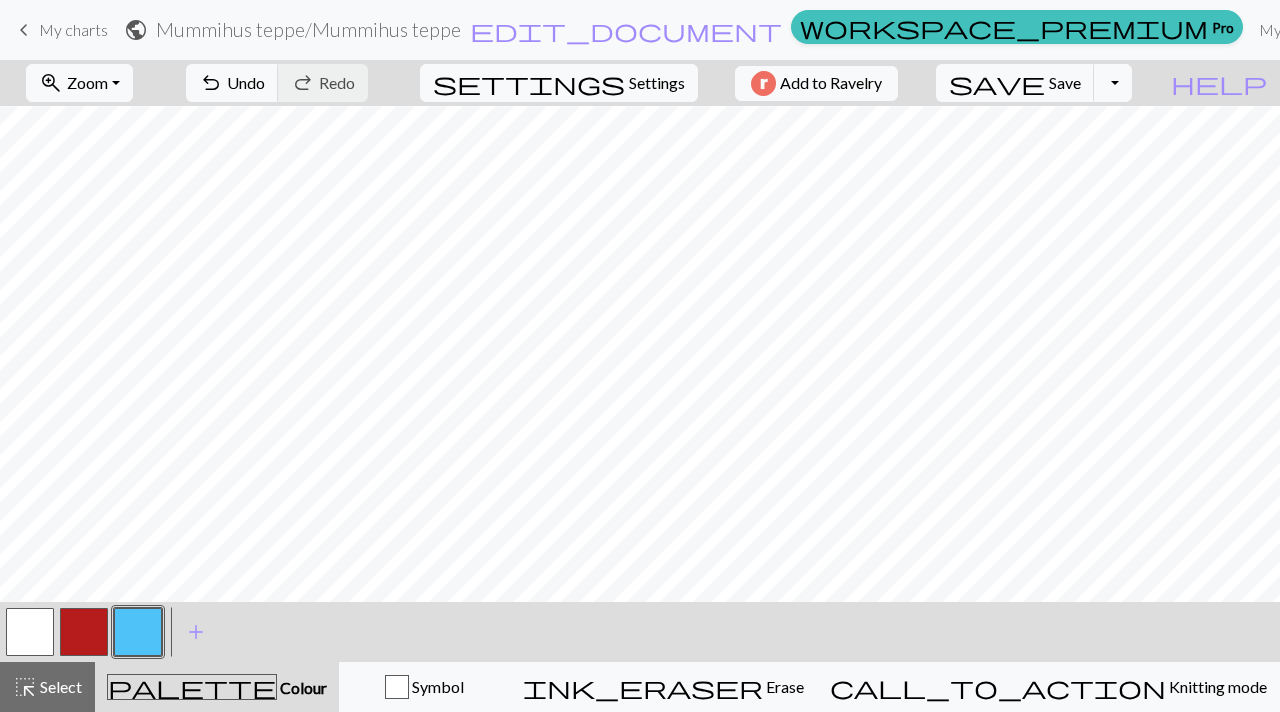 click at bounding box center [30, 632] 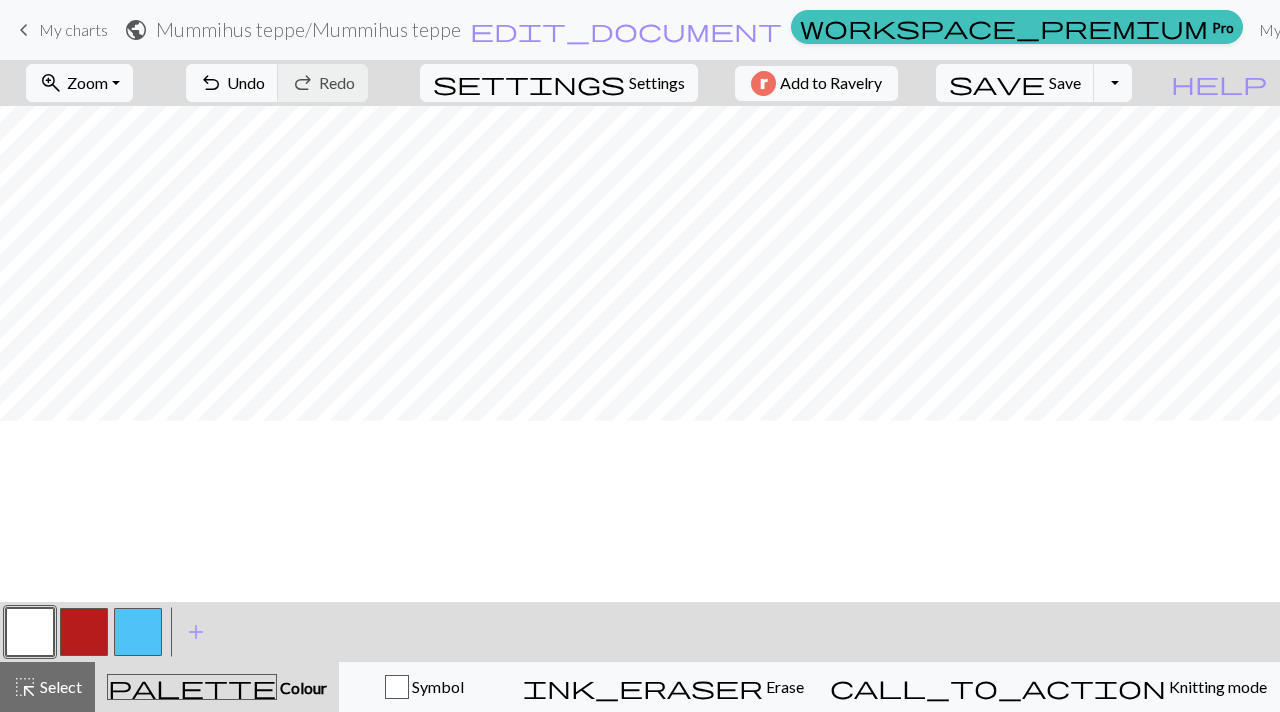 scroll, scrollTop: 2336, scrollLeft: 0, axis: vertical 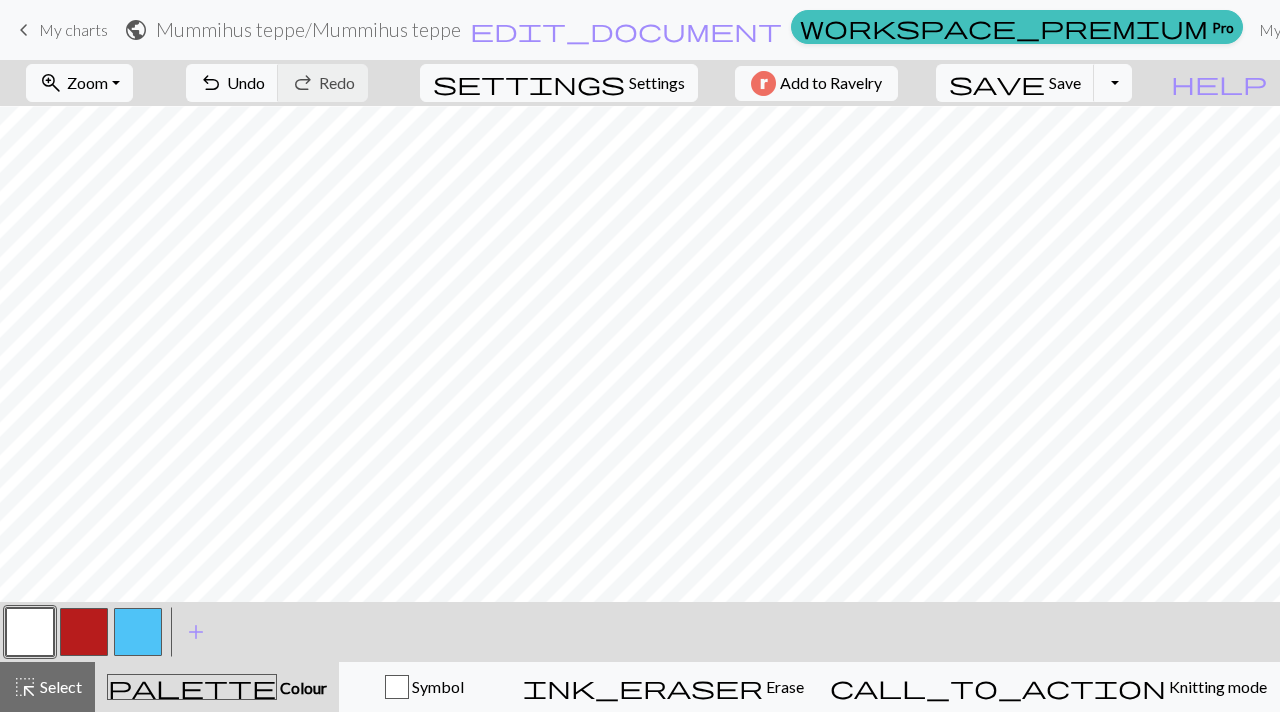 click at bounding box center (138, 632) 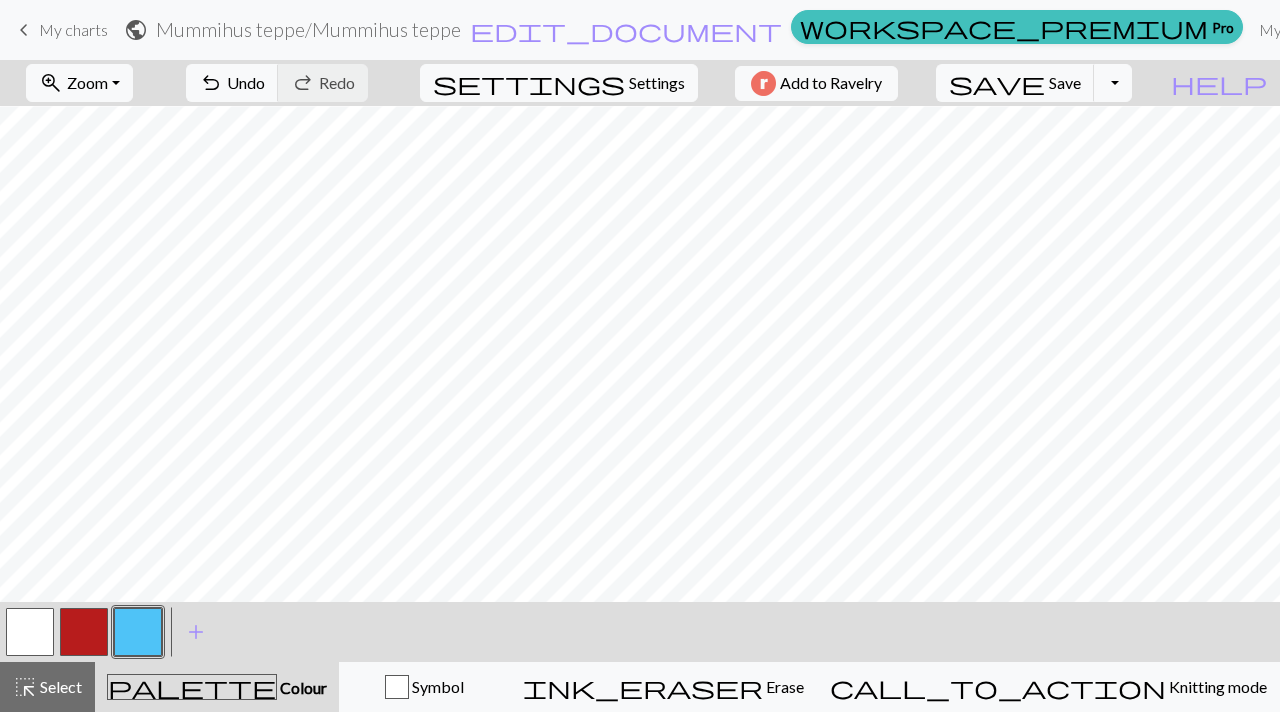 click at bounding box center (30, 632) 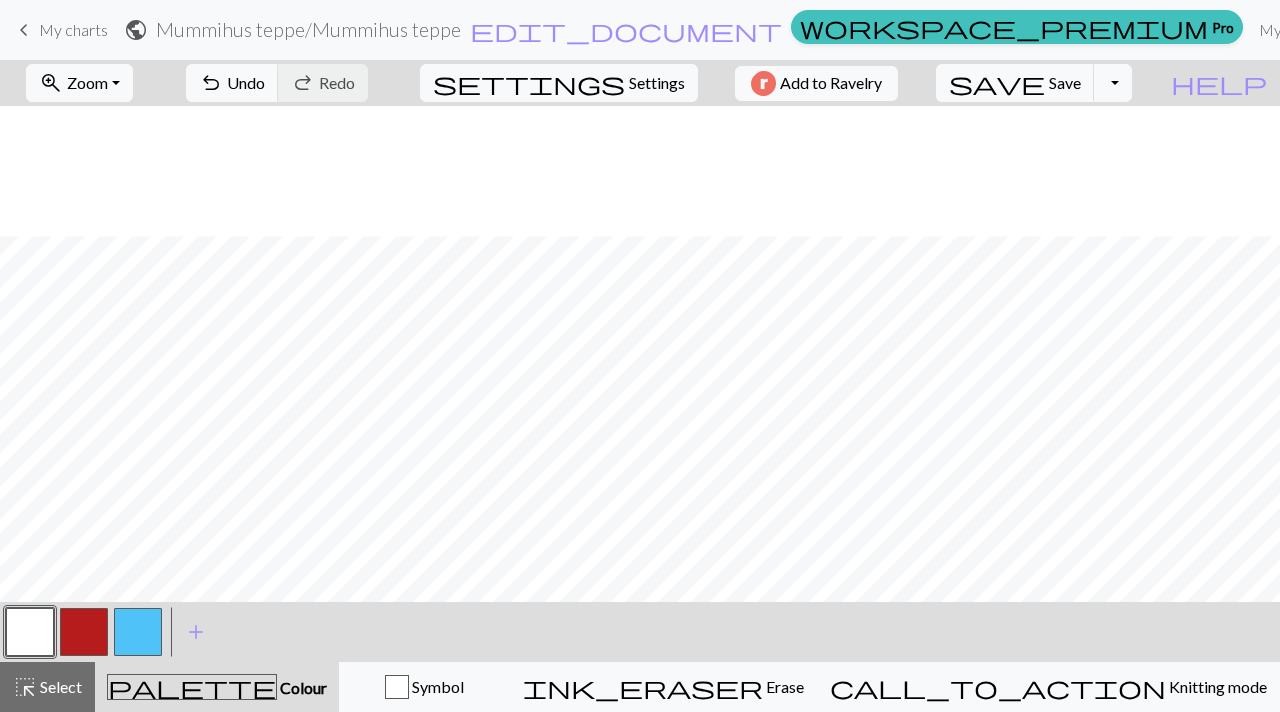 scroll, scrollTop: 2511, scrollLeft: 0, axis: vertical 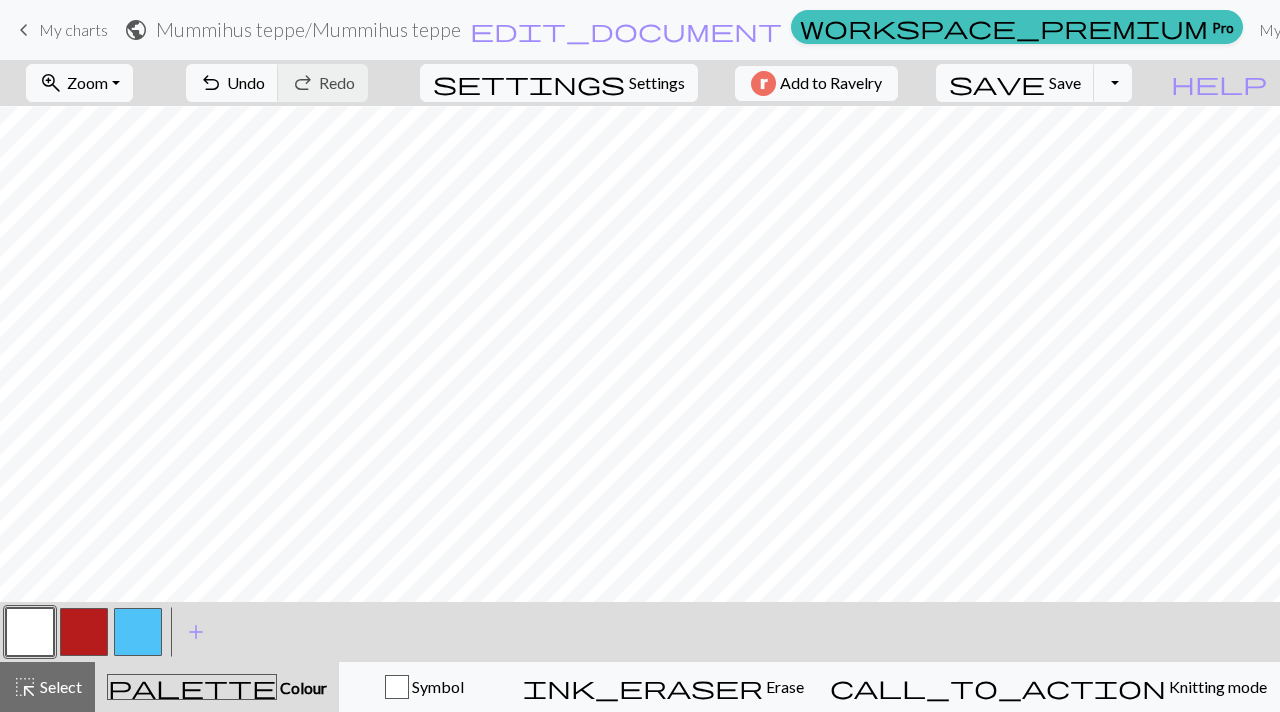 click at bounding box center (138, 632) 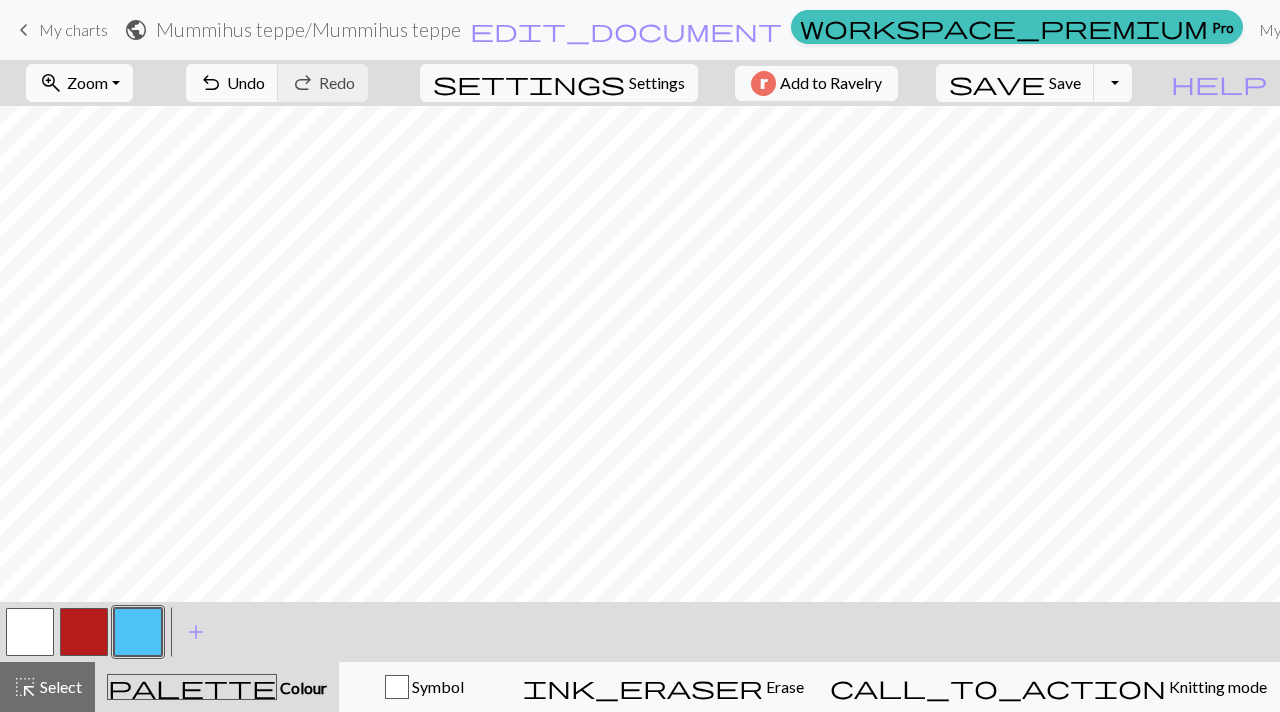 click on "zoom_in Zoom Zoom" at bounding box center (79, 83) 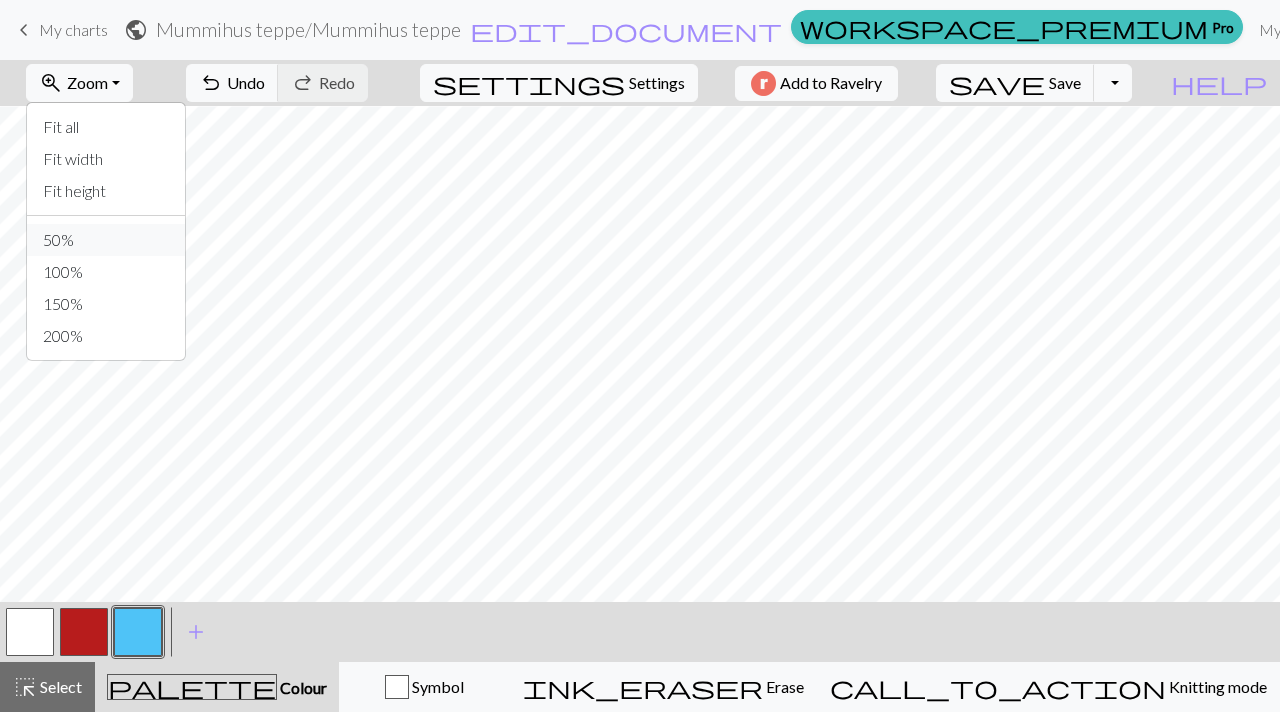 click on "50%" at bounding box center [106, 240] 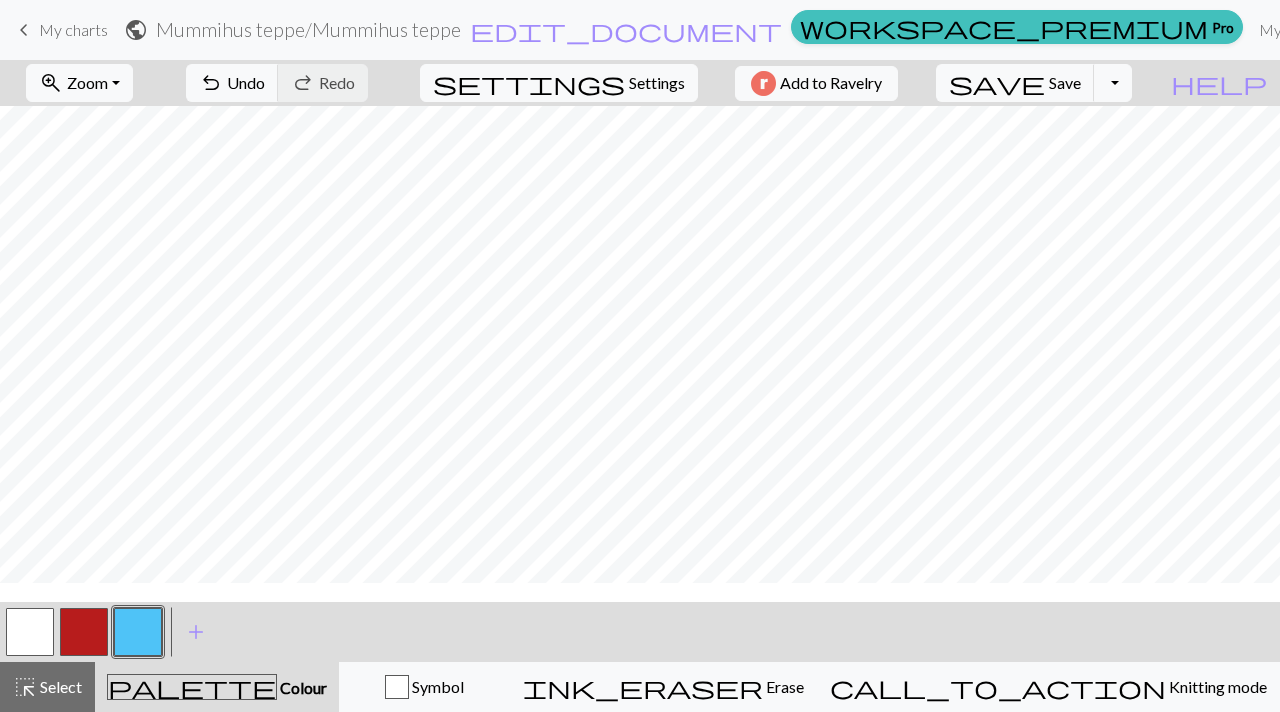 scroll, scrollTop: 1171, scrollLeft: 0, axis: vertical 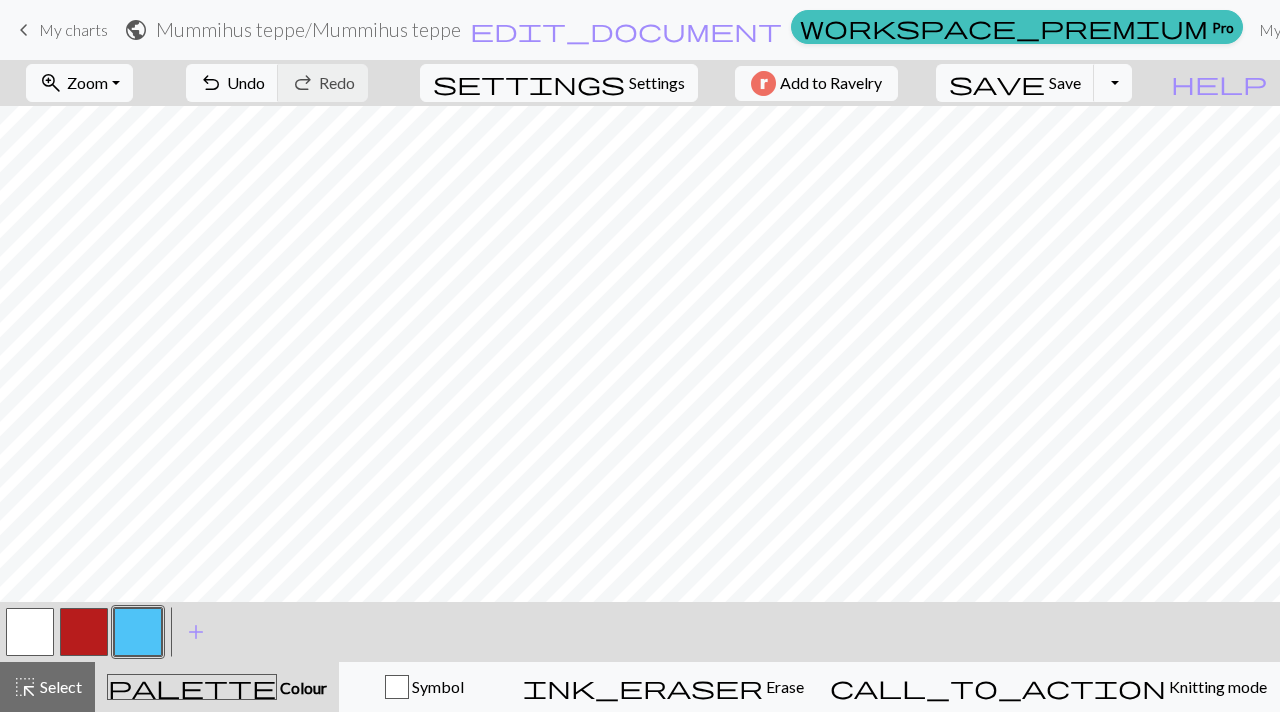 click at bounding box center (30, 632) 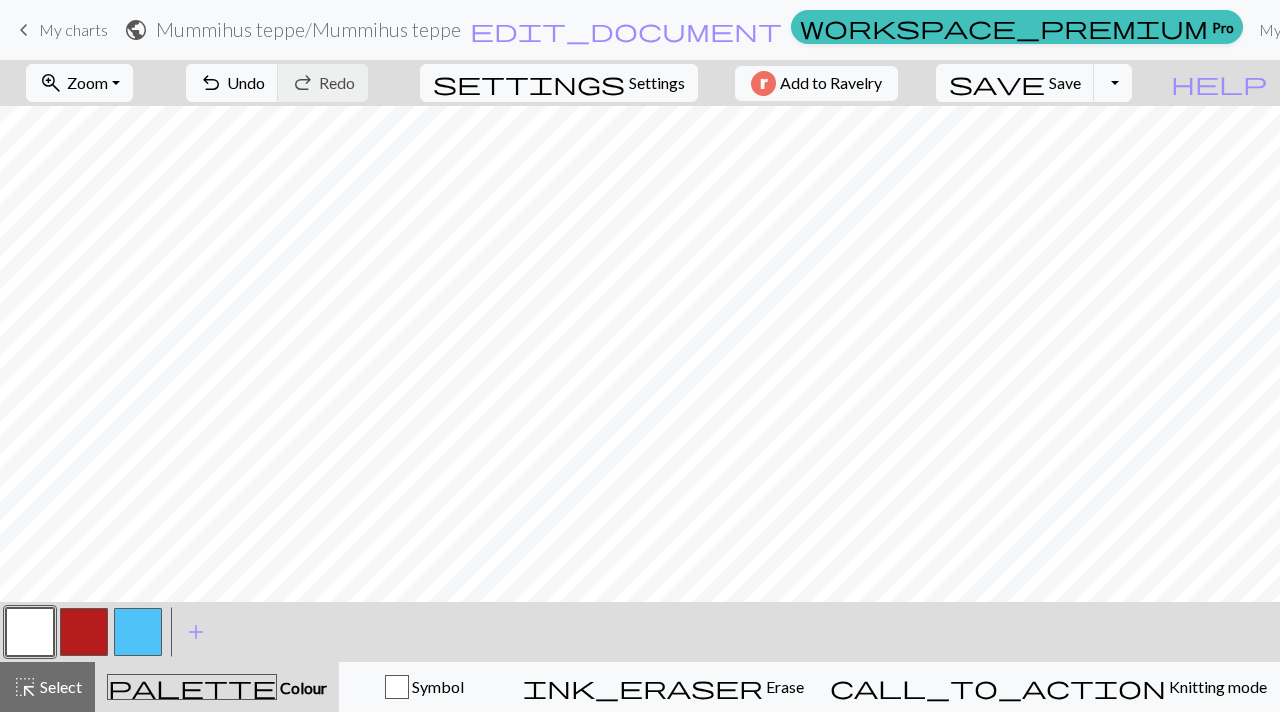click at bounding box center (138, 632) 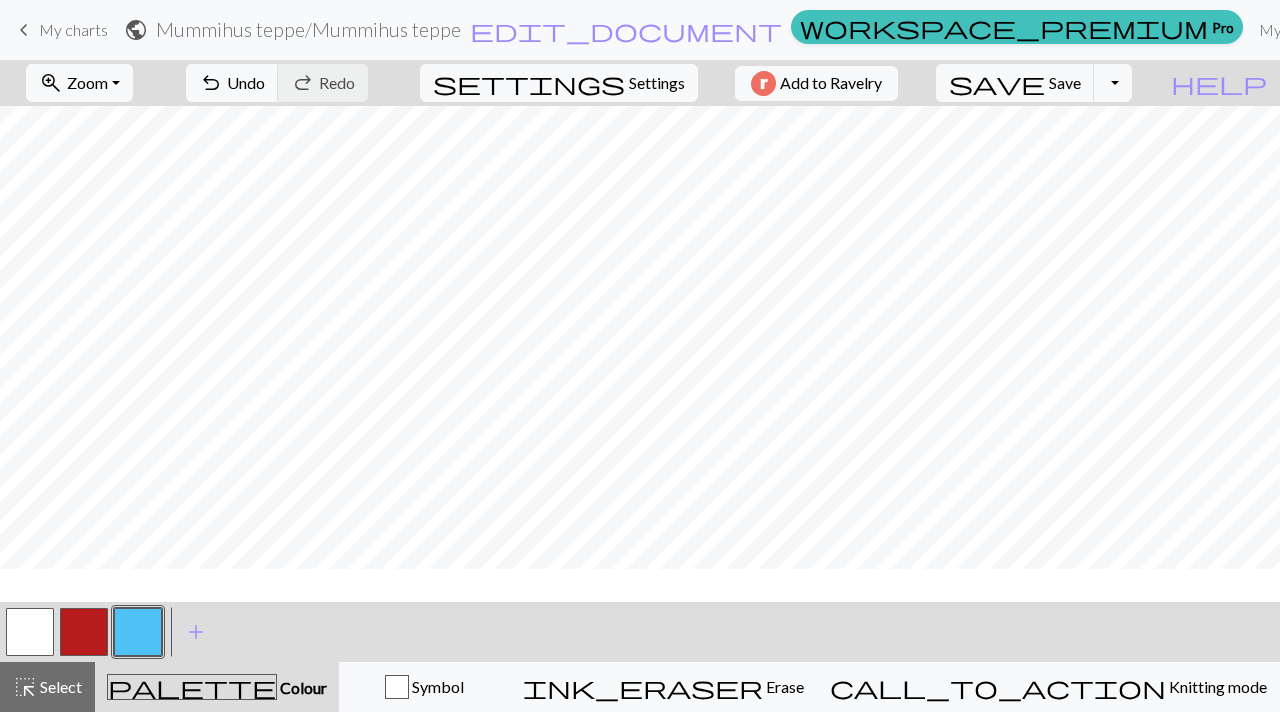 scroll, scrollTop: 894, scrollLeft: 0, axis: vertical 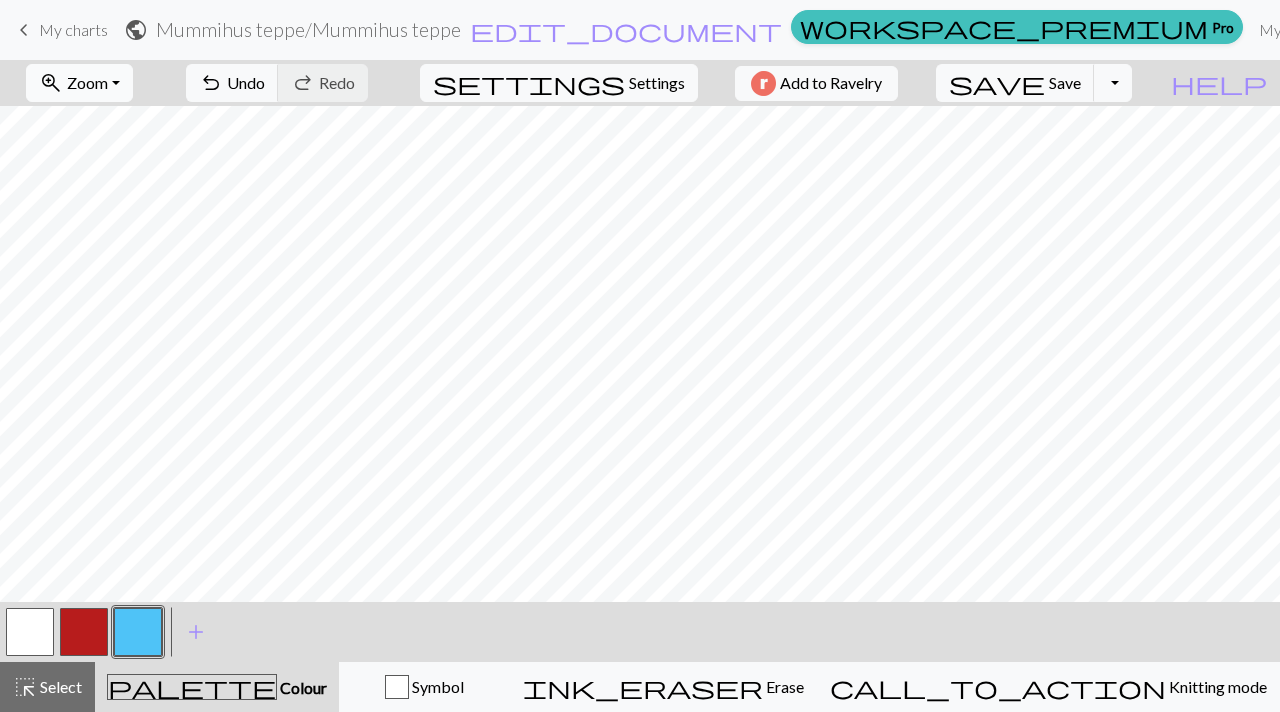 click on "zoom_in Zoom Zoom" at bounding box center (79, 83) 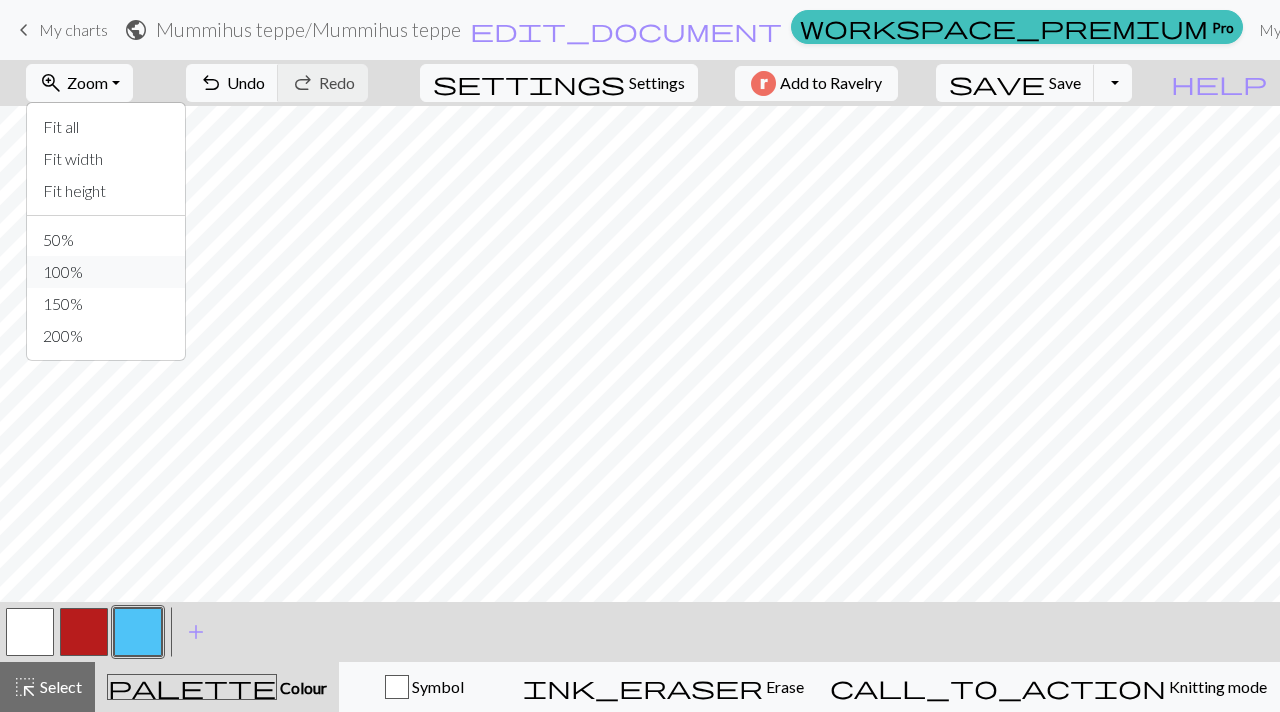 click on "100%" at bounding box center [106, 272] 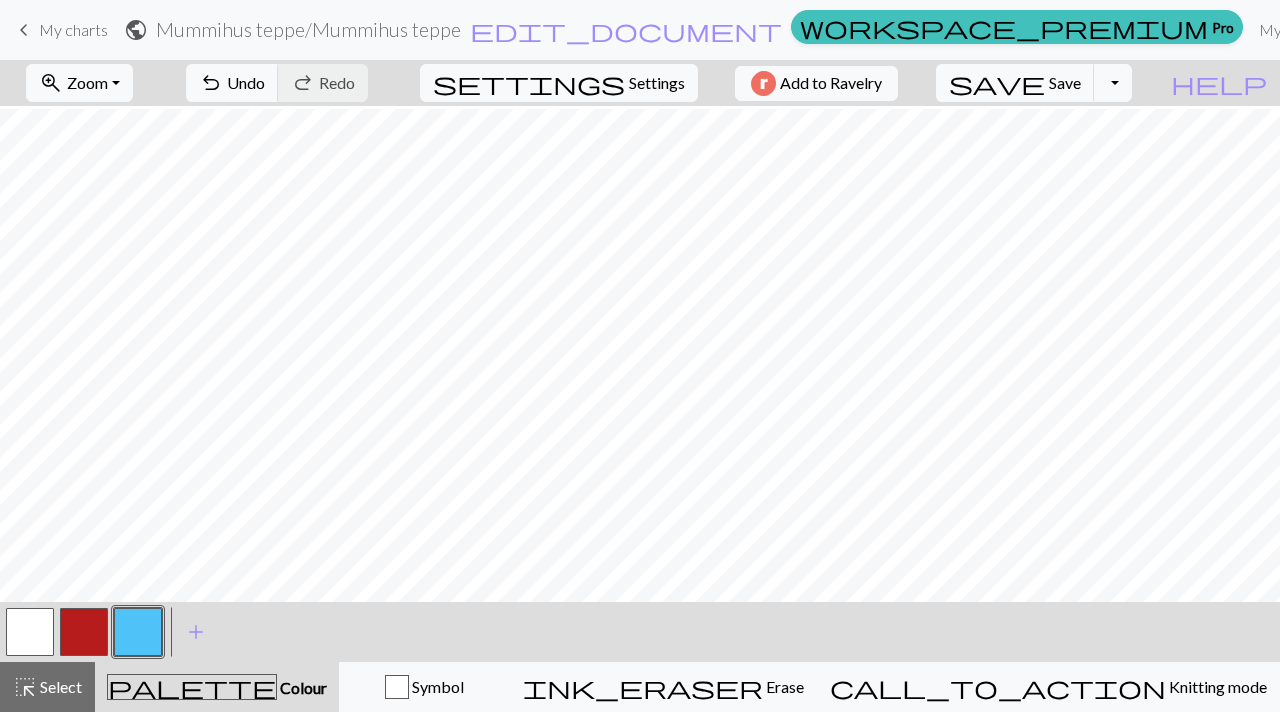 scroll, scrollTop: 2305, scrollLeft: 0, axis: vertical 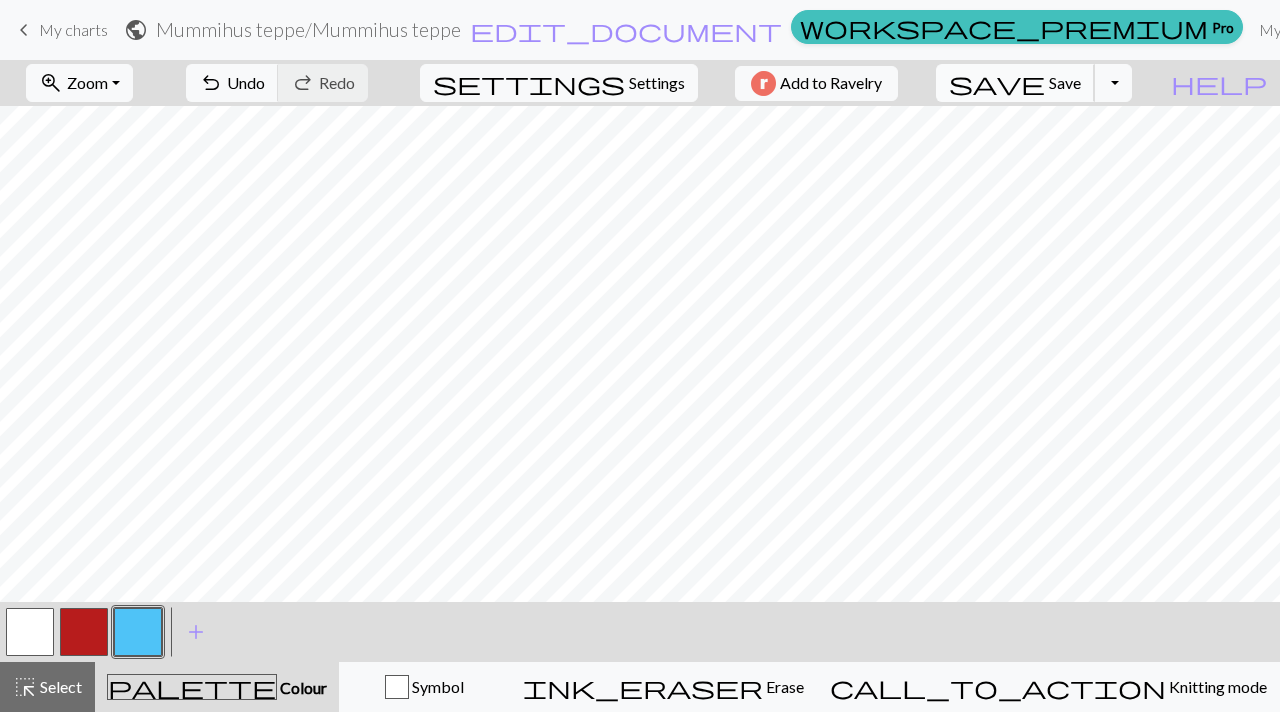 click on "Save" at bounding box center (1065, 82) 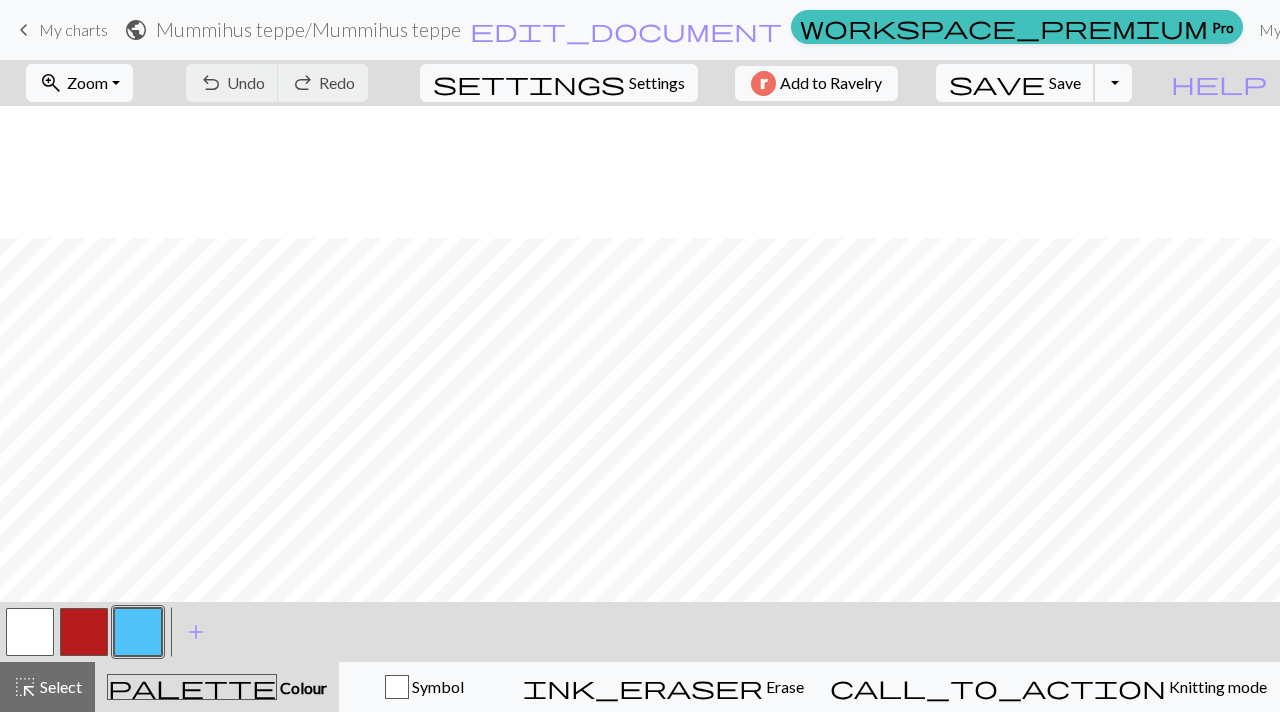 scroll, scrollTop: 2087, scrollLeft: 0, axis: vertical 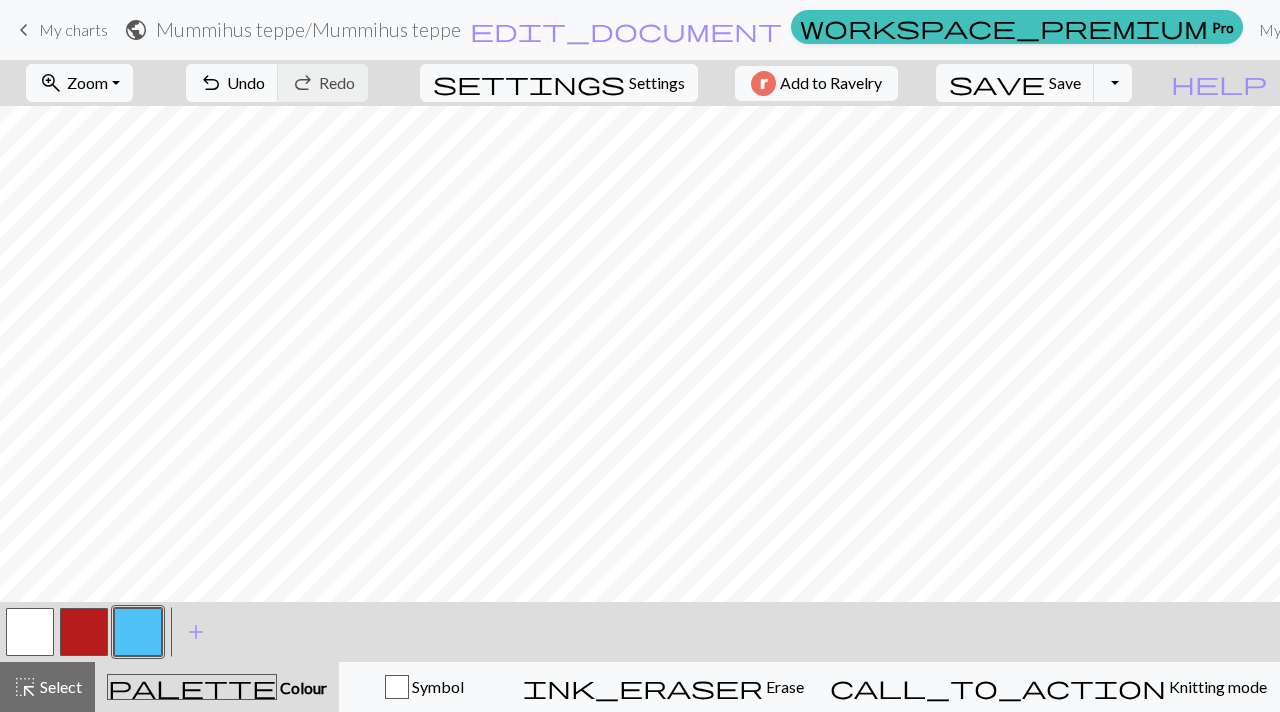 click at bounding box center (30, 632) 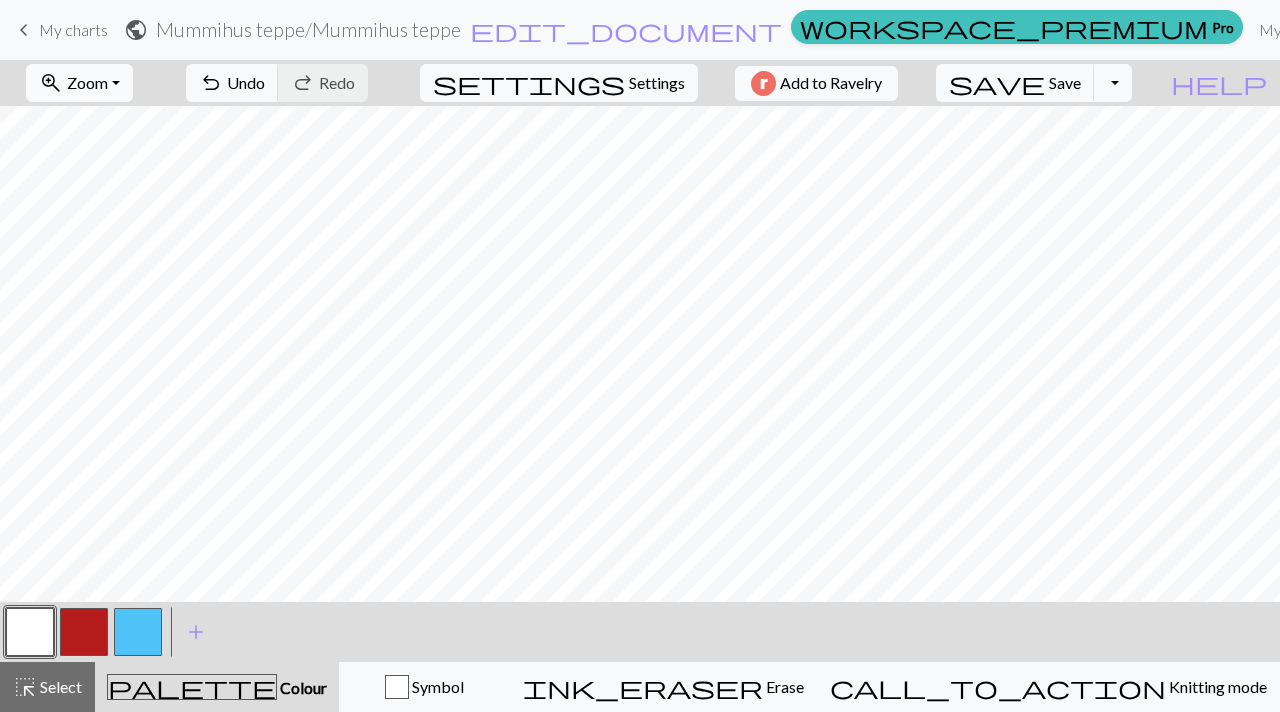 click on "zoom_in Zoom Zoom" at bounding box center (79, 83) 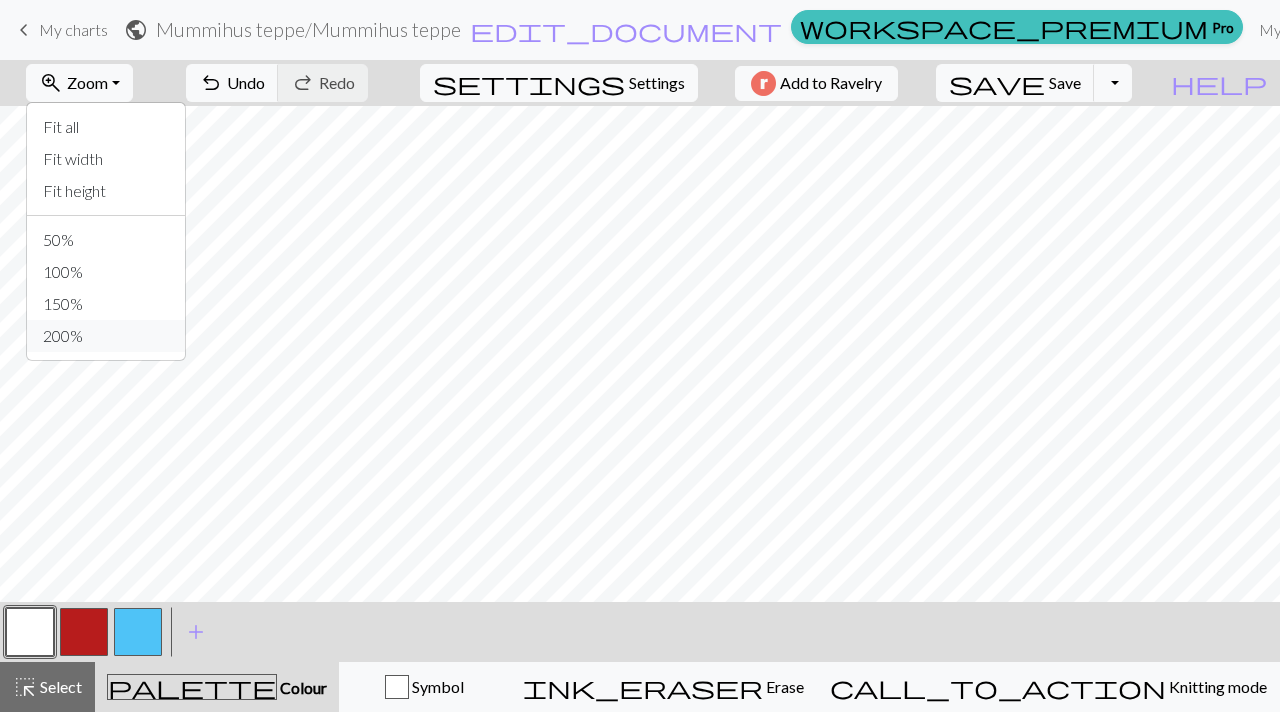 click on "200%" at bounding box center [106, 336] 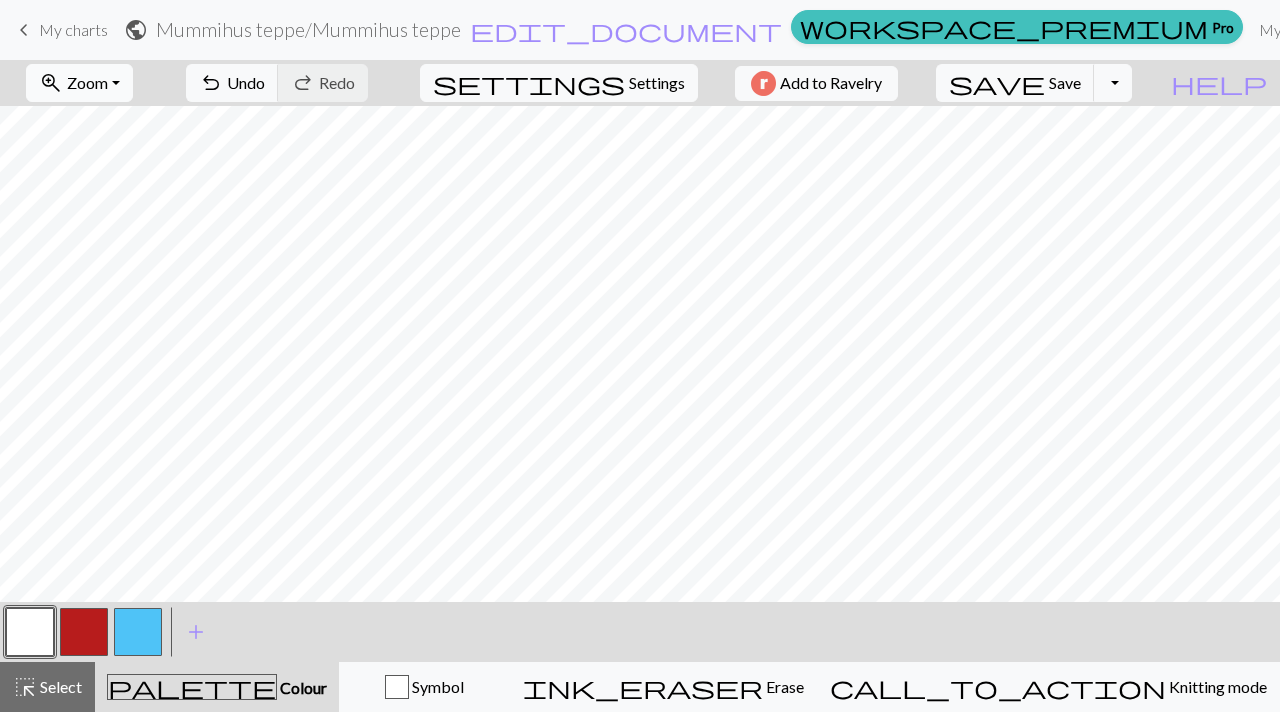 click on "Zoom" at bounding box center (87, 82) 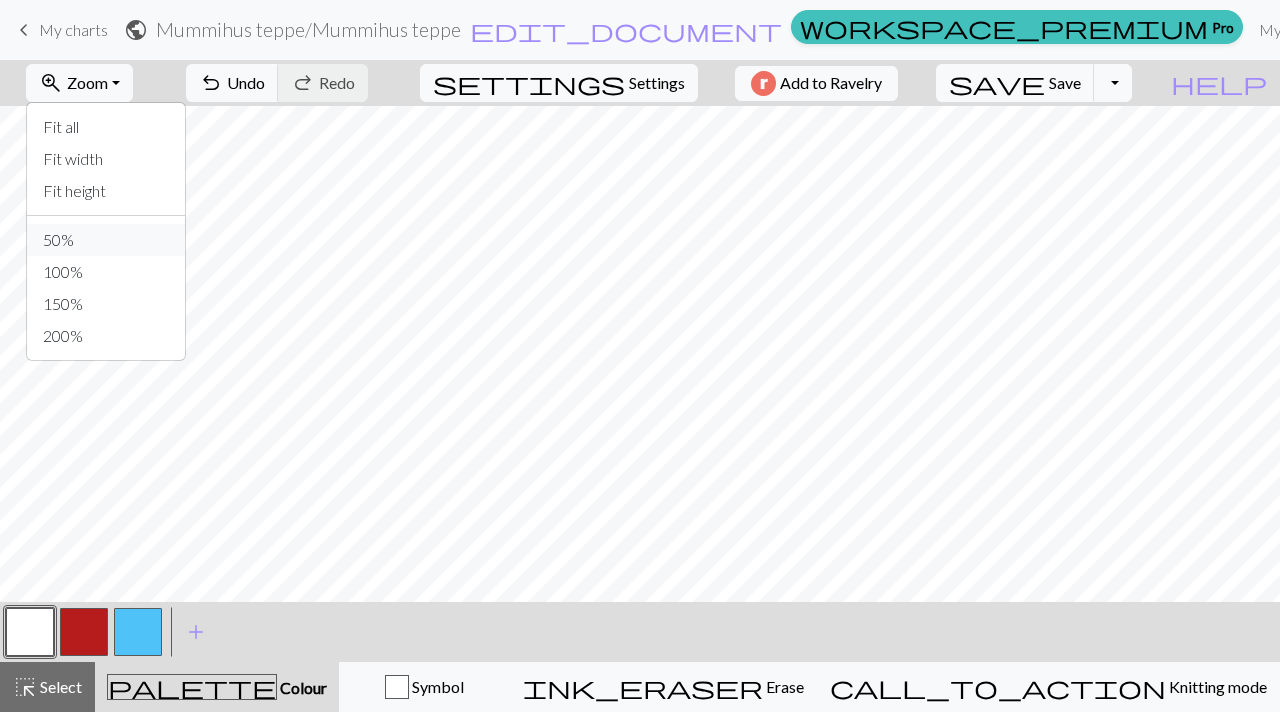 click on "50%" at bounding box center (106, 240) 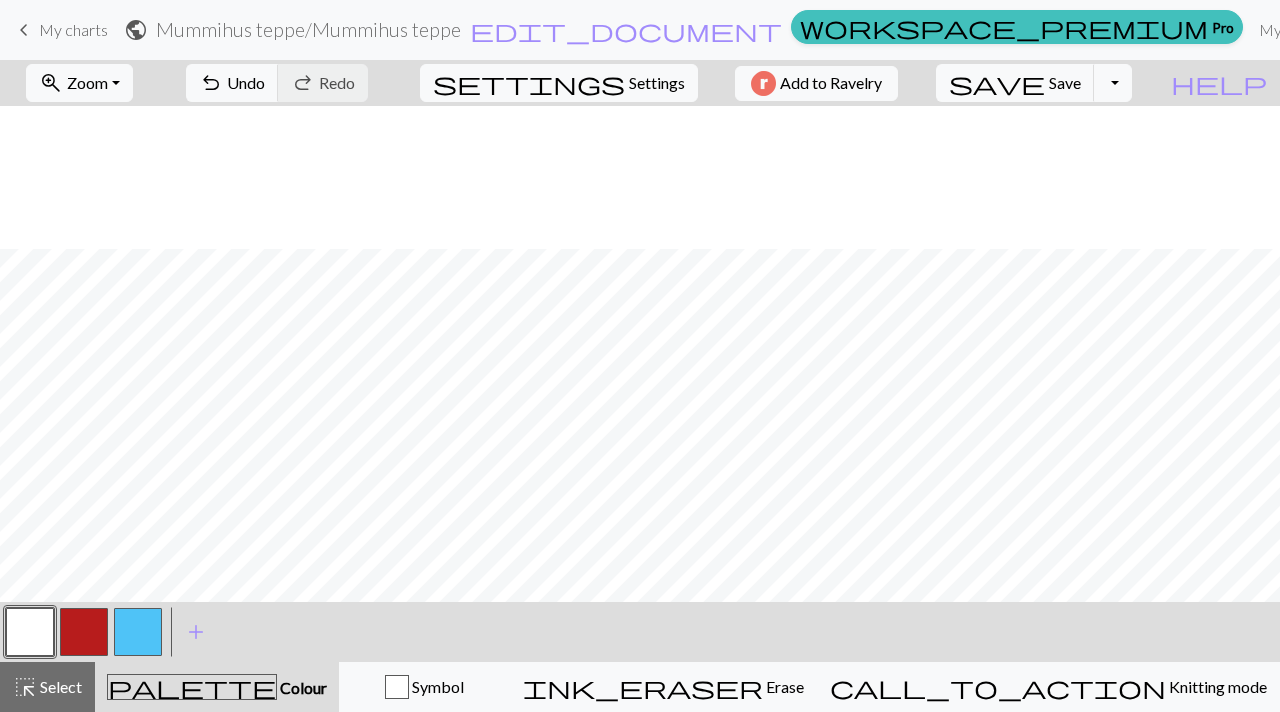 scroll, scrollTop: 959, scrollLeft: 0, axis: vertical 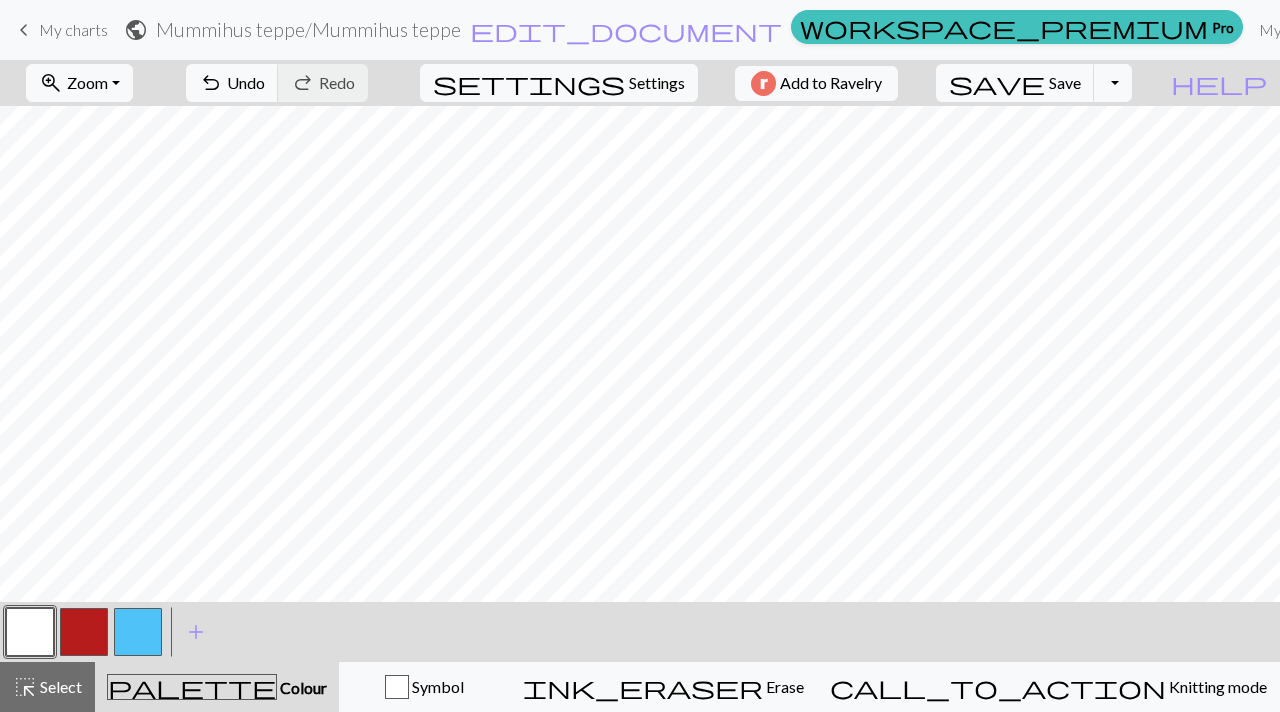 click at bounding box center [138, 632] 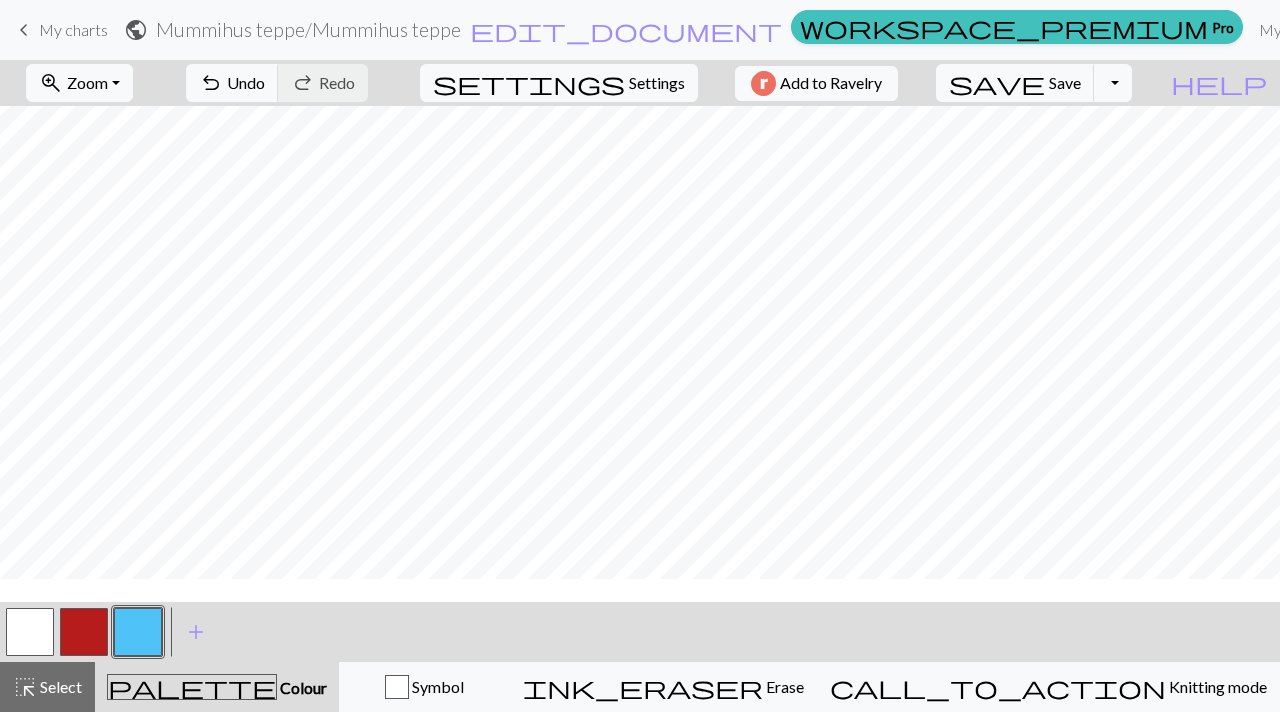 scroll, scrollTop: 734, scrollLeft: 0, axis: vertical 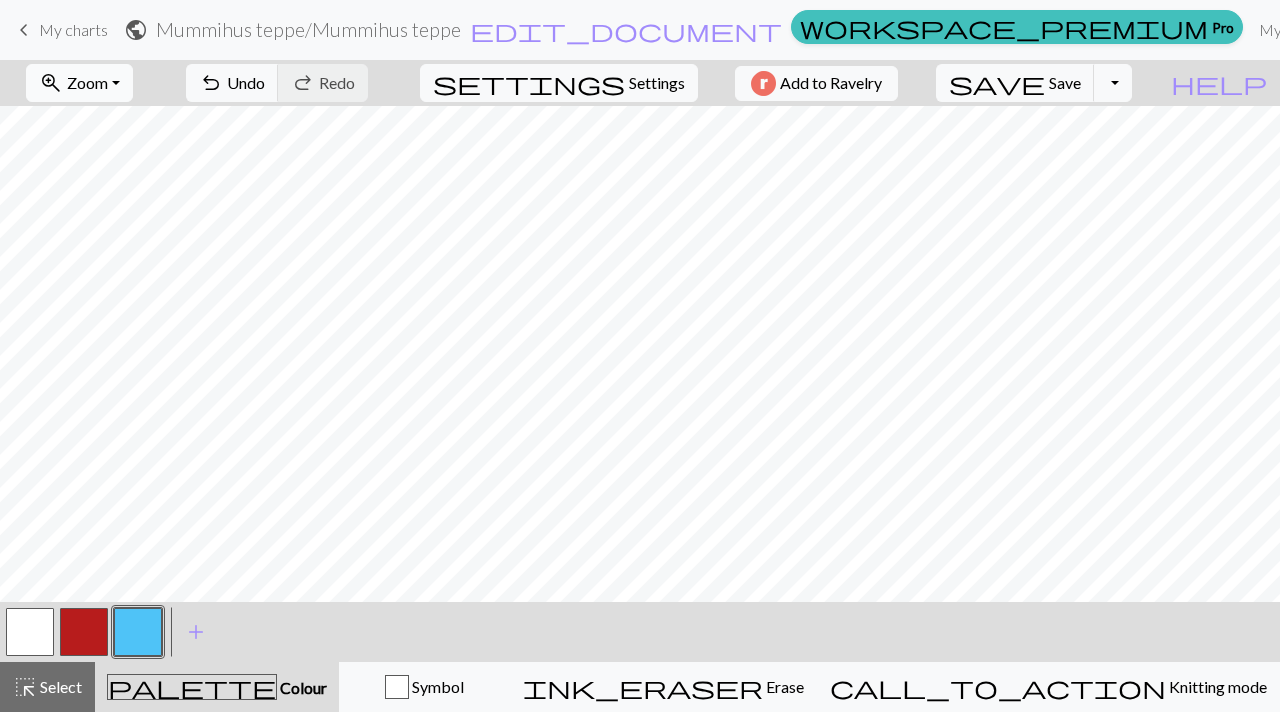 click on "zoom_in Zoom Zoom" at bounding box center [79, 83] 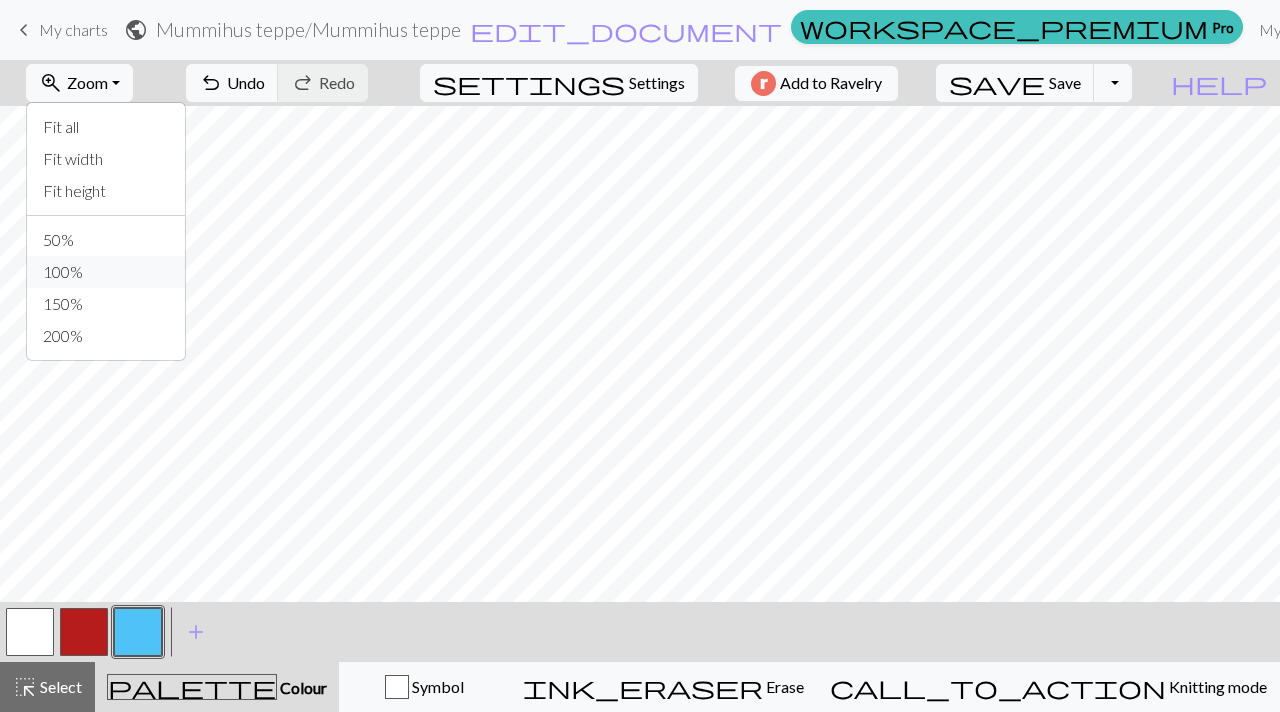 click on "100%" at bounding box center [106, 272] 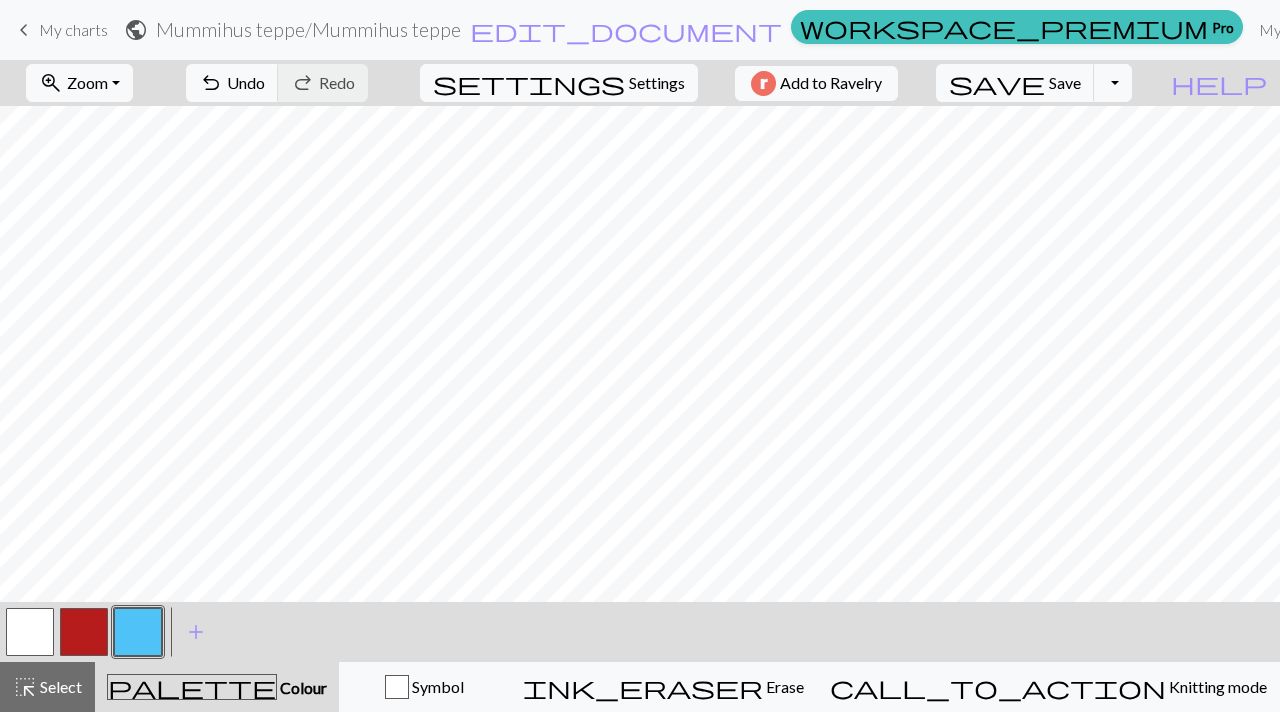scroll, scrollTop: 1481, scrollLeft: 0, axis: vertical 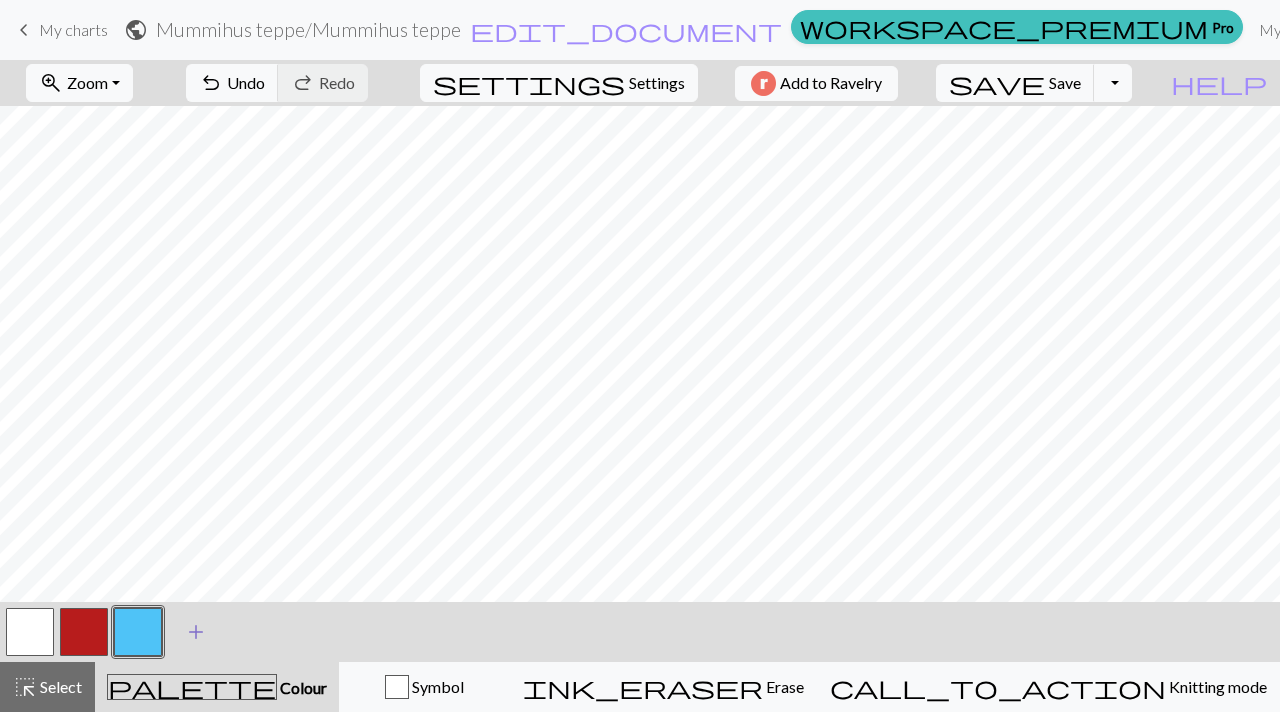 click on "add" at bounding box center [196, 632] 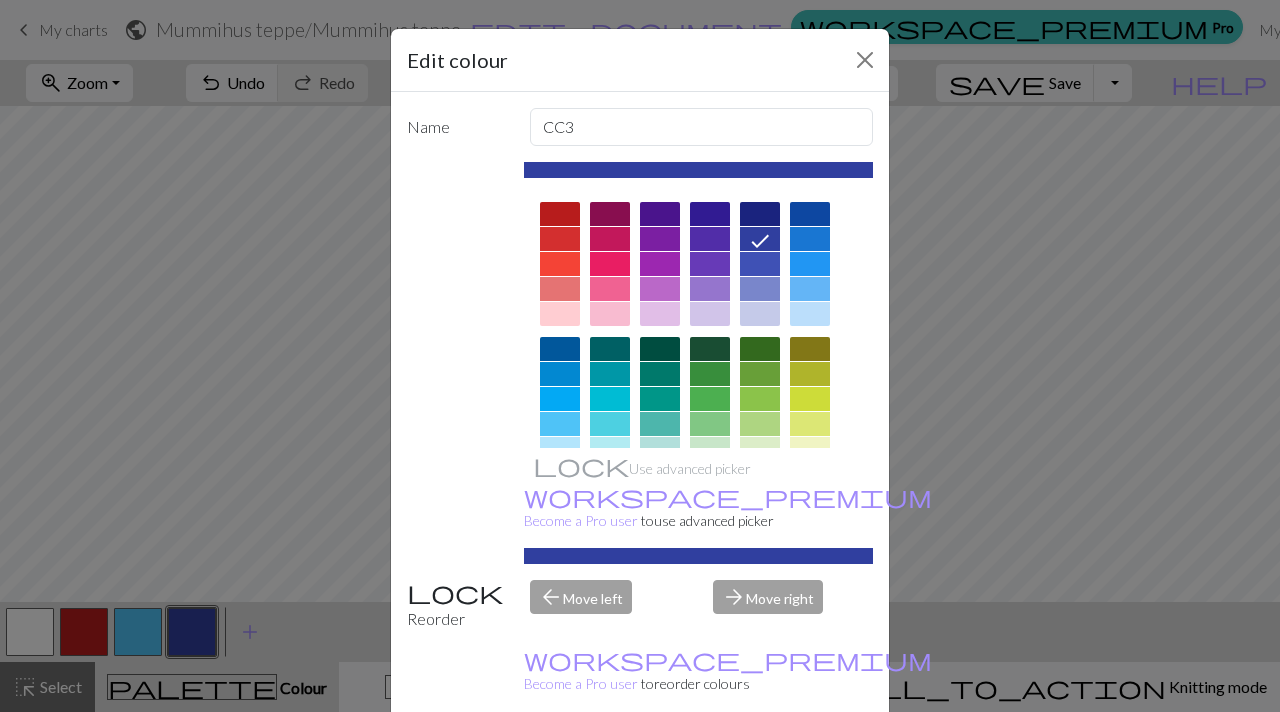 click at bounding box center [710, 399] 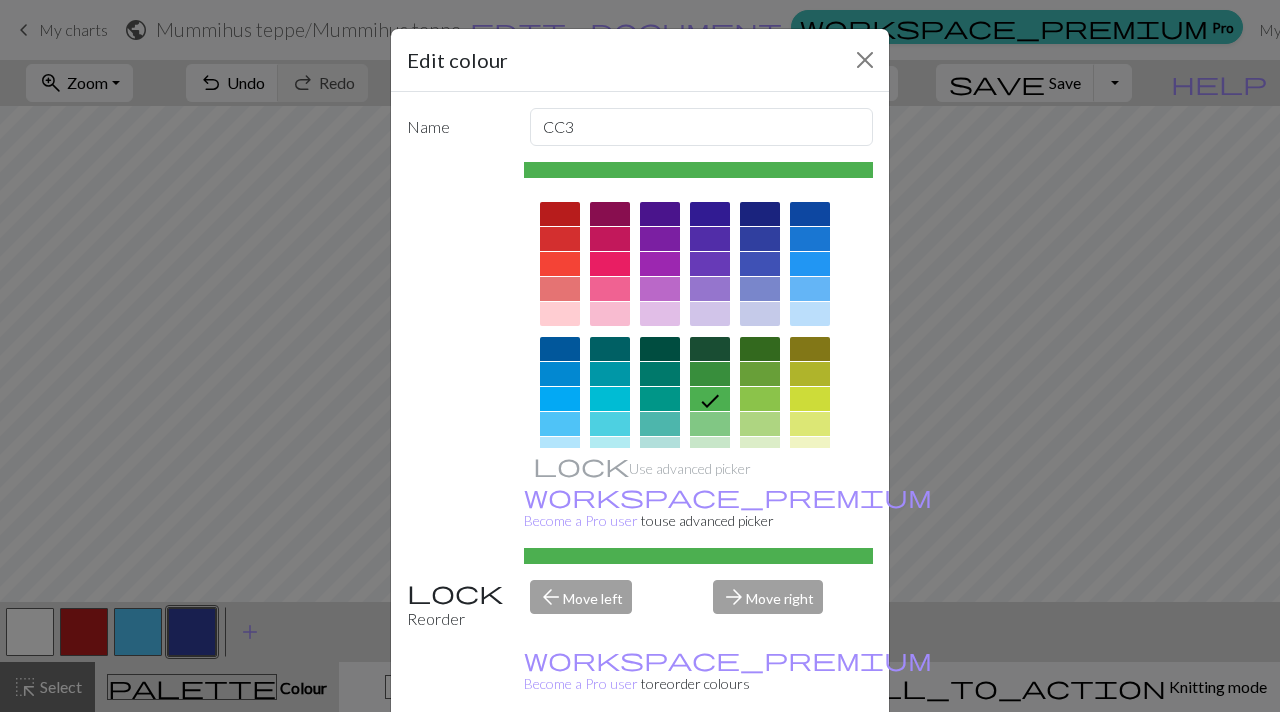 click on "Done" at bounding box center (760, 763) 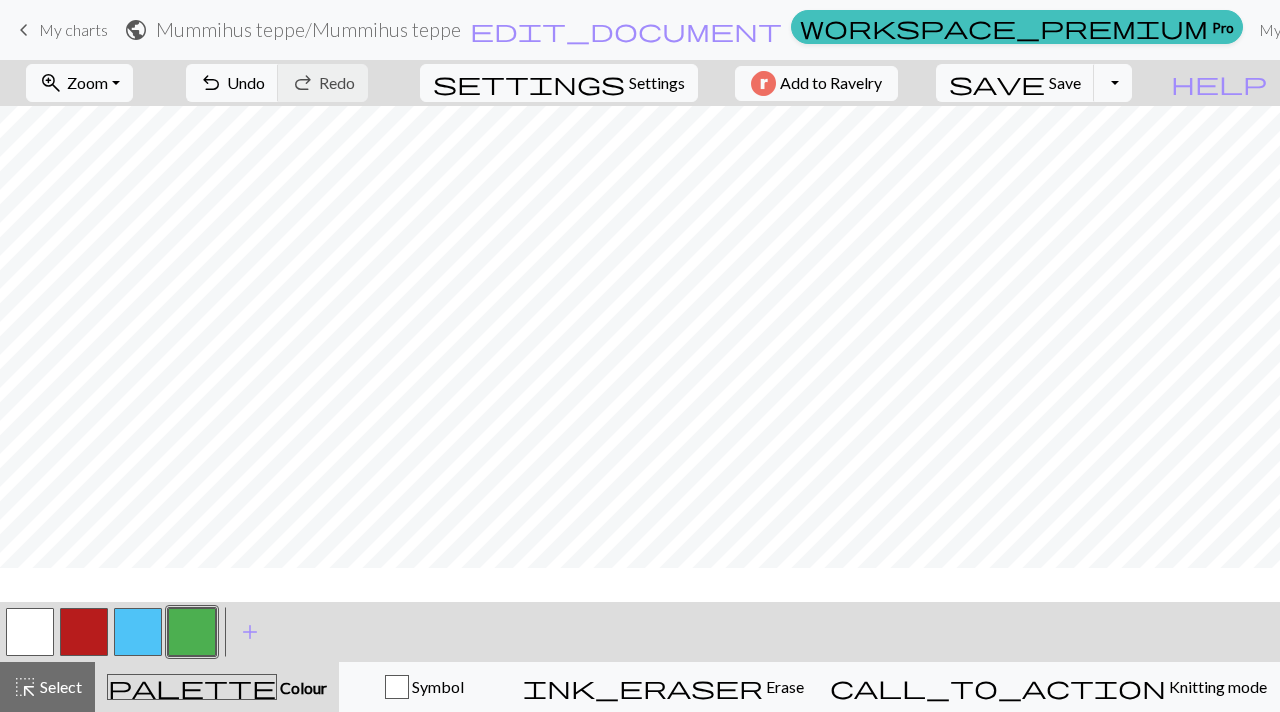 scroll, scrollTop: 482, scrollLeft: 0, axis: vertical 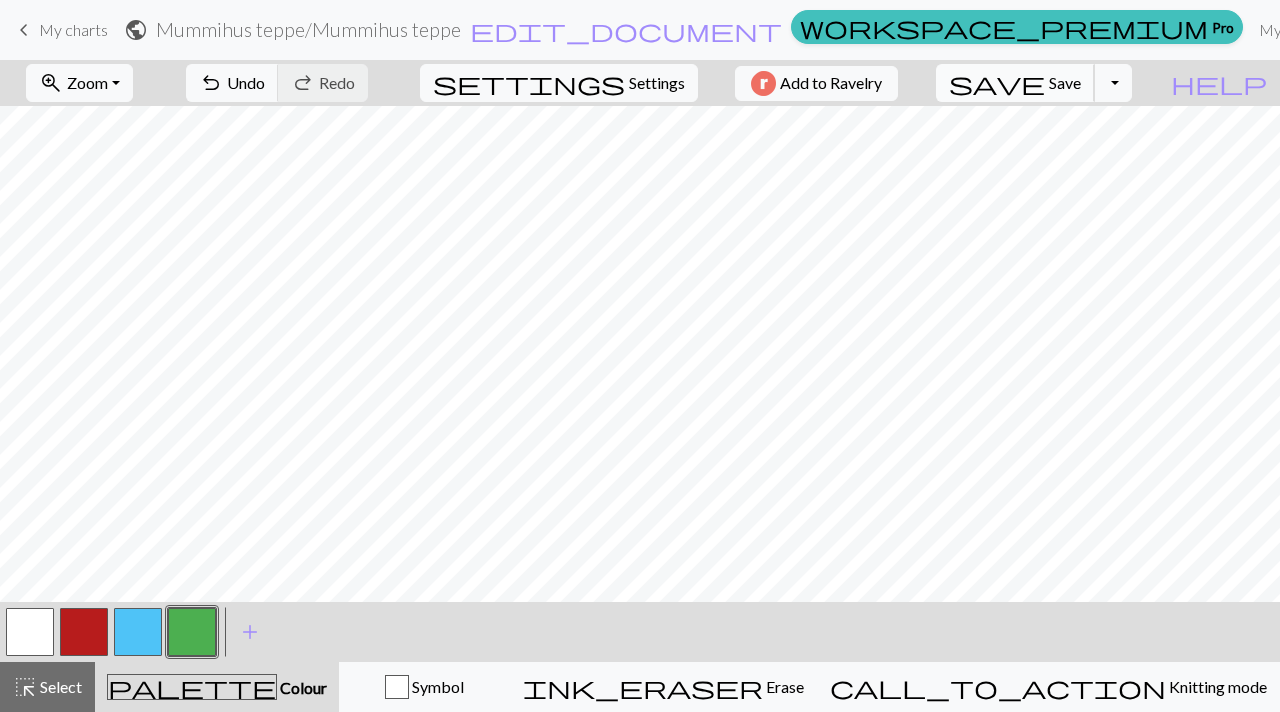 click on "save Save Save" at bounding box center (1015, 83) 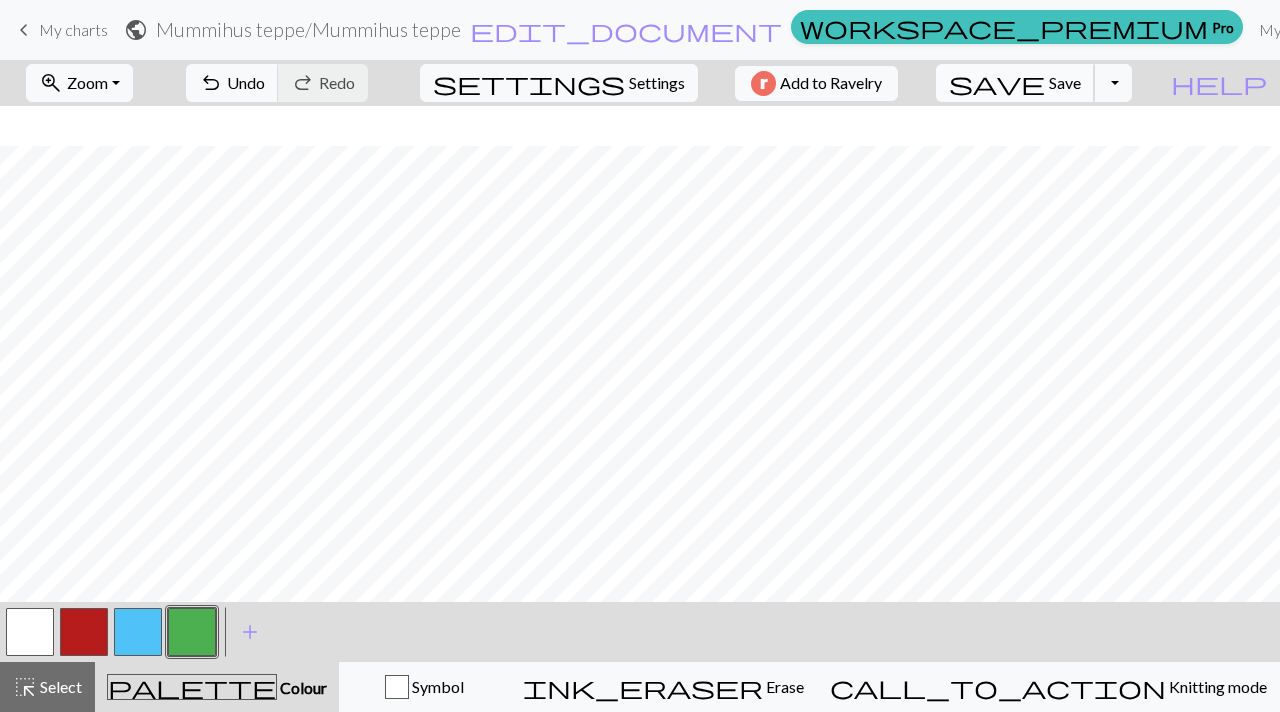 scroll, scrollTop: 508, scrollLeft: 37, axis: both 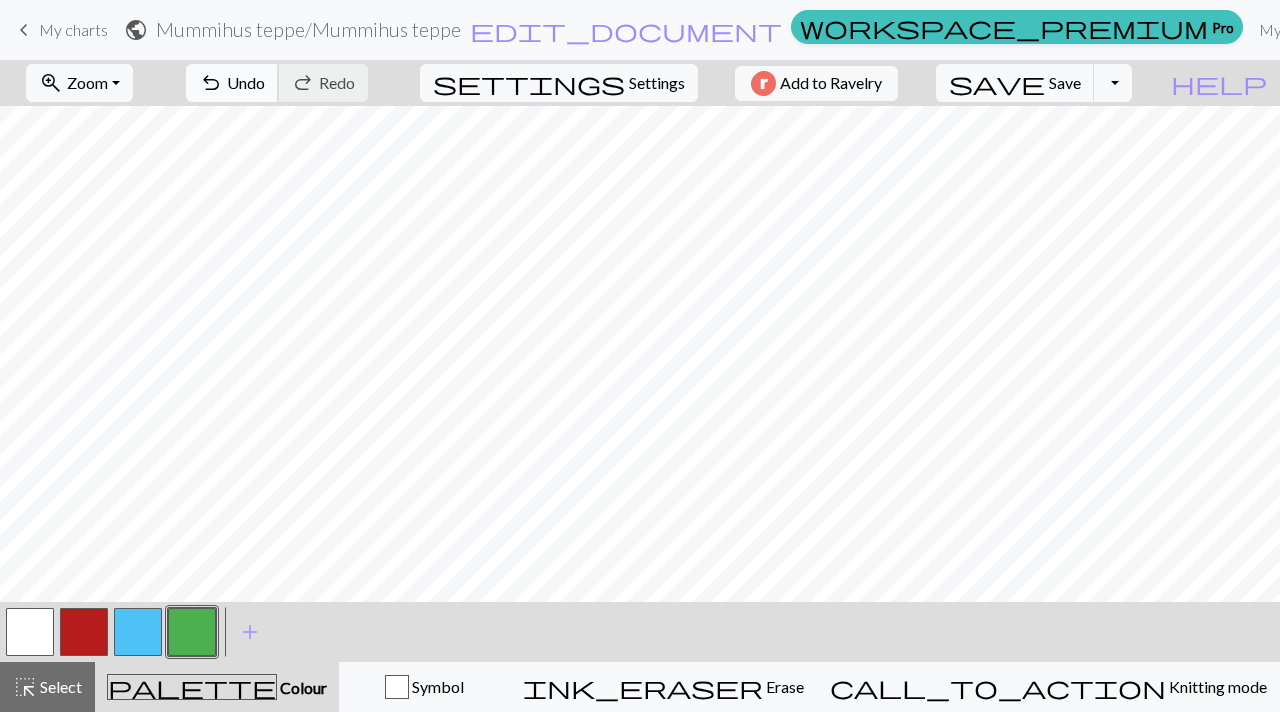 click on "Undo" at bounding box center (246, 82) 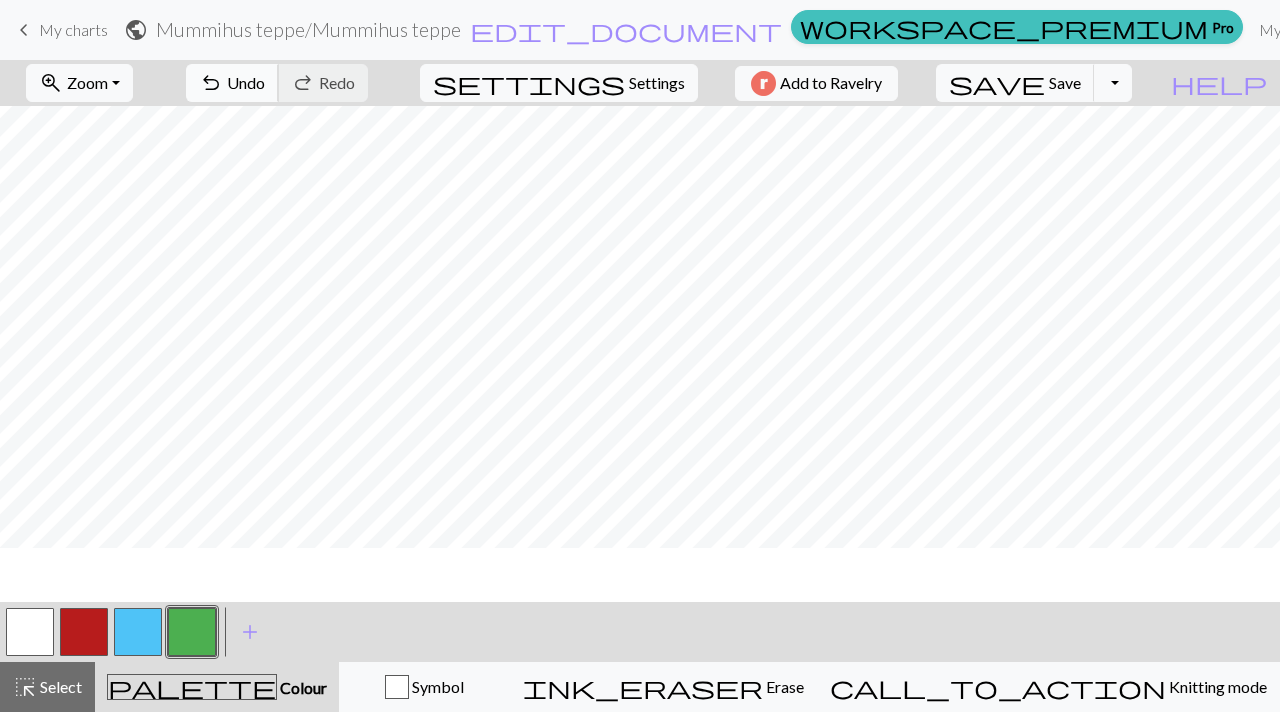 scroll, scrollTop: 29, scrollLeft: 0, axis: vertical 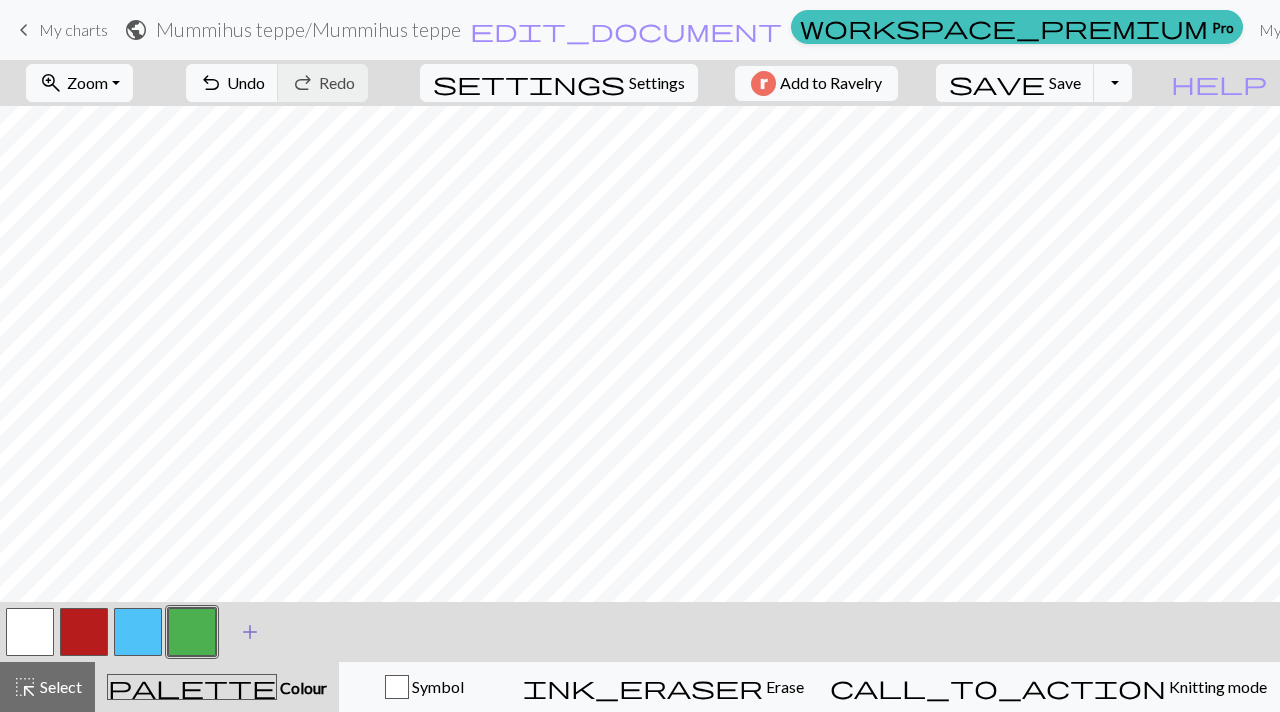 click on "add" at bounding box center (250, 632) 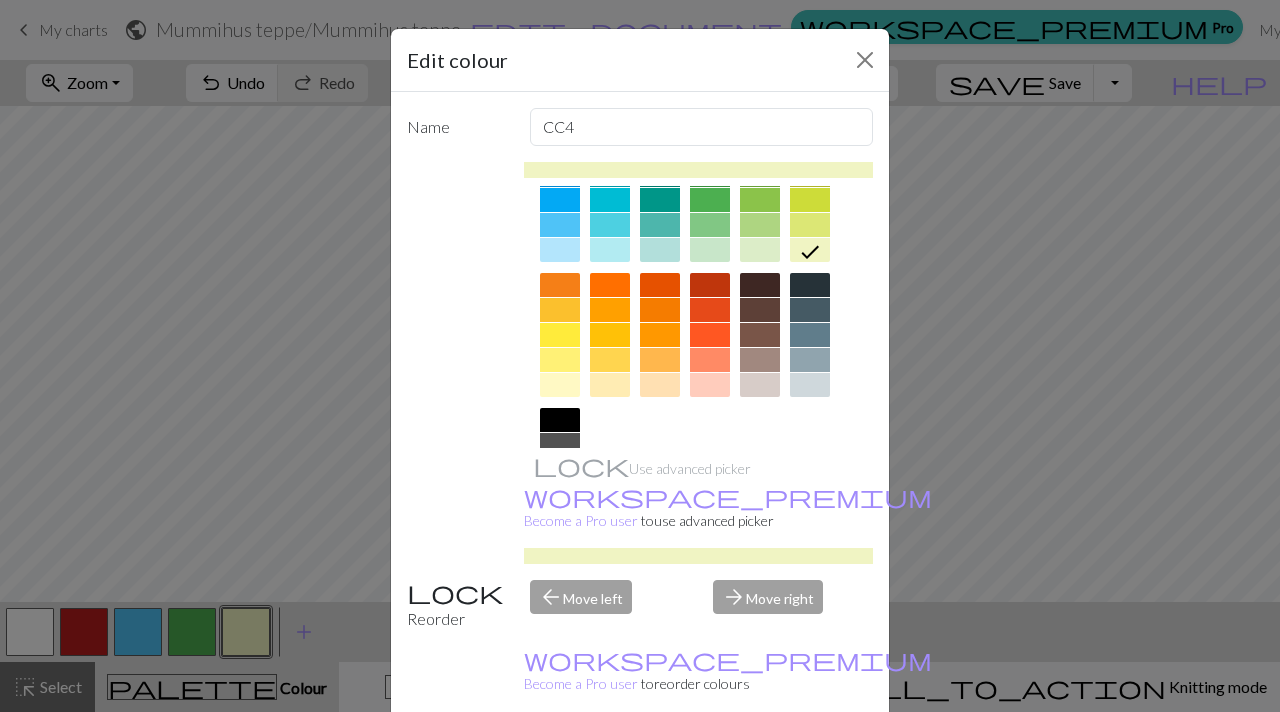 scroll, scrollTop: 200, scrollLeft: 0, axis: vertical 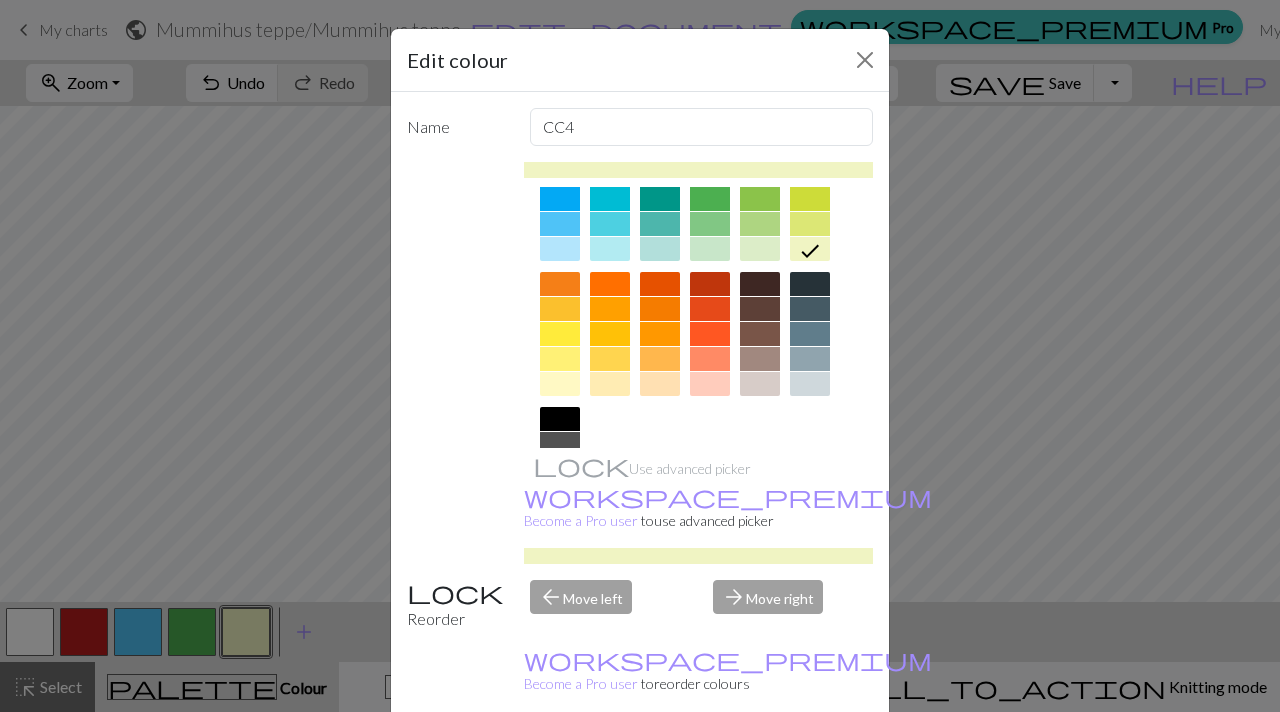 click at bounding box center (560, 334) 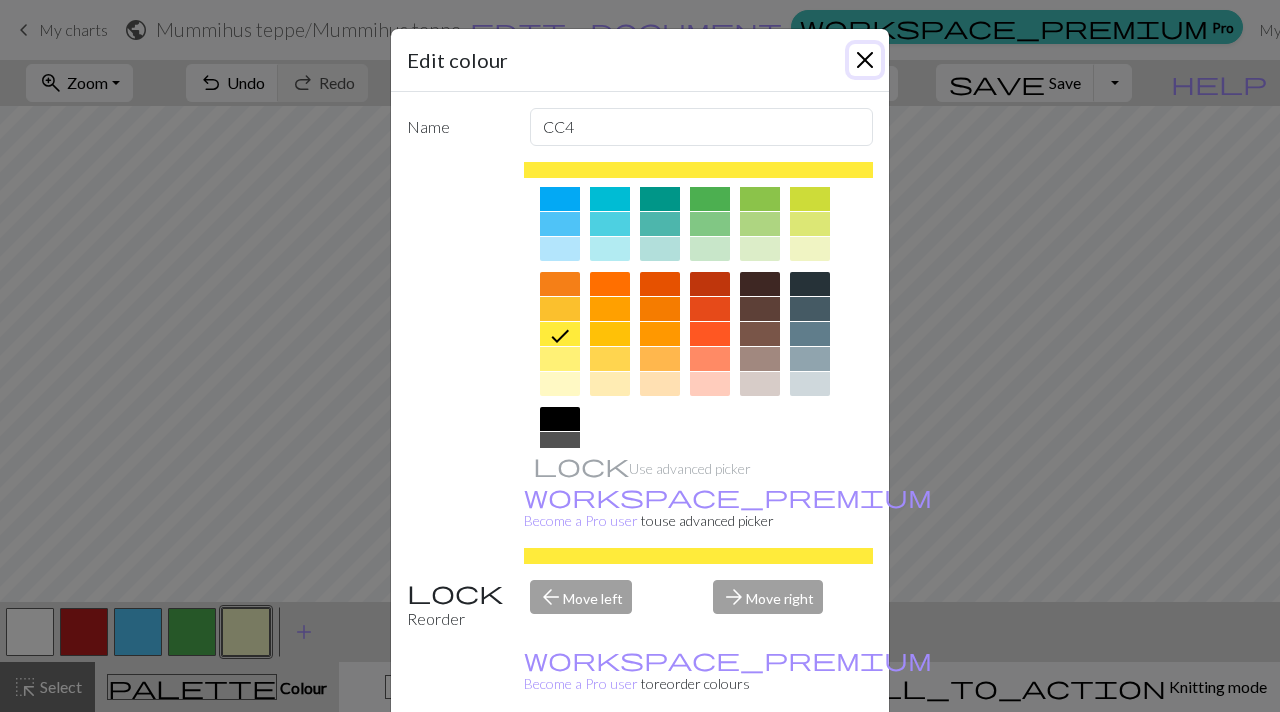 click at bounding box center (865, 60) 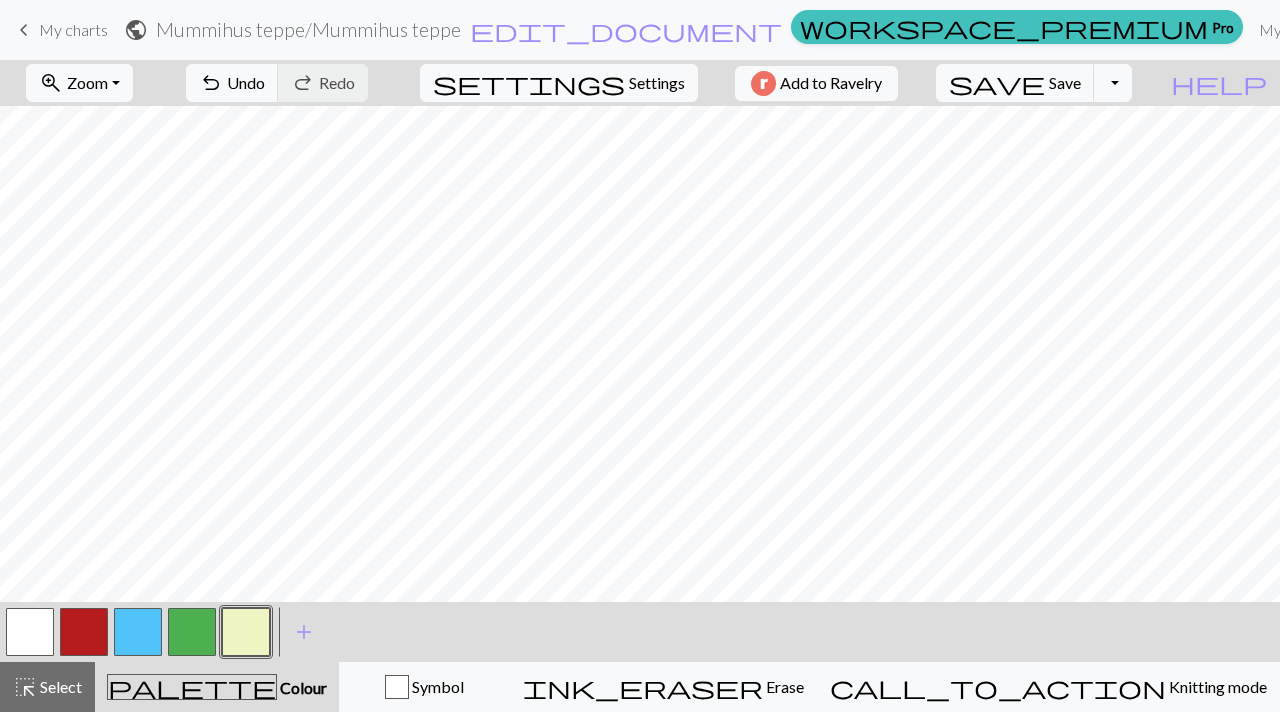 click at bounding box center [246, 632] 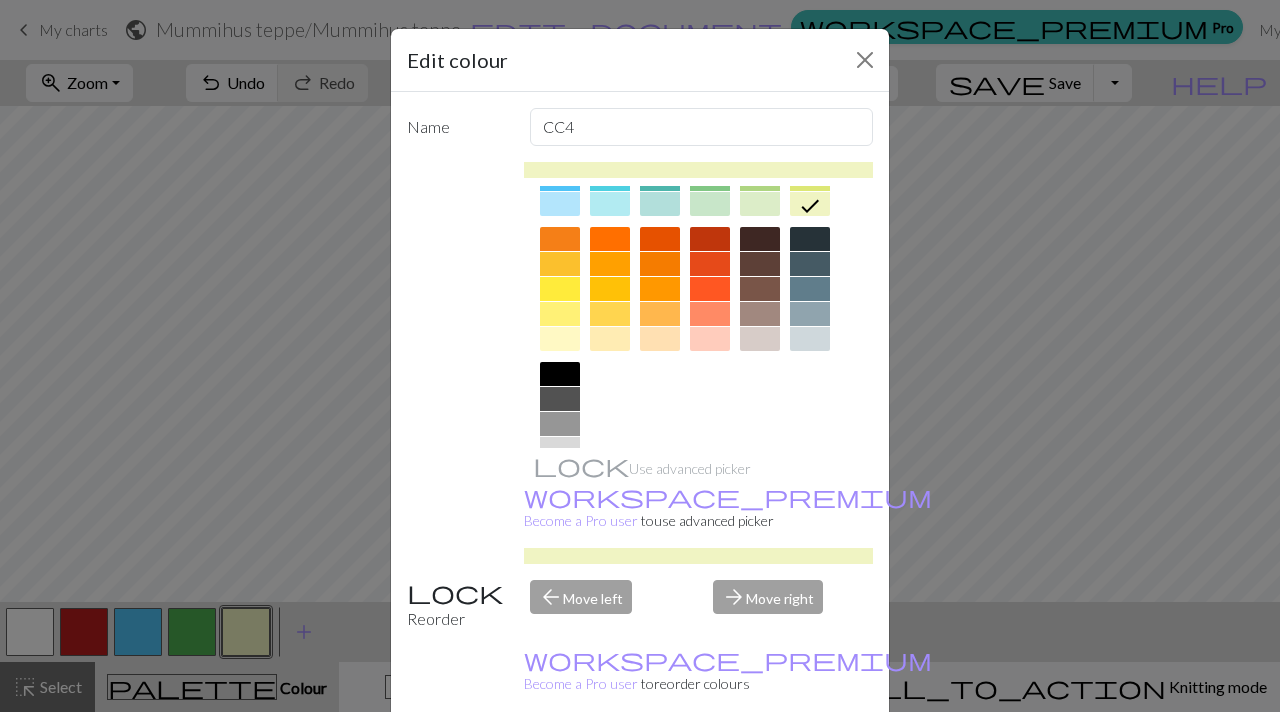 scroll, scrollTop: 246, scrollLeft: 0, axis: vertical 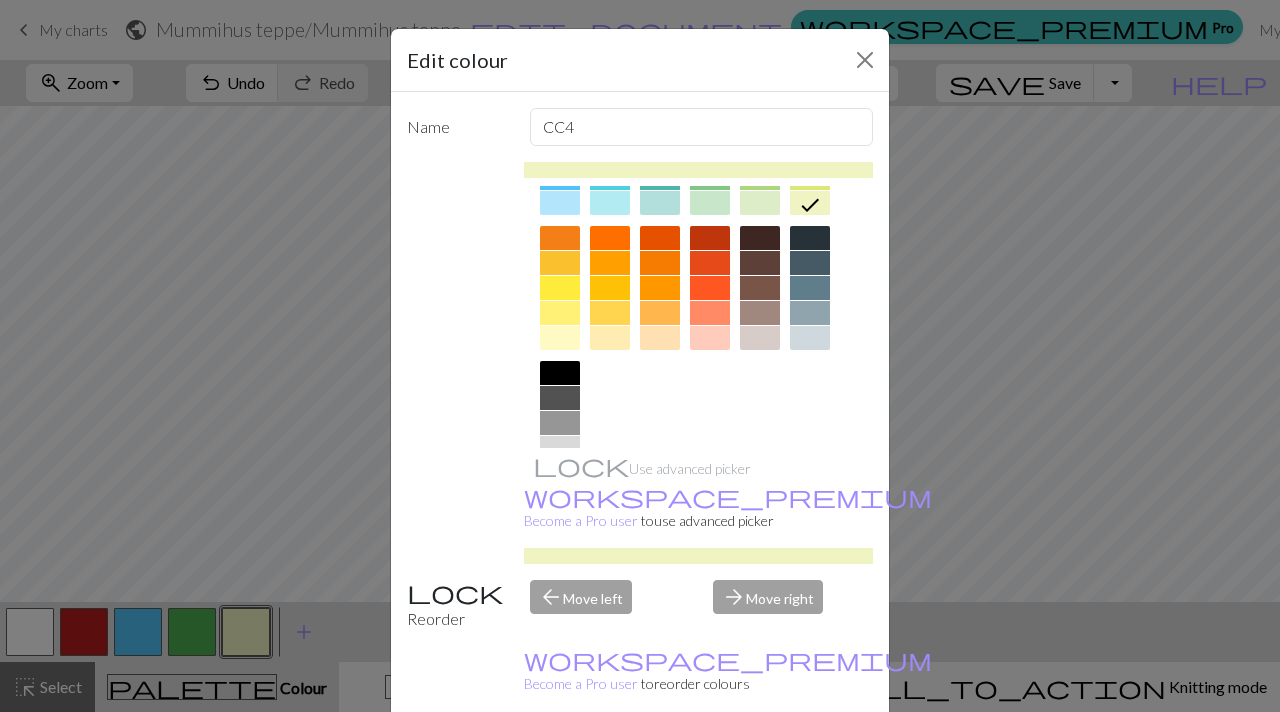 click at bounding box center [560, 288] 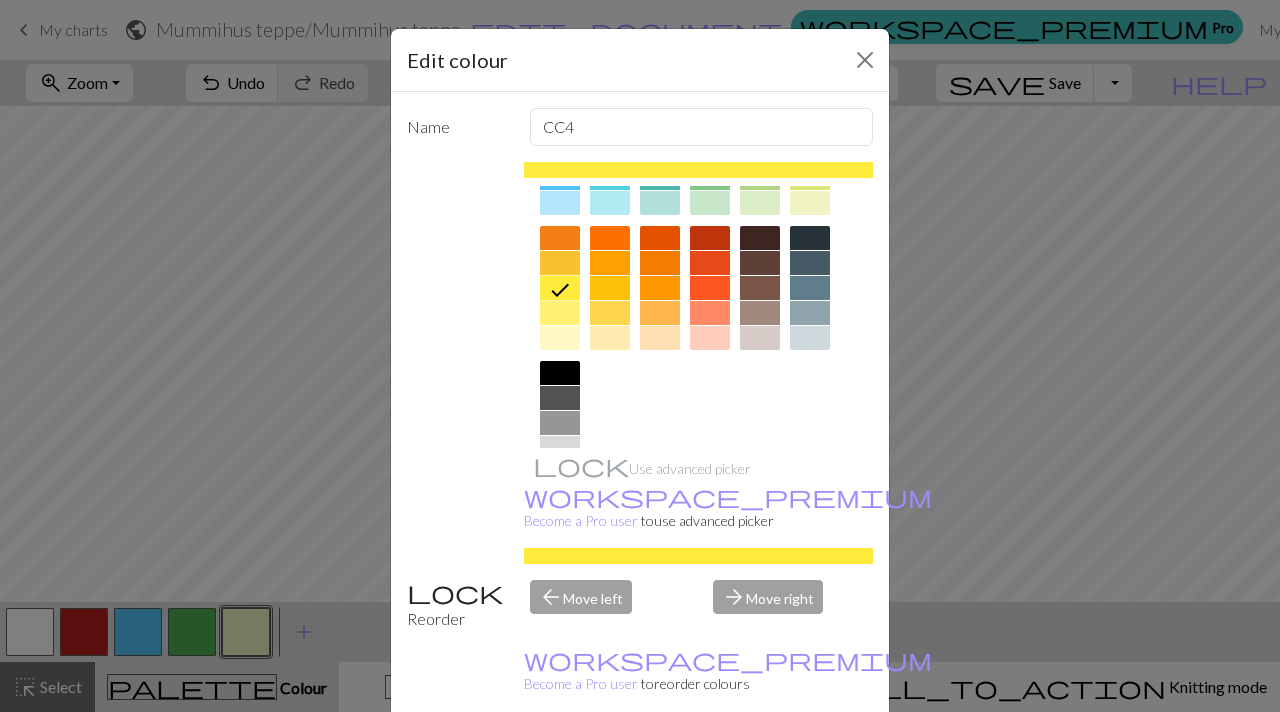 click on "Done" at bounding box center [760, 763] 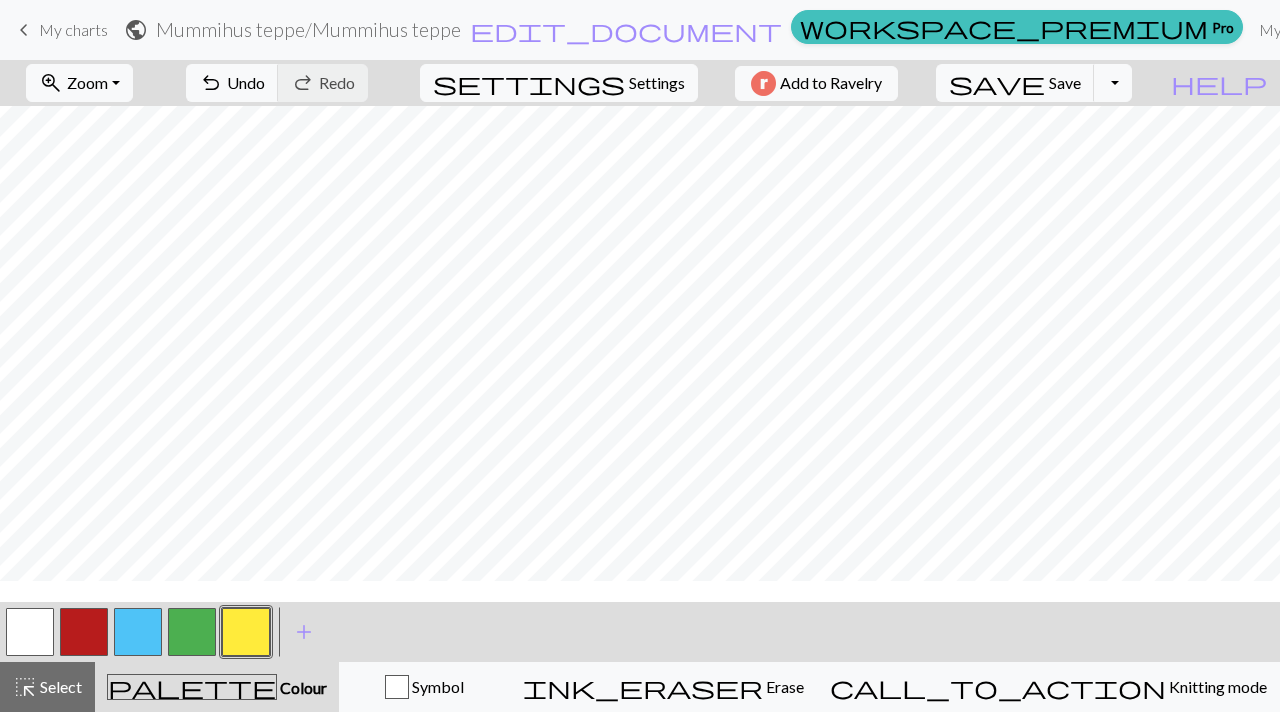 scroll, scrollTop: 0, scrollLeft: 0, axis: both 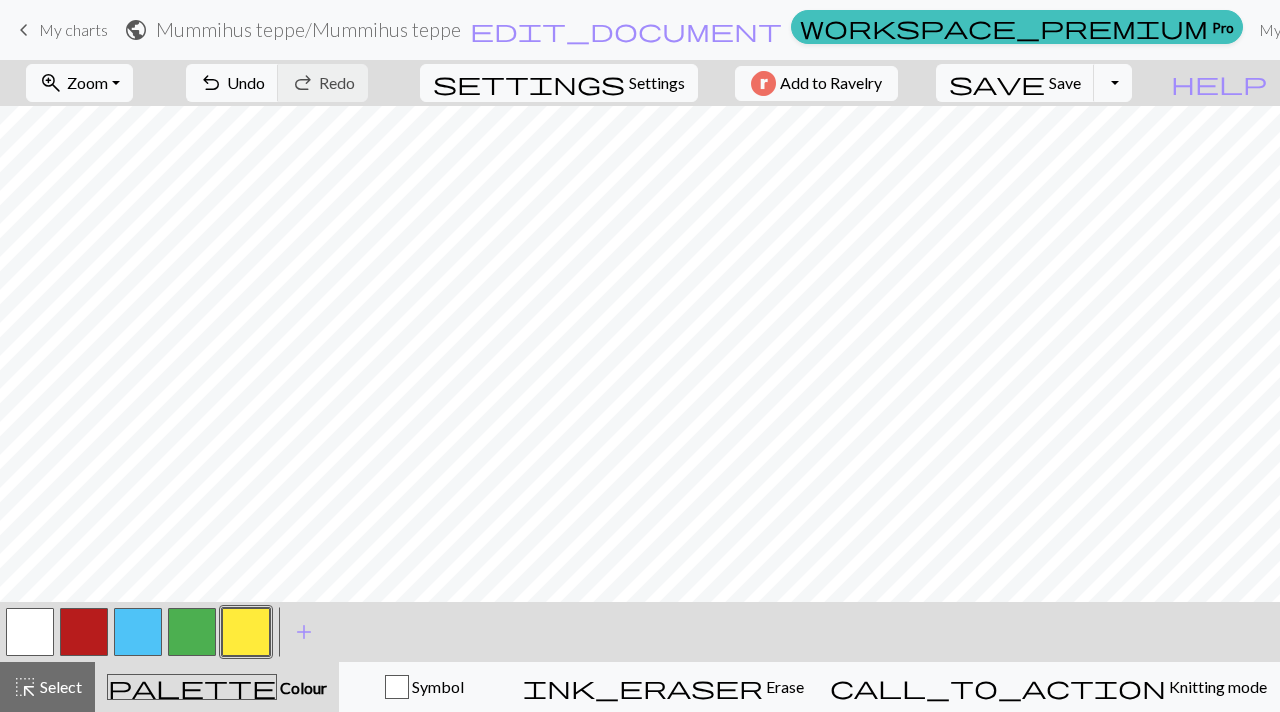 click at bounding box center [192, 632] 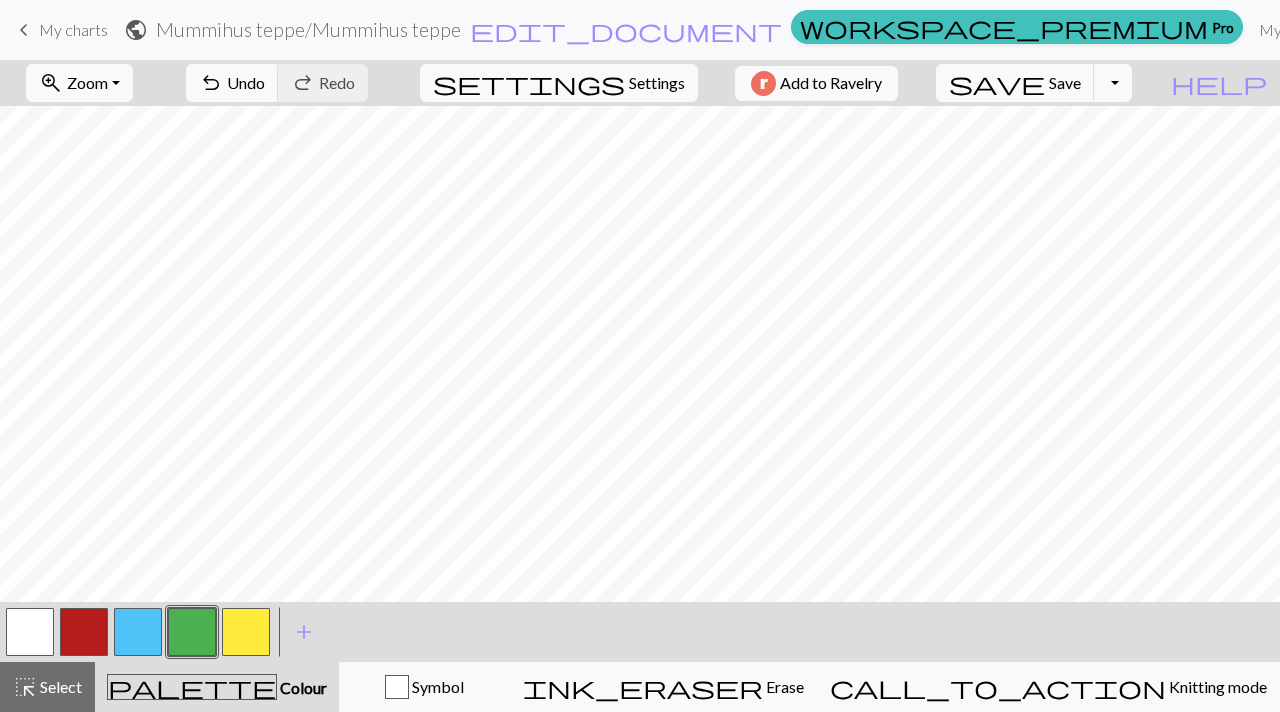click at bounding box center (192, 632) 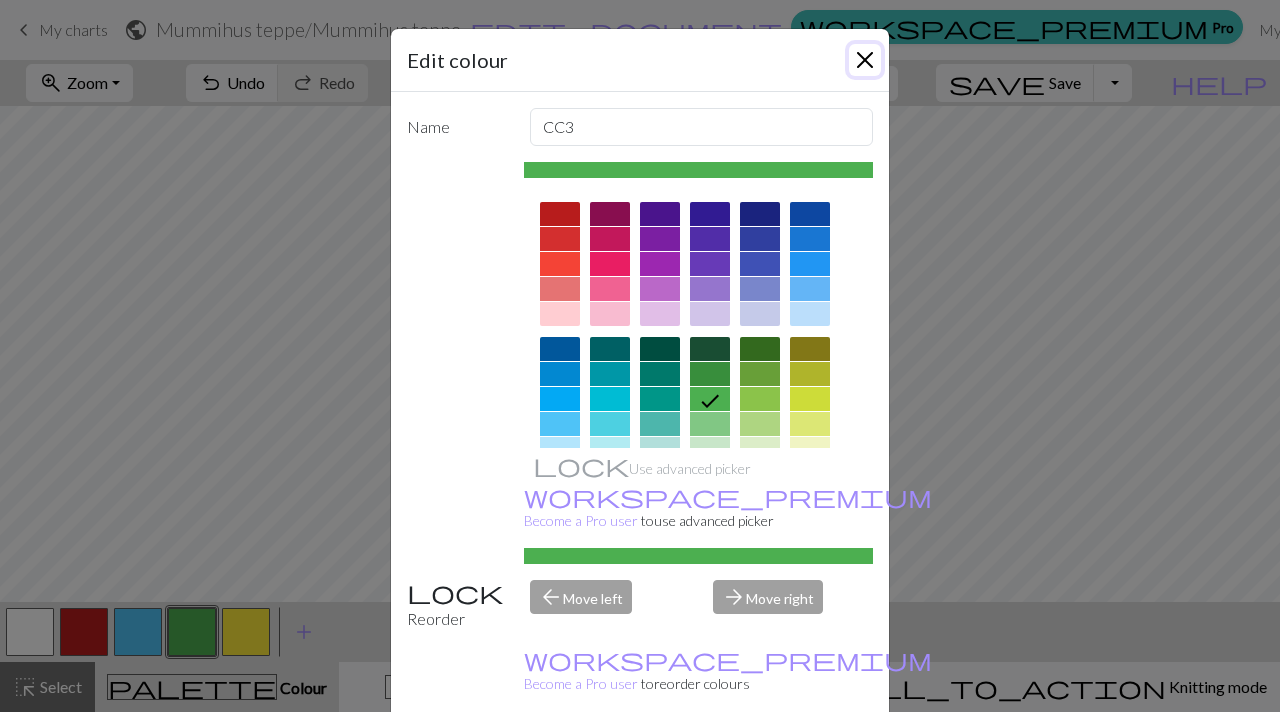 click at bounding box center (865, 60) 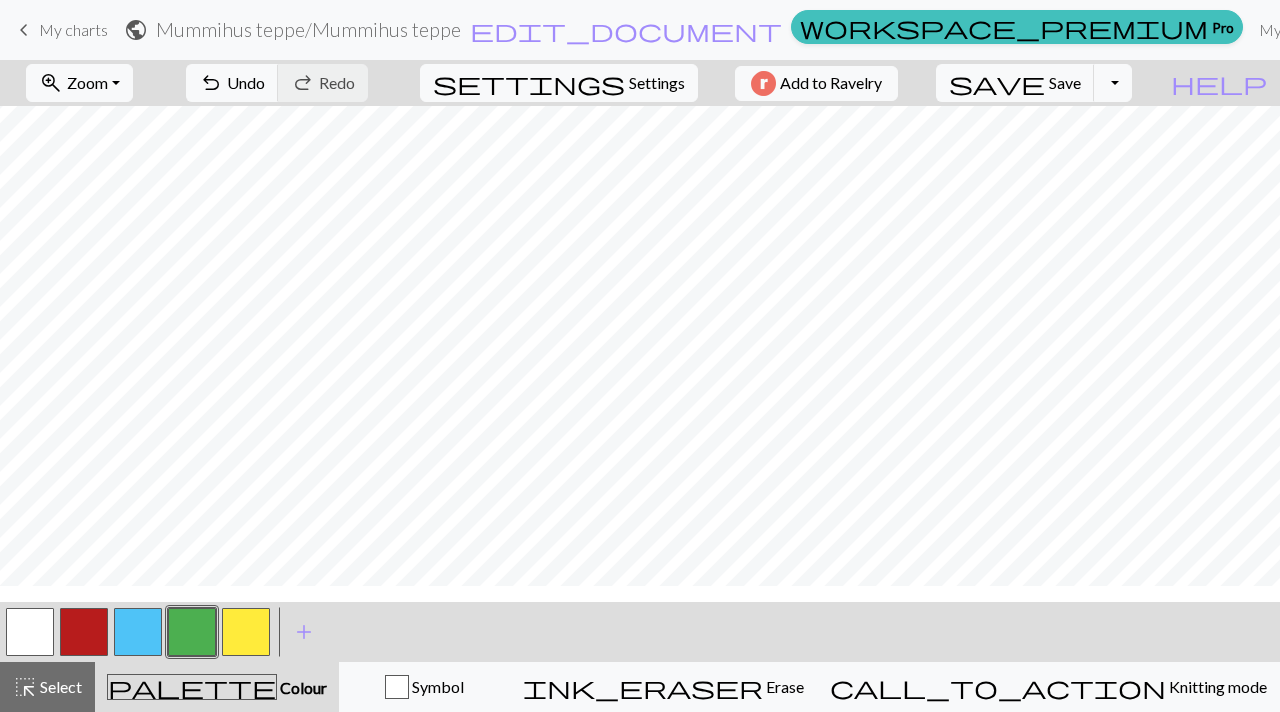 scroll, scrollTop: 0, scrollLeft: 0, axis: both 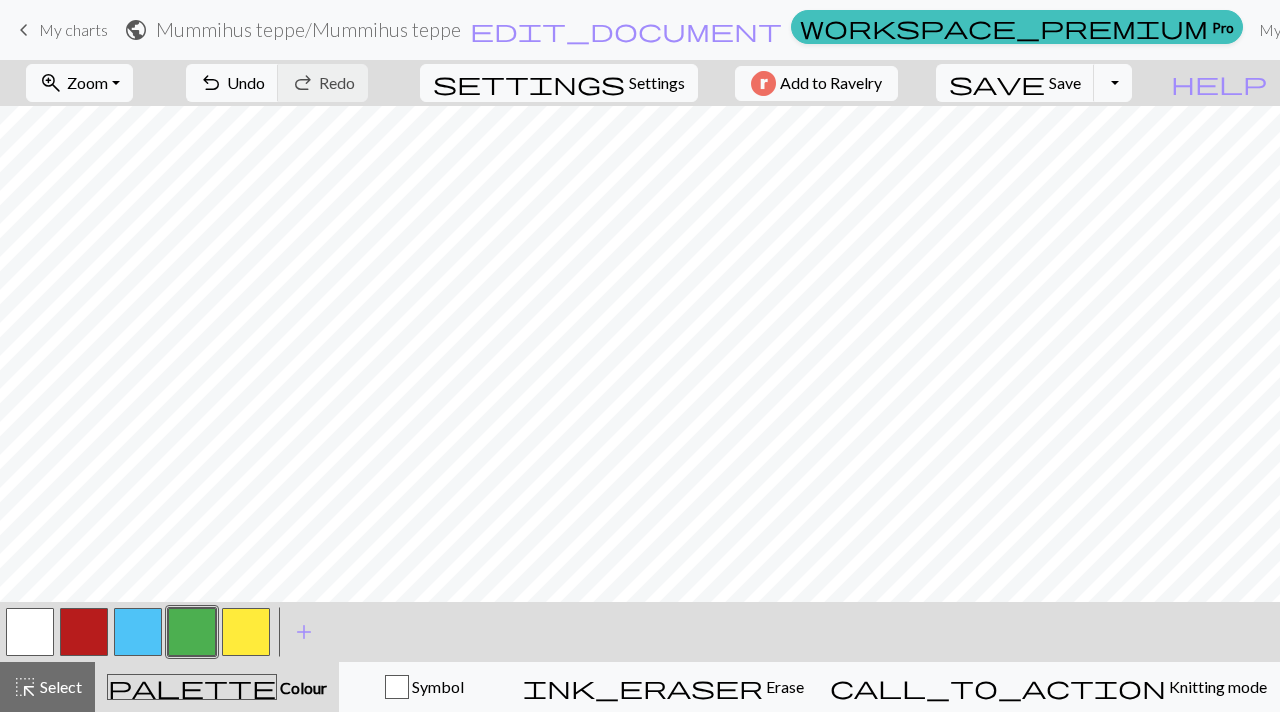click at bounding box center (246, 632) 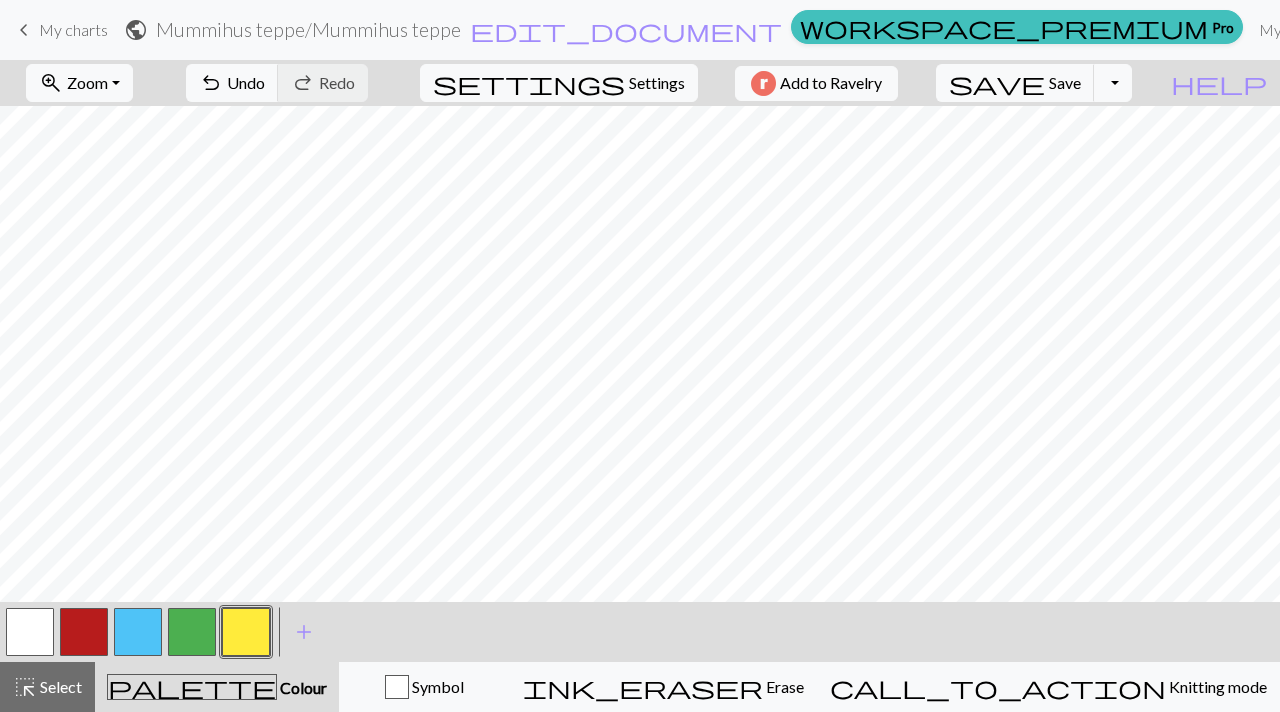 click at bounding box center [192, 632] 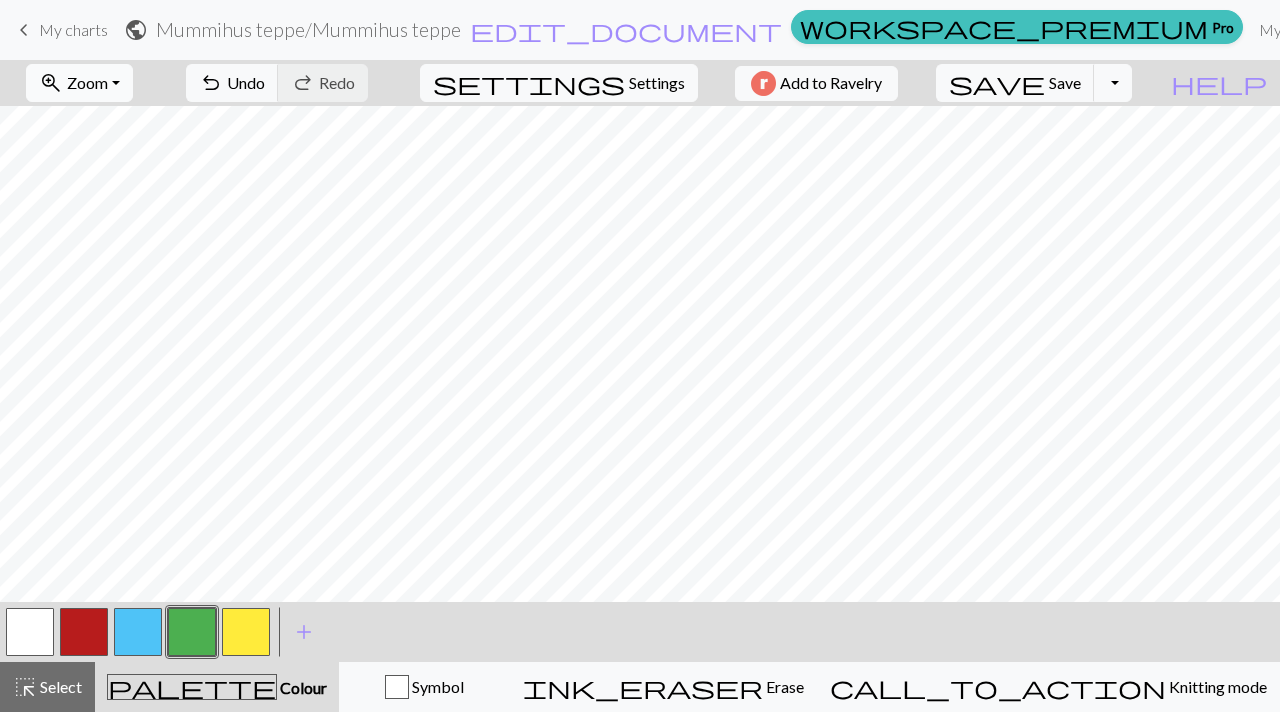 click on "zoom_in Zoom Zoom" at bounding box center [79, 83] 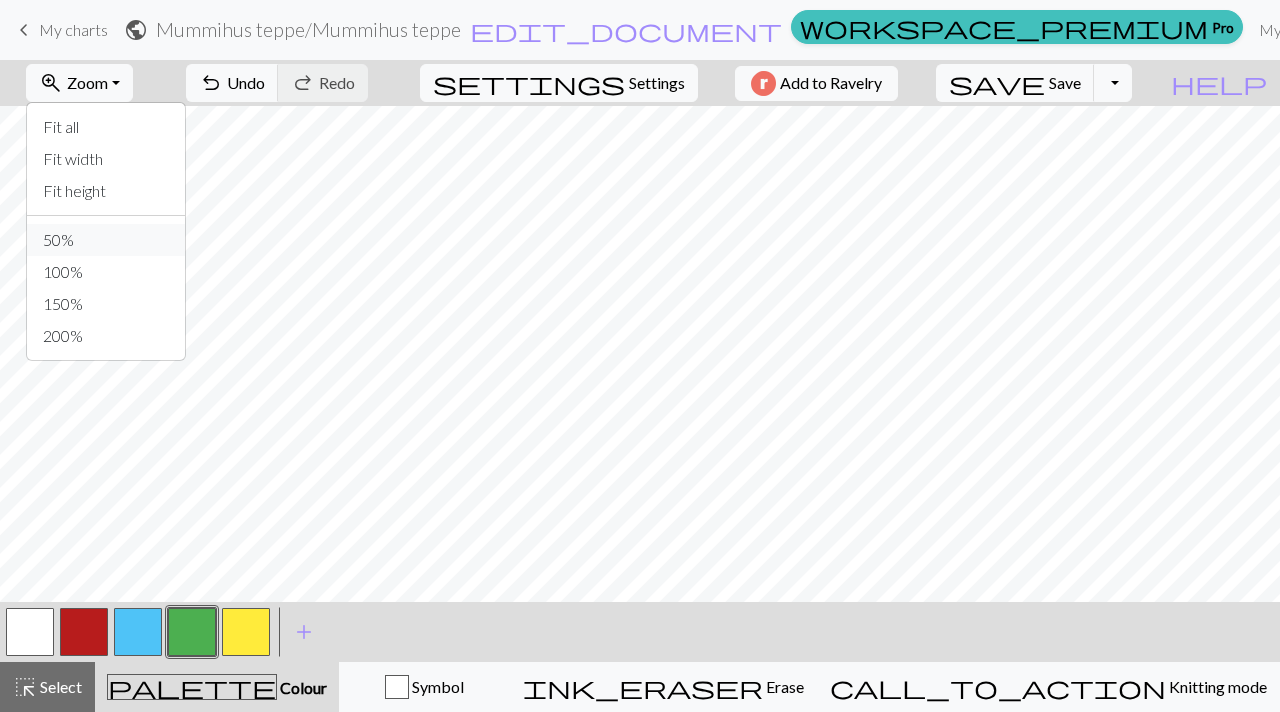 click on "50%" at bounding box center (106, 240) 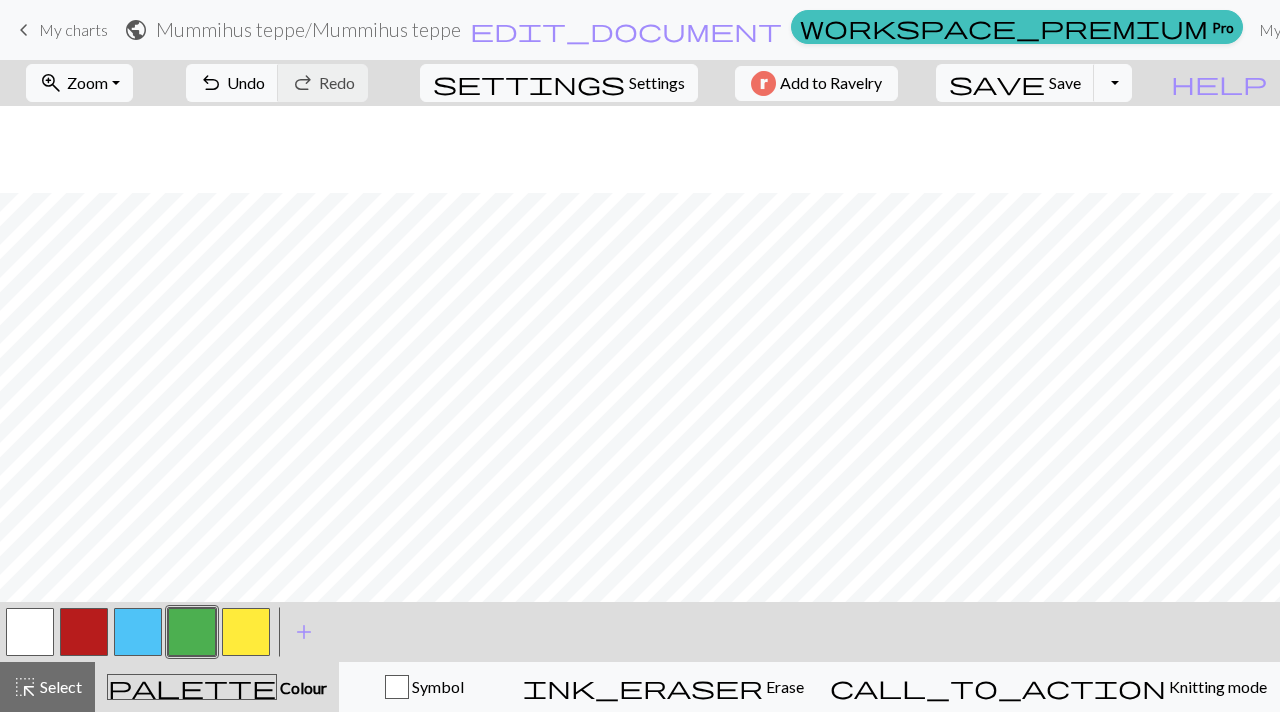 scroll, scrollTop: 1449, scrollLeft: 0, axis: vertical 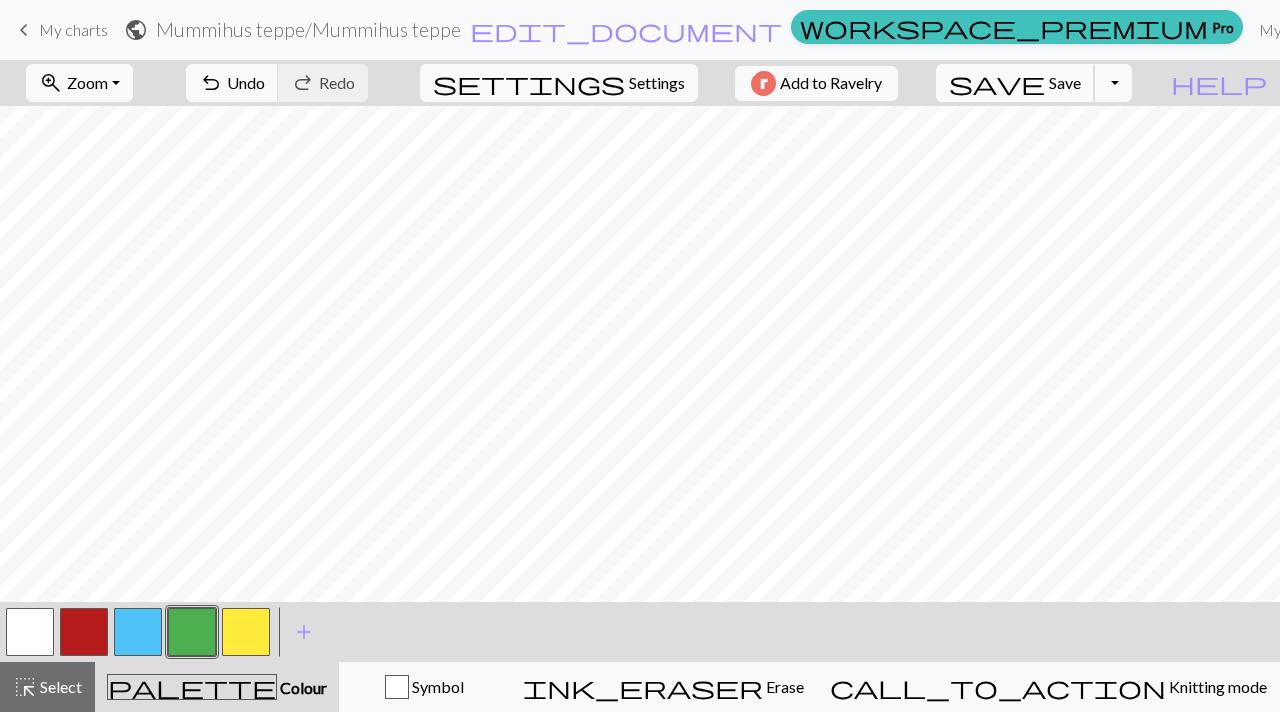 click on "save" at bounding box center [997, 83] 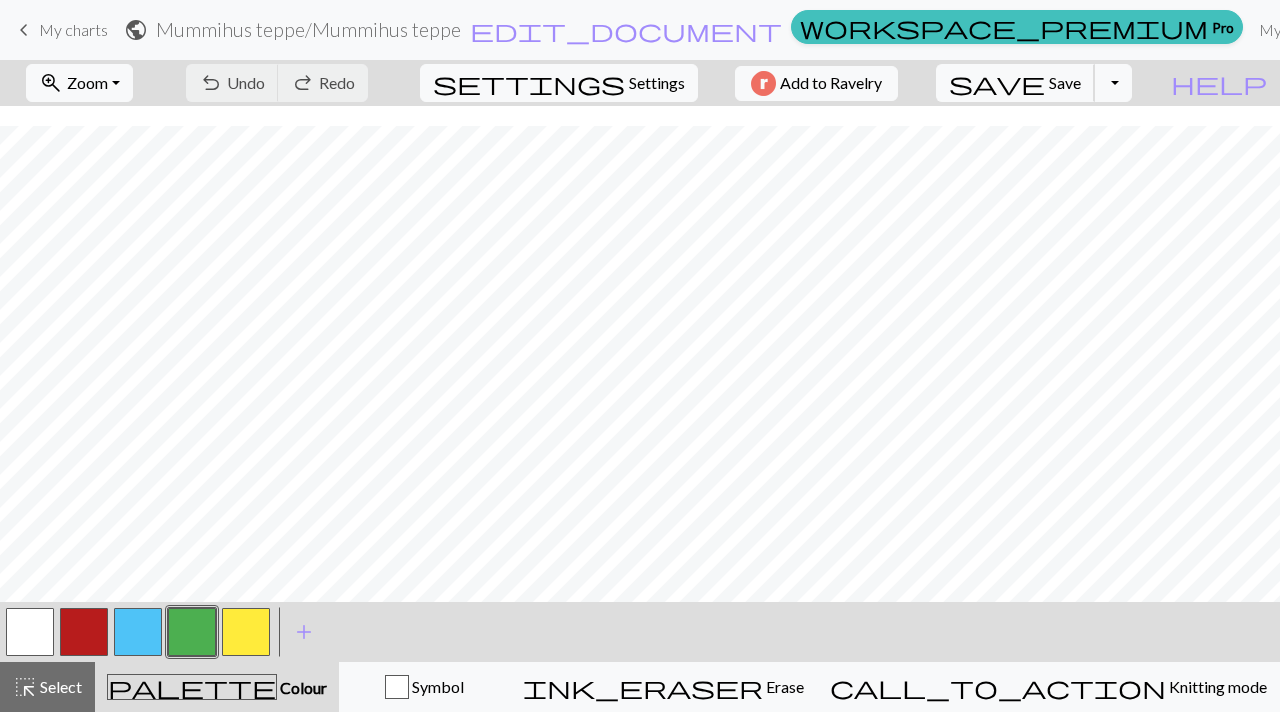 scroll, scrollTop: 515, scrollLeft: 0, axis: vertical 